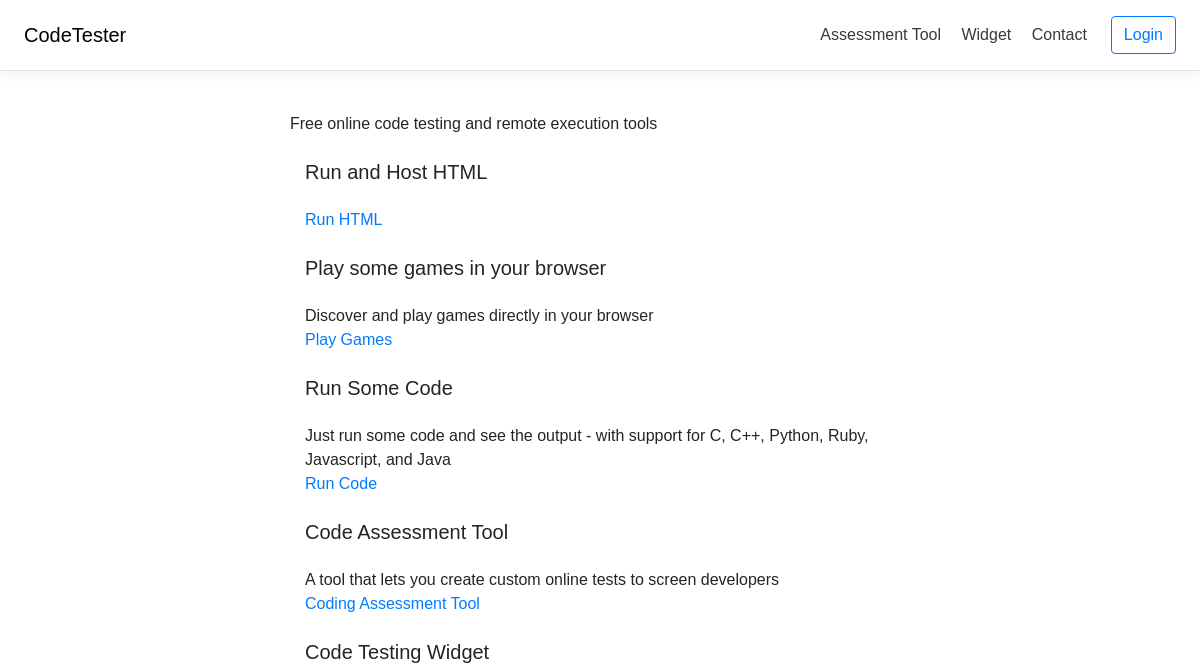scroll, scrollTop: 0, scrollLeft: 0, axis: both 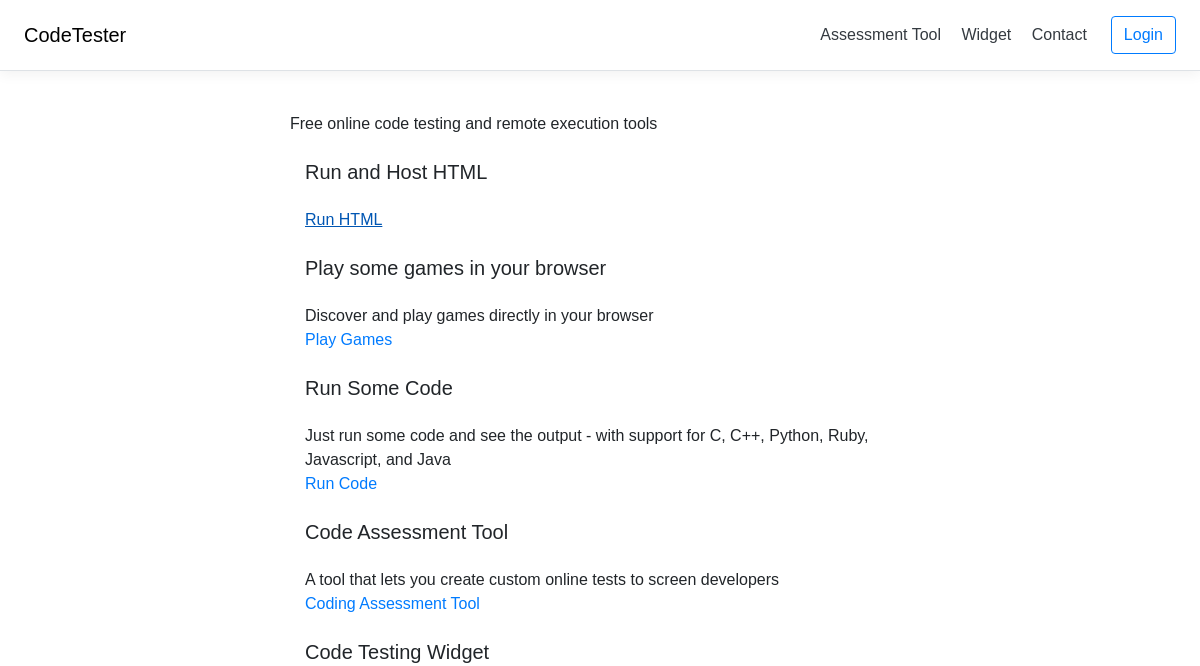 click on "Run HTML" at bounding box center (343, 219) 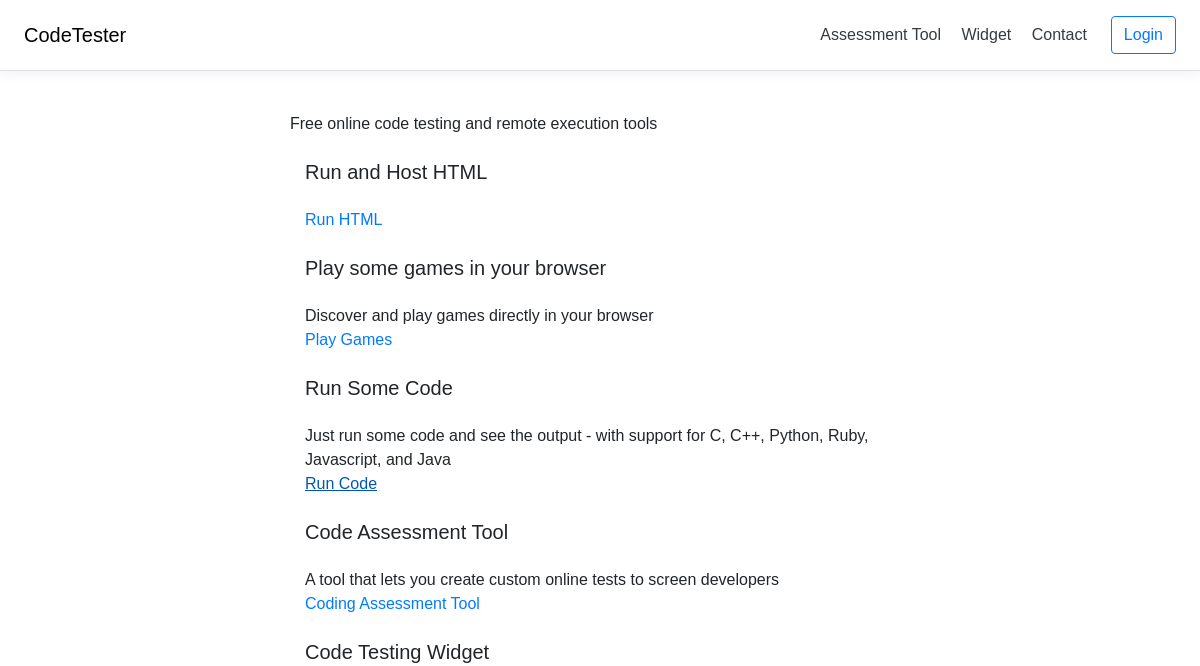 click on "Run Code" at bounding box center (341, 483) 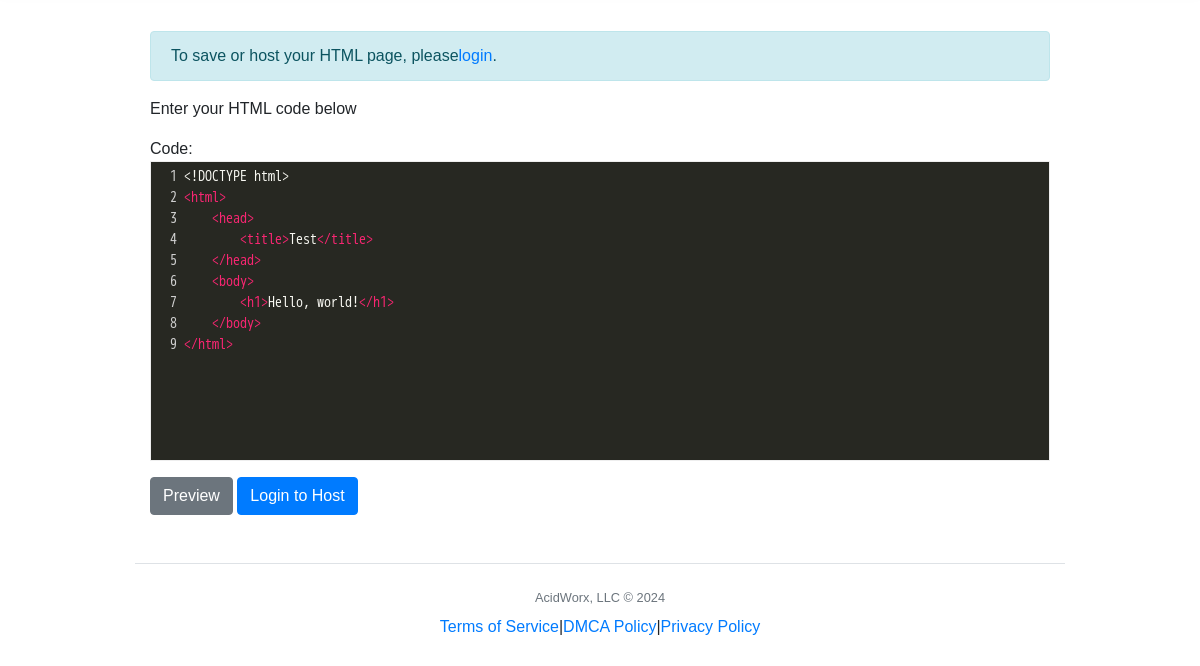 scroll, scrollTop: 102, scrollLeft: 0, axis: vertical 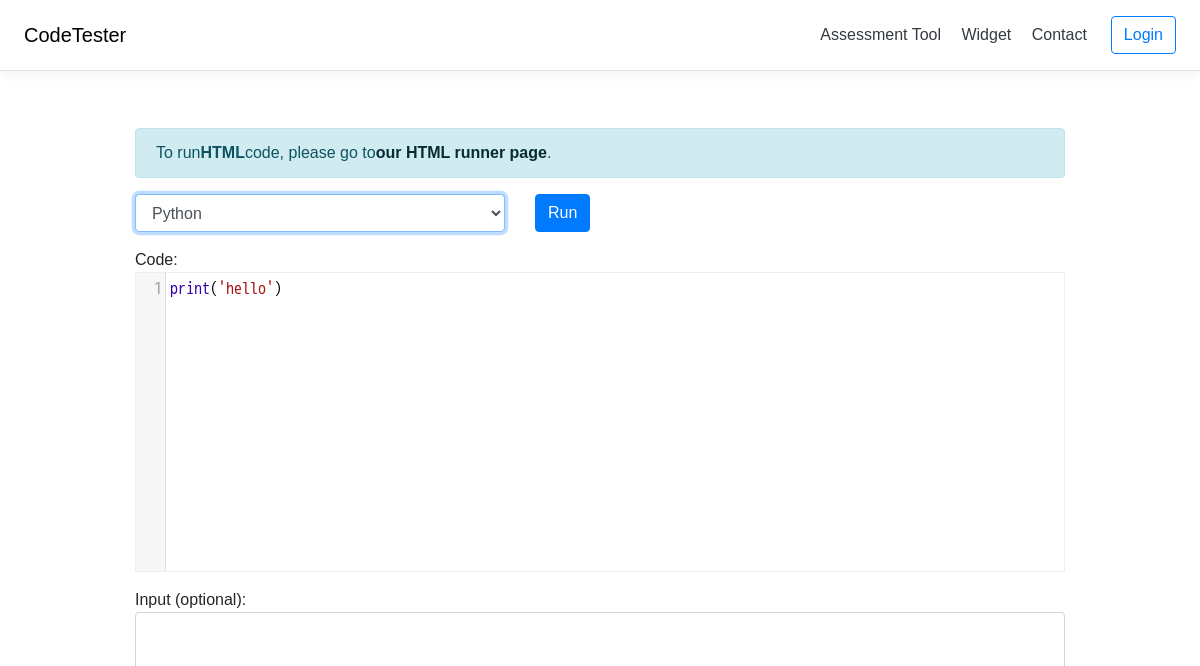 click on "C
C++
Go
Java
Javascript
Python
Ruby" at bounding box center [320, 213] 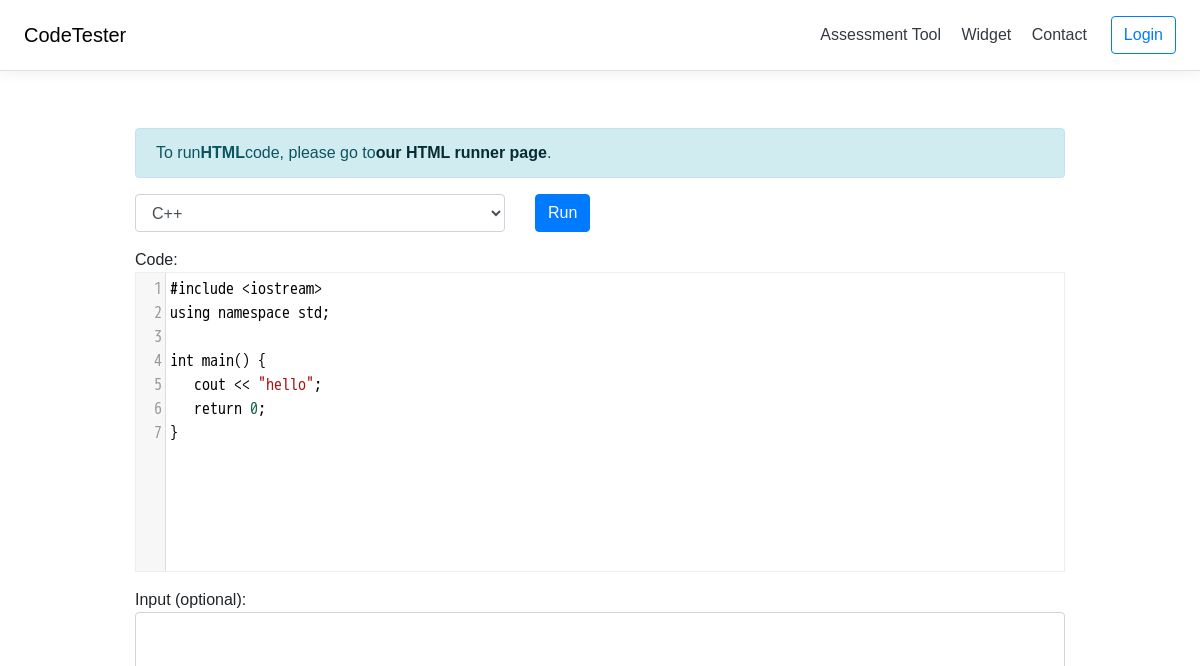 scroll, scrollTop: 2, scrollLeft: 0, axis: vertical 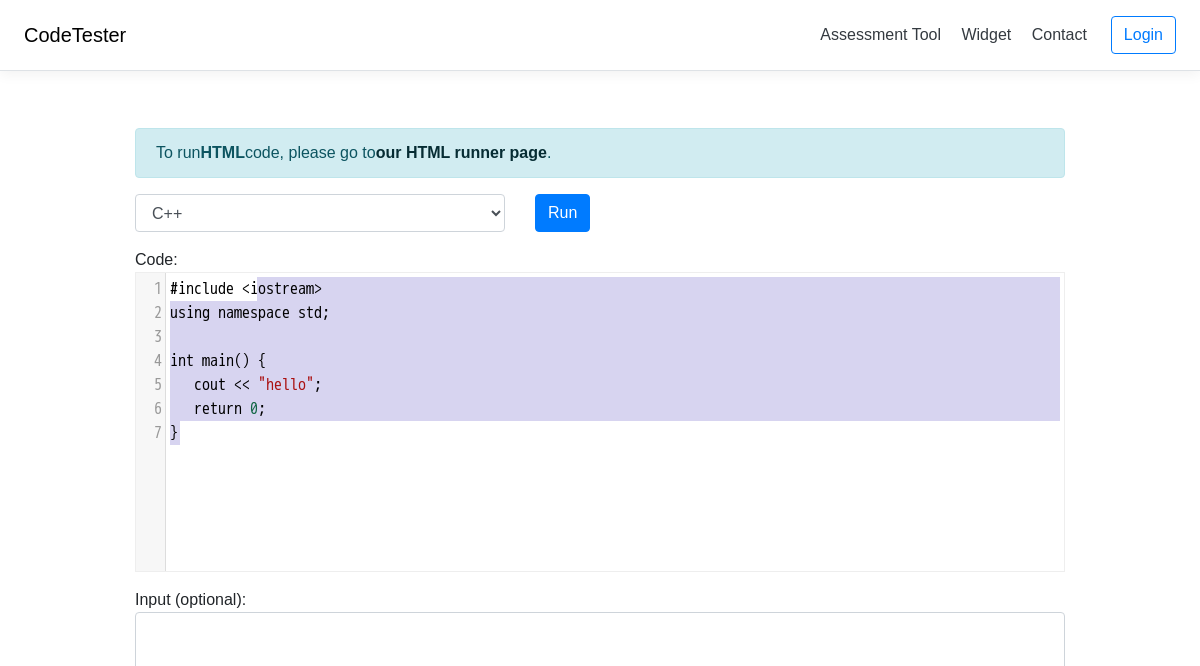 type on "#include <iostream>
using namespace std;
int main() {
cout << "hello";
return 0;
}" 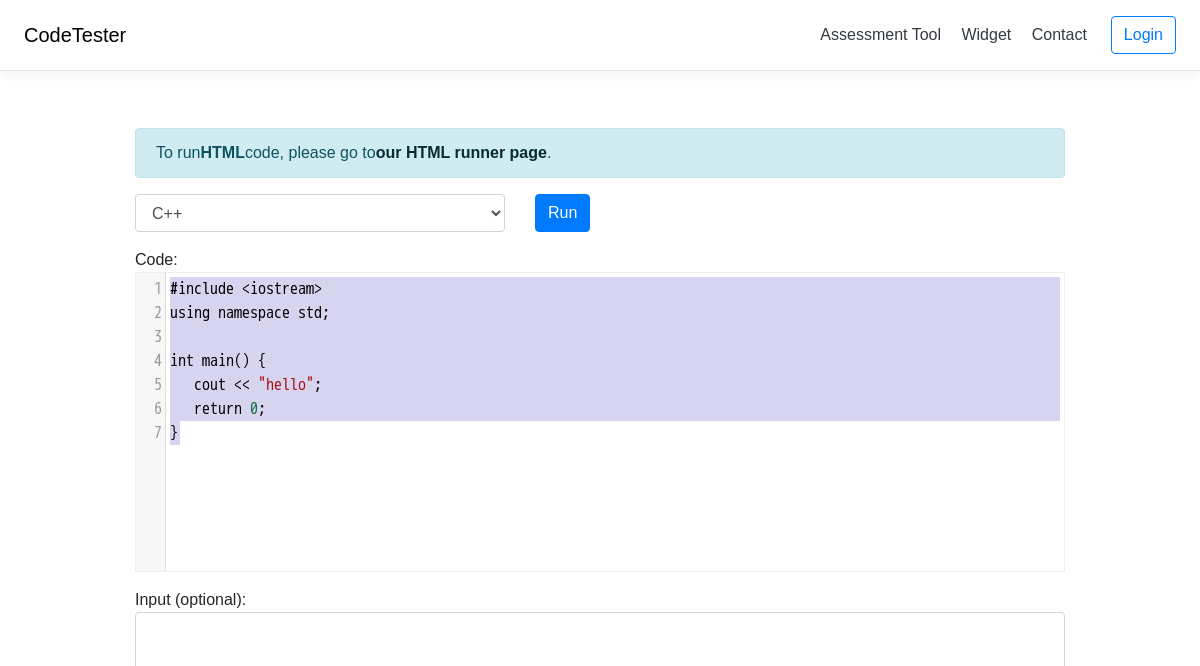 drag, startPoint x: 332, startPoint y: 498, endPoint x: 157, endPoint y: 266, distance: 290.6011 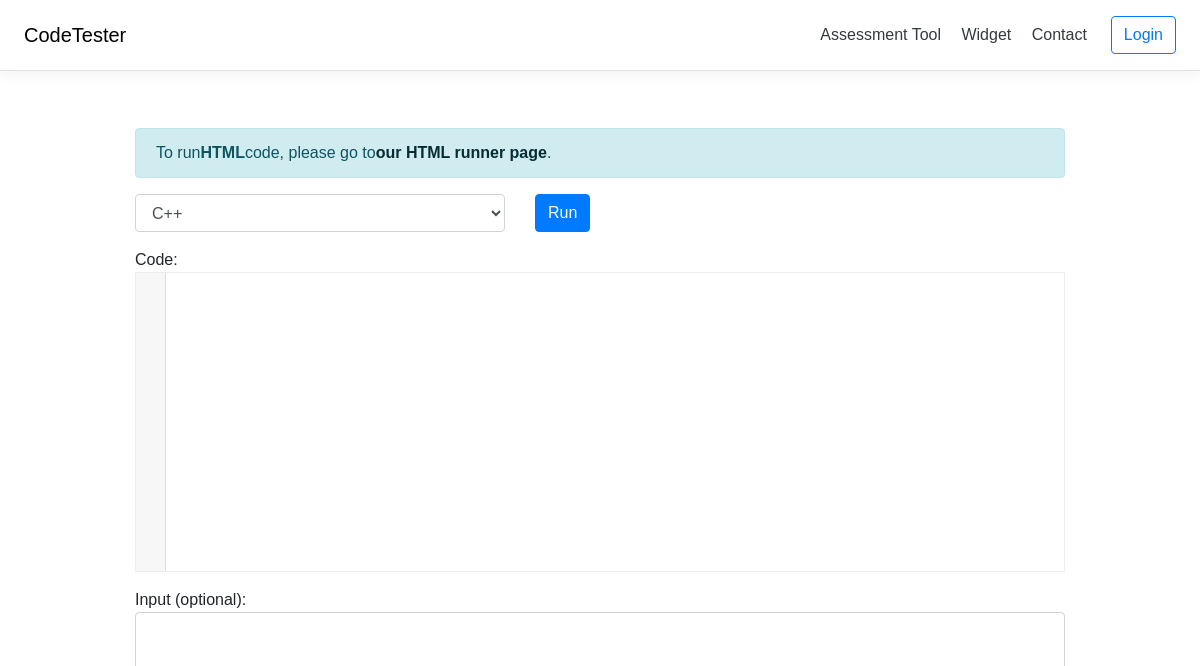 scroll, scrollTop: 862, scrollLeft: 0, axis: vertical 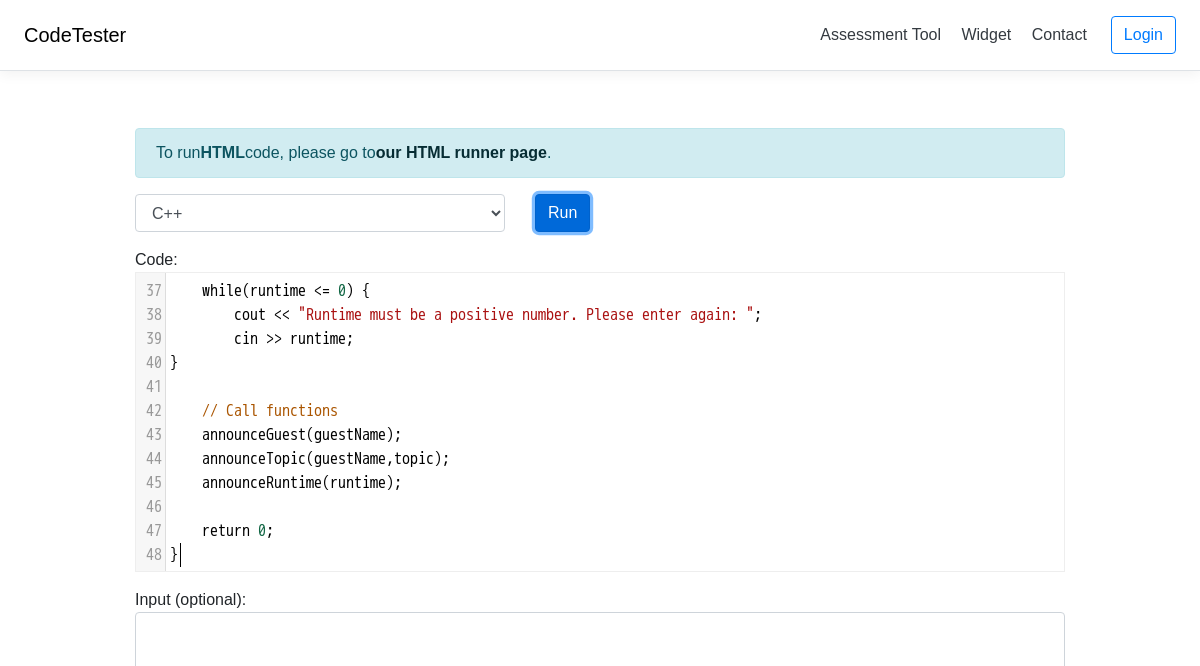 click on "Run" at bounding box center [562, 213] 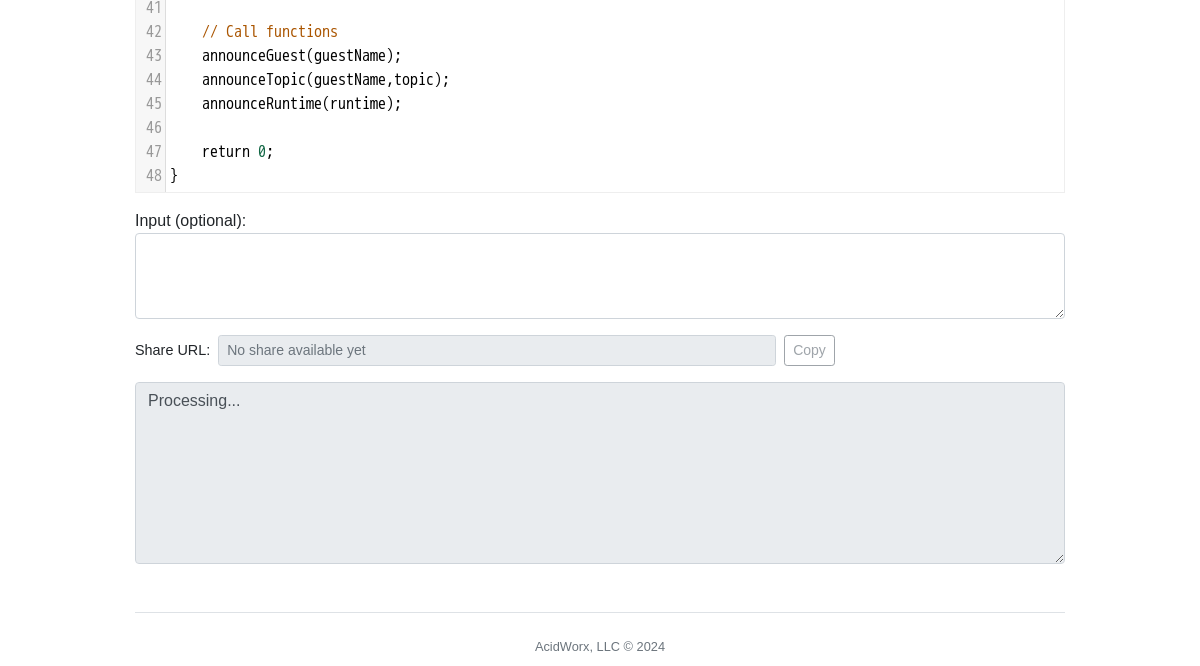 scroll, scrollTop: 449, scrollLeft: 0, axis: vertical 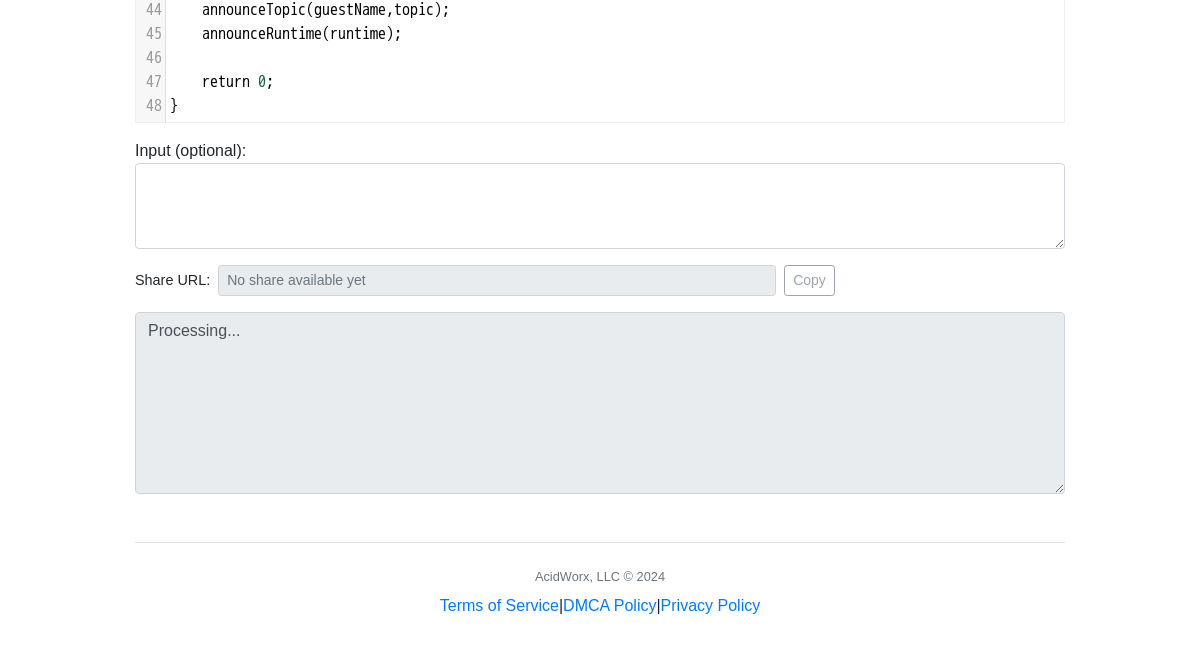 type on "[URL][DOMAIN_NAME]" 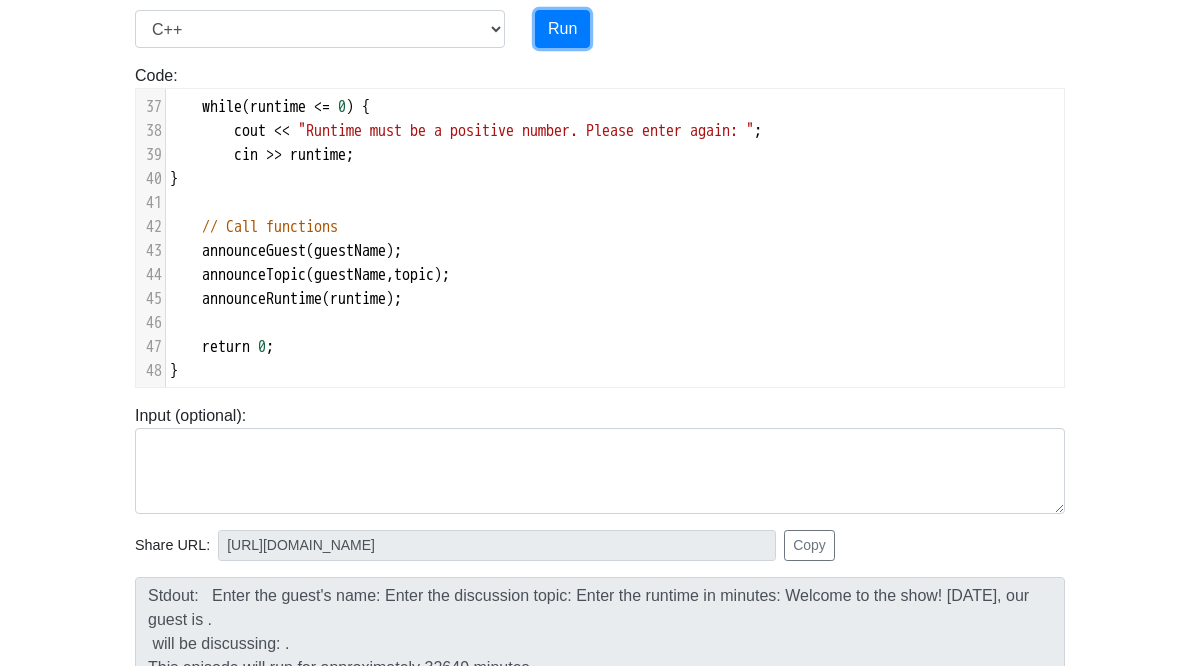 scroll, scrollTop: 155, scrollLeft: 0, axis: vertical 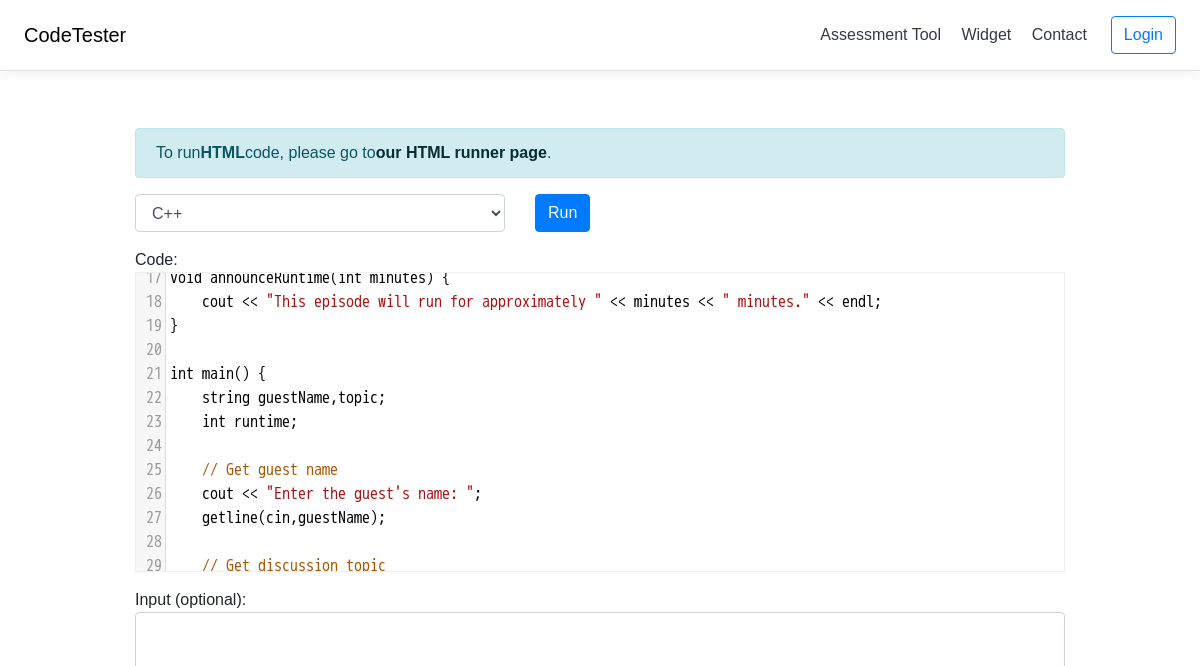 click on ""Enter the guest's name: "" at bounding box center [370, 494] 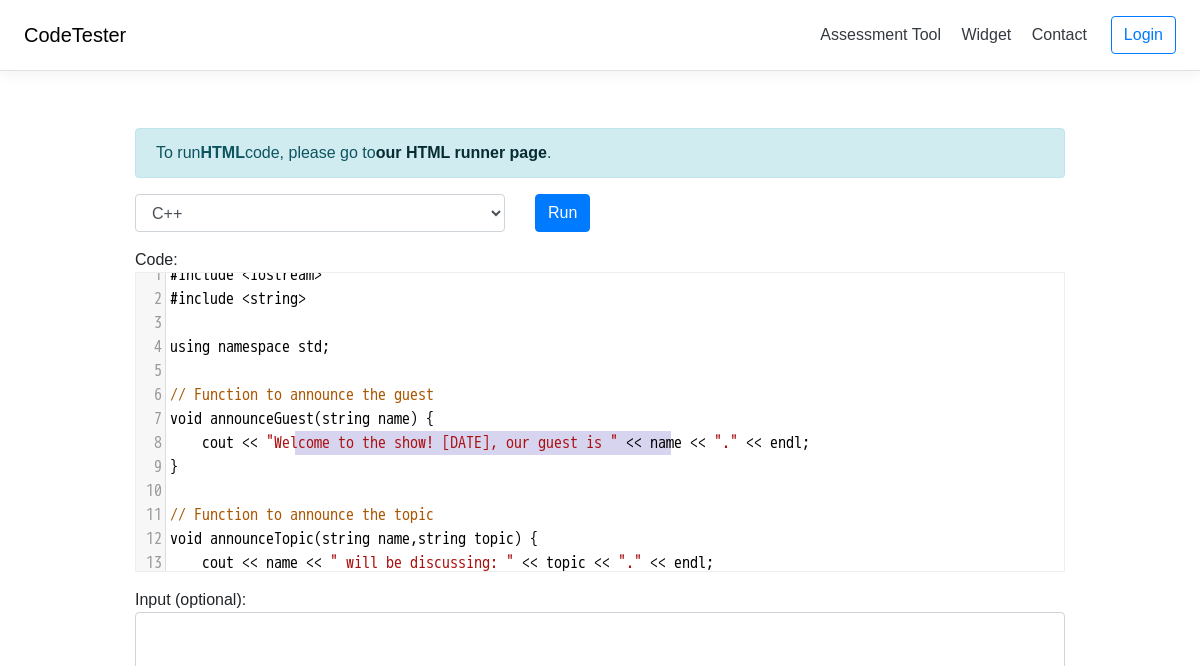 type on "Welcome to the show! [DATE], our guest is" 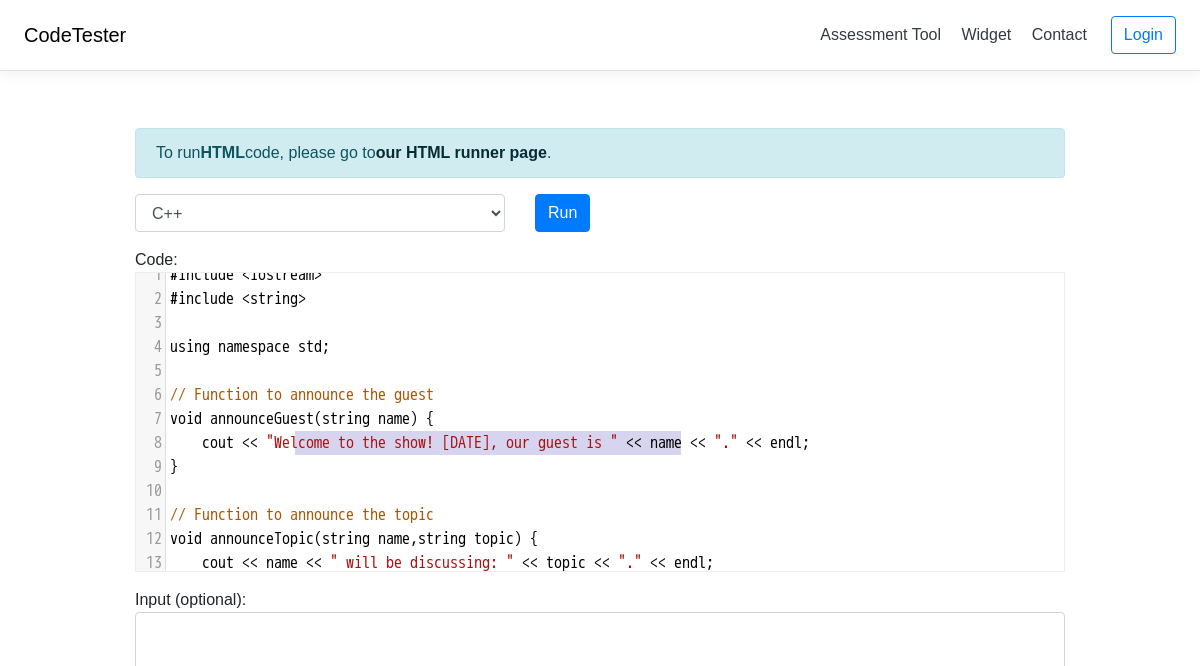 drag, startPoint x: 298, startPoint y: 444, endPoint x: 676, endPoint y: 445, distance: 378.0013 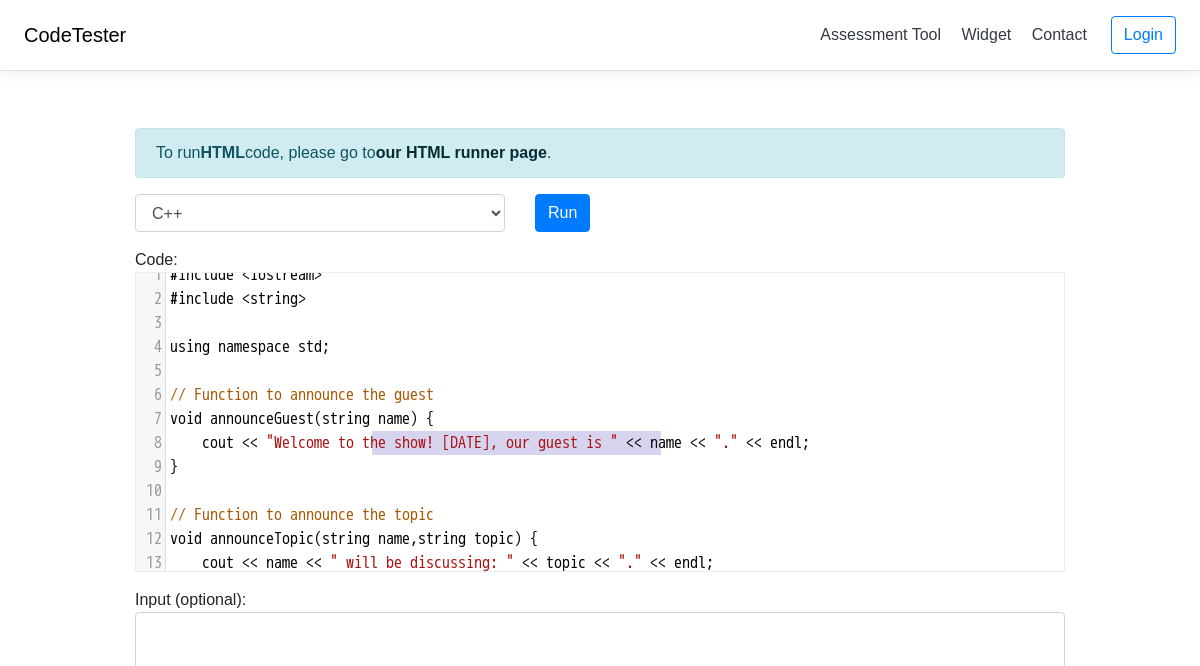 type on "to the show! [DATE], our guest is" 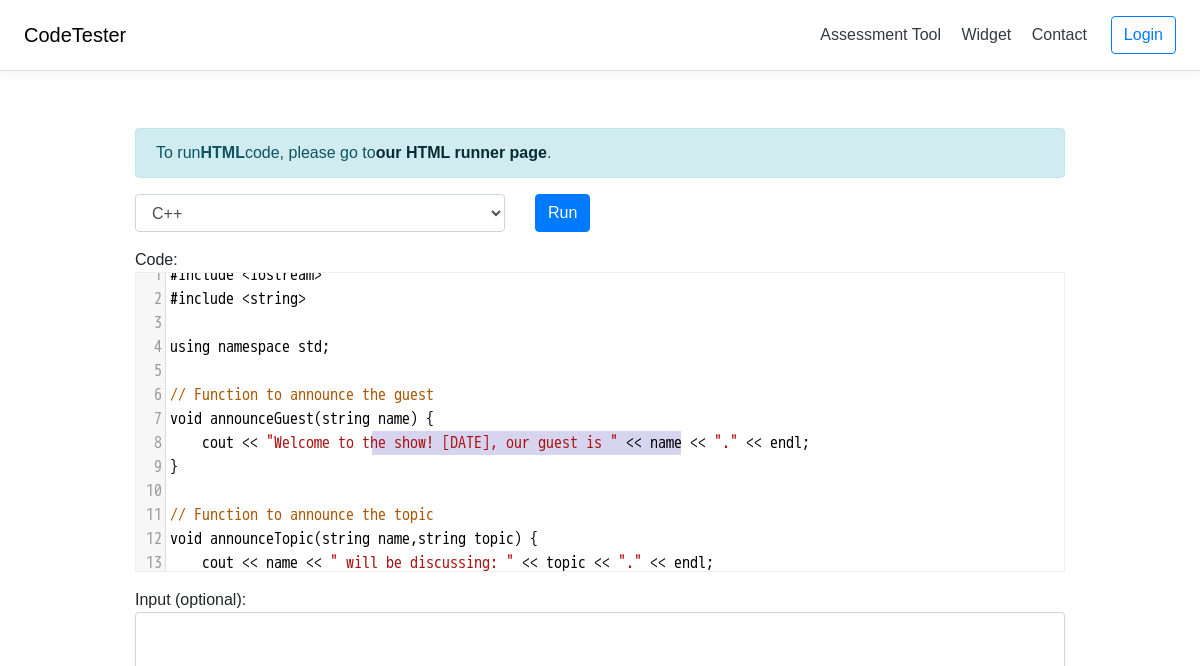 drag, startPoint x: 375, startPoint y: 444, endPoint x: 681, endPoint y: 439, distance: 306.04083 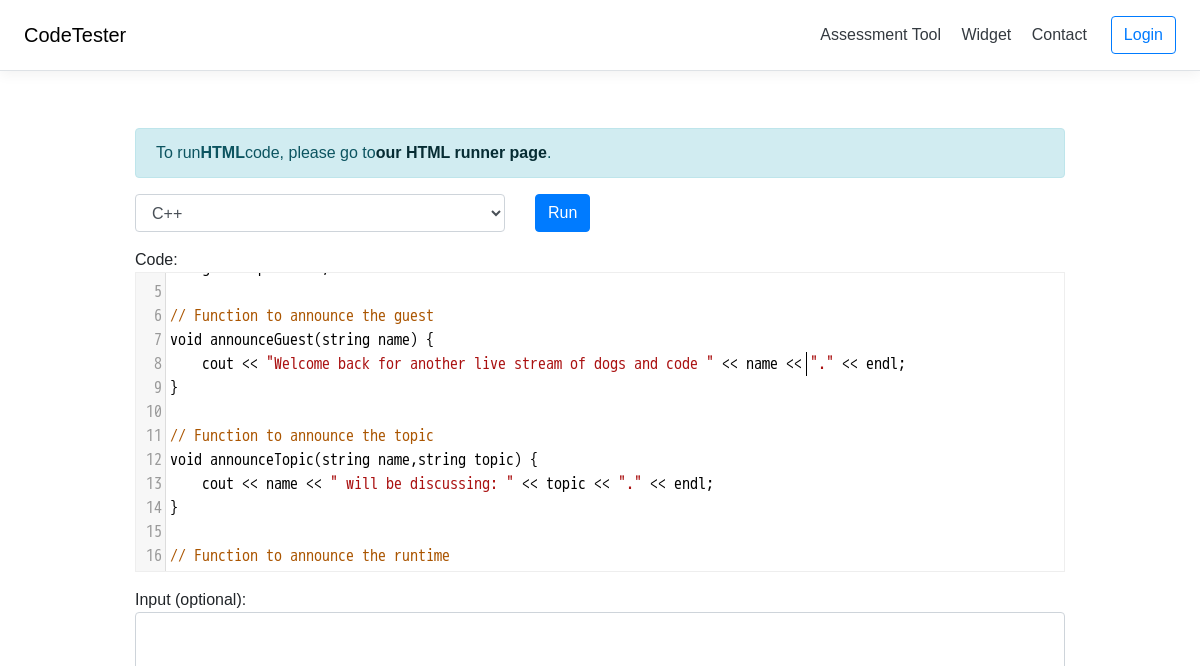 type on "back for another live stream of dogs and code!" 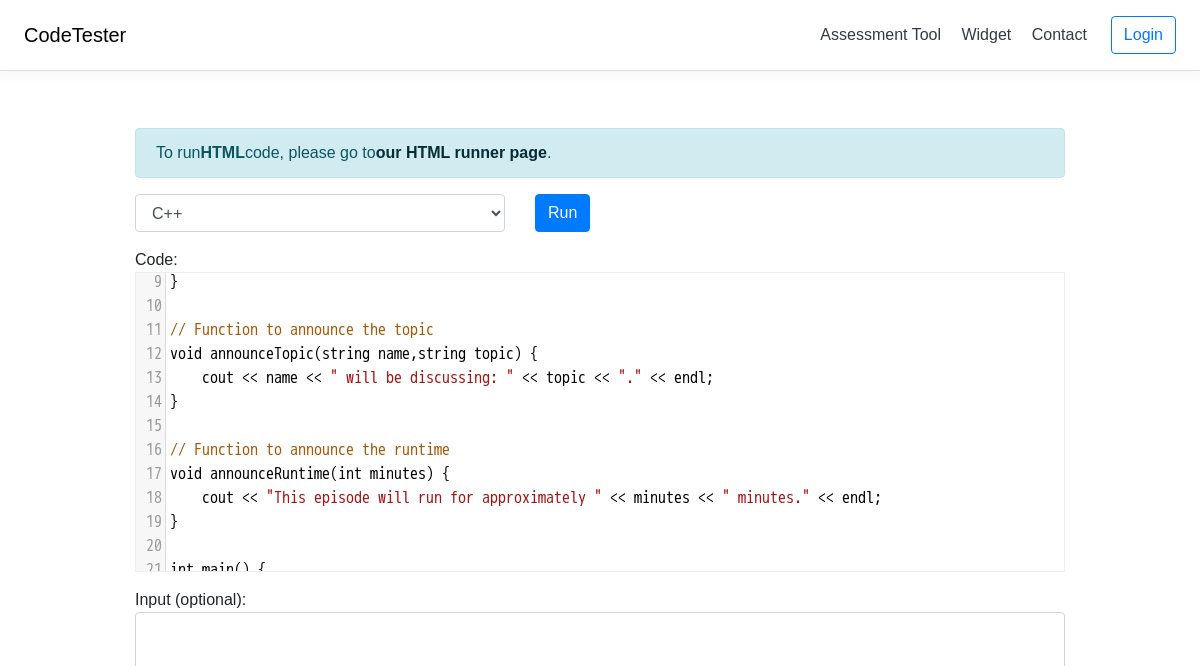 click on "" will be discussing: "" at bounding box center [422, 378] 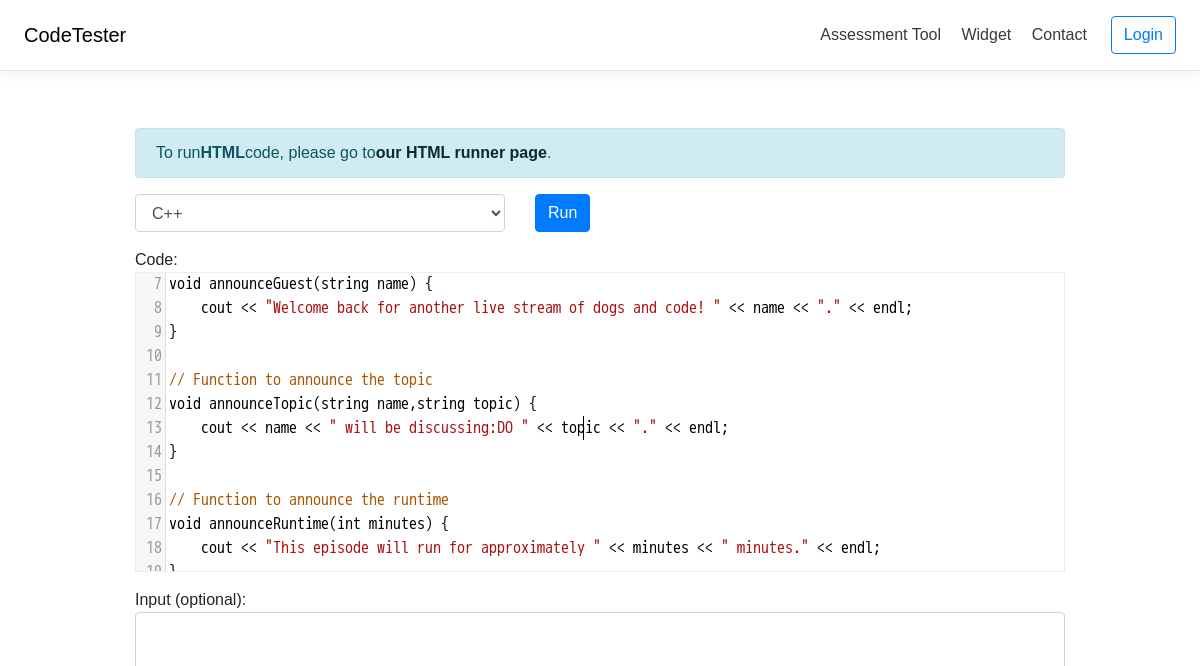 type on "DOg" 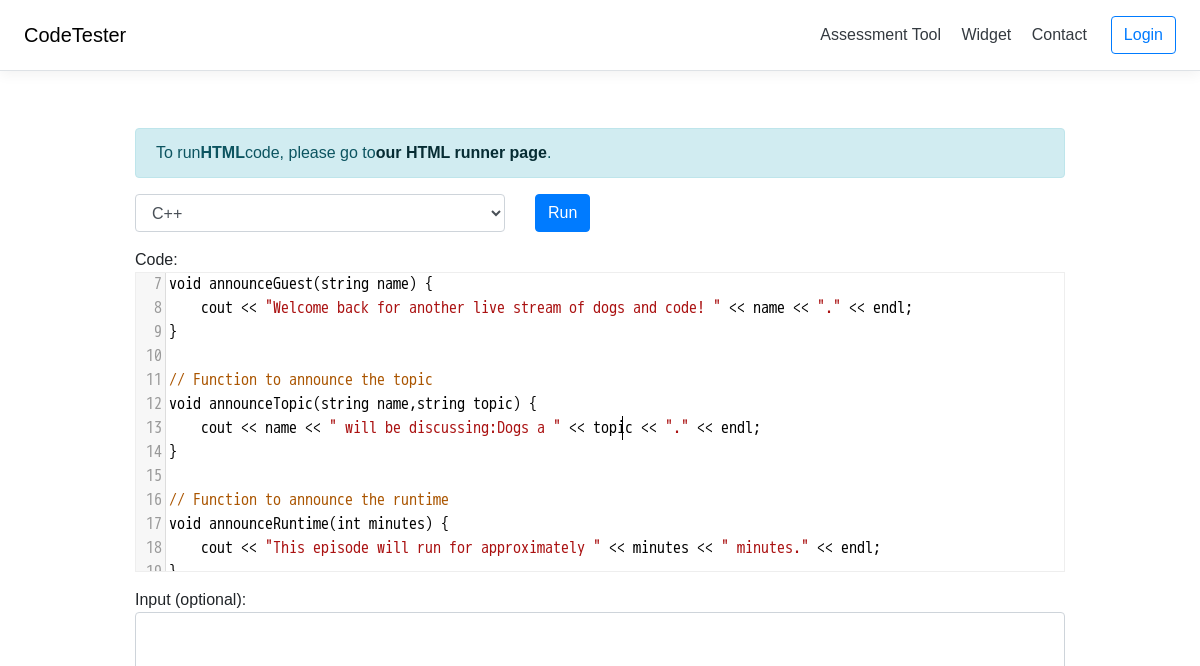 type on "Dogs ad" 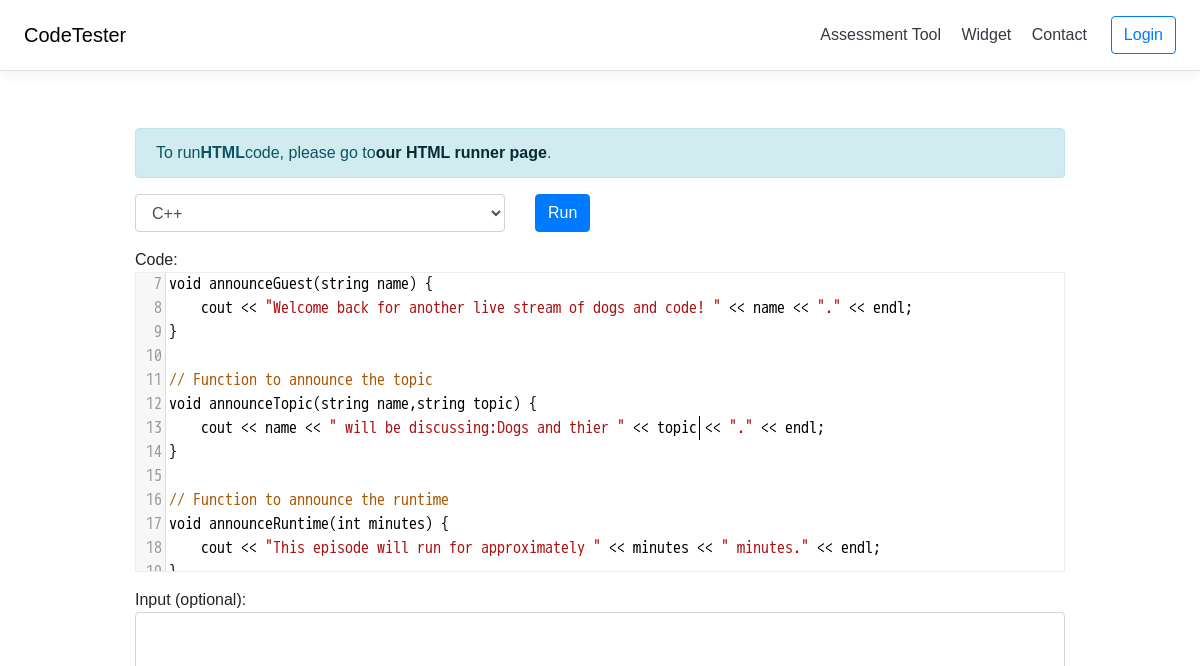 type on "and thier" 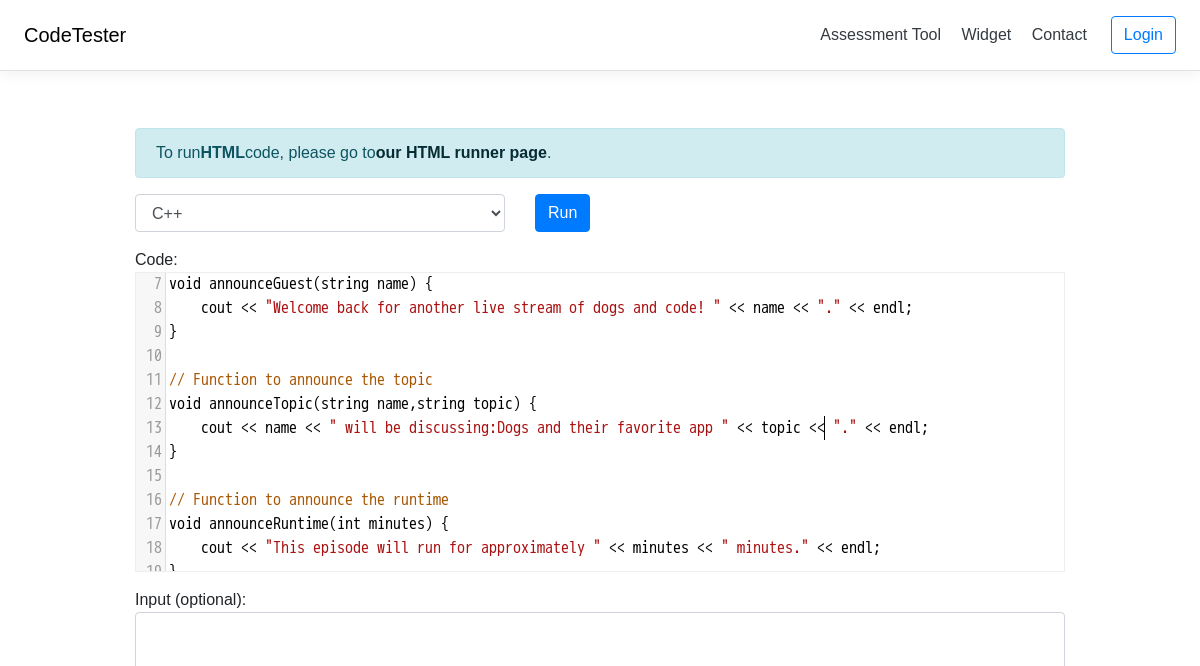 type on "eir favorite app." 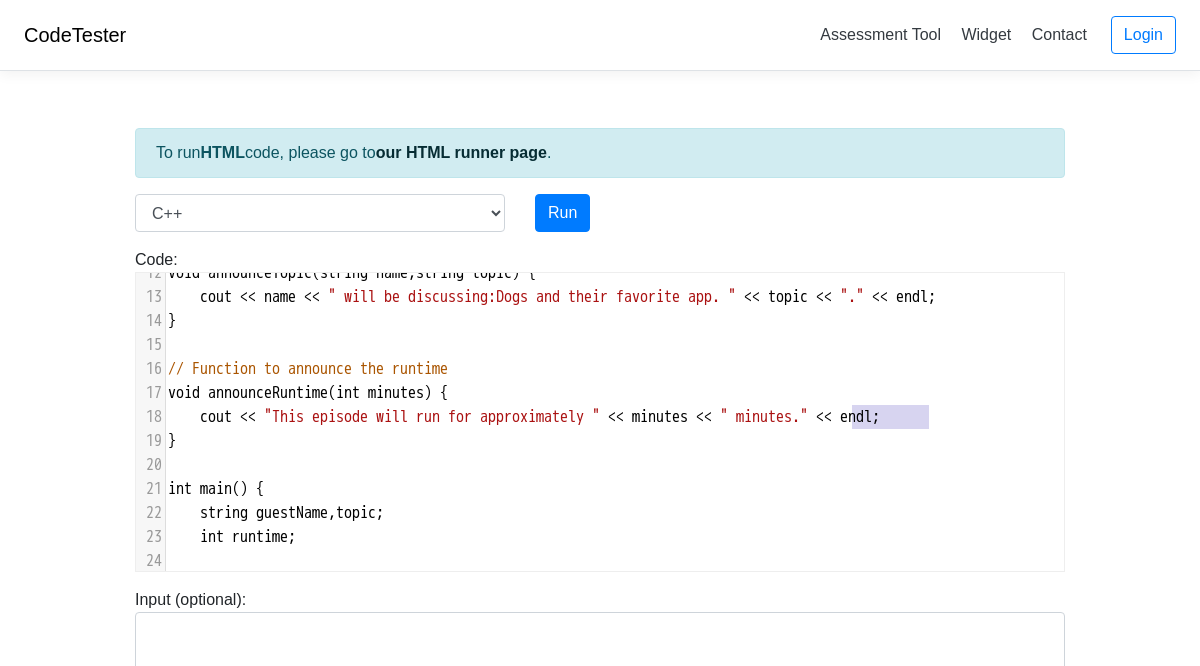 drag, startPoint x: 852, startPoint y: 420, endPoint x: 928, endPoint y: 426, distance: 76.23647 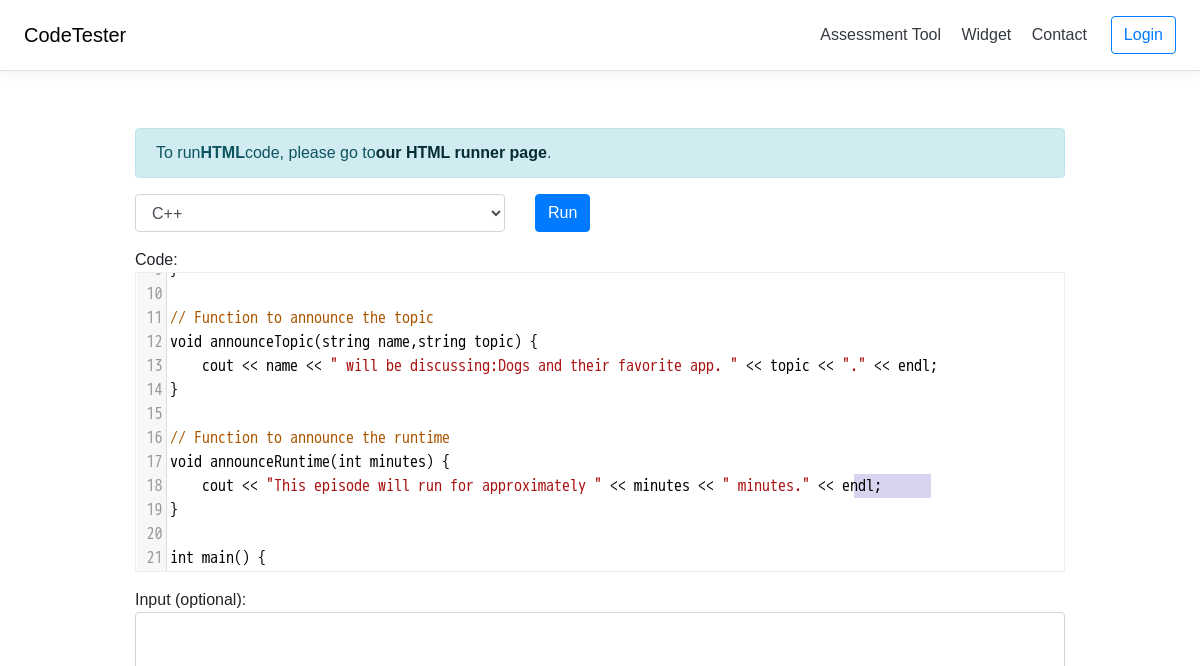 type on "minutes." 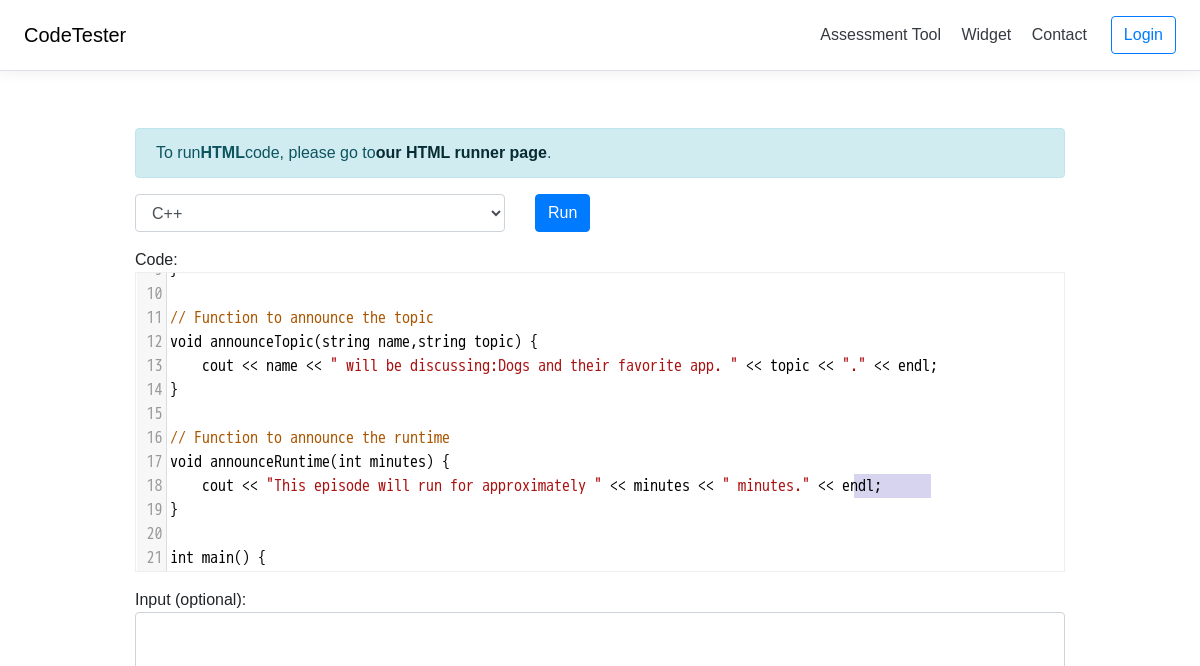 click on "" minutes."" at bounding box center (766, 486) 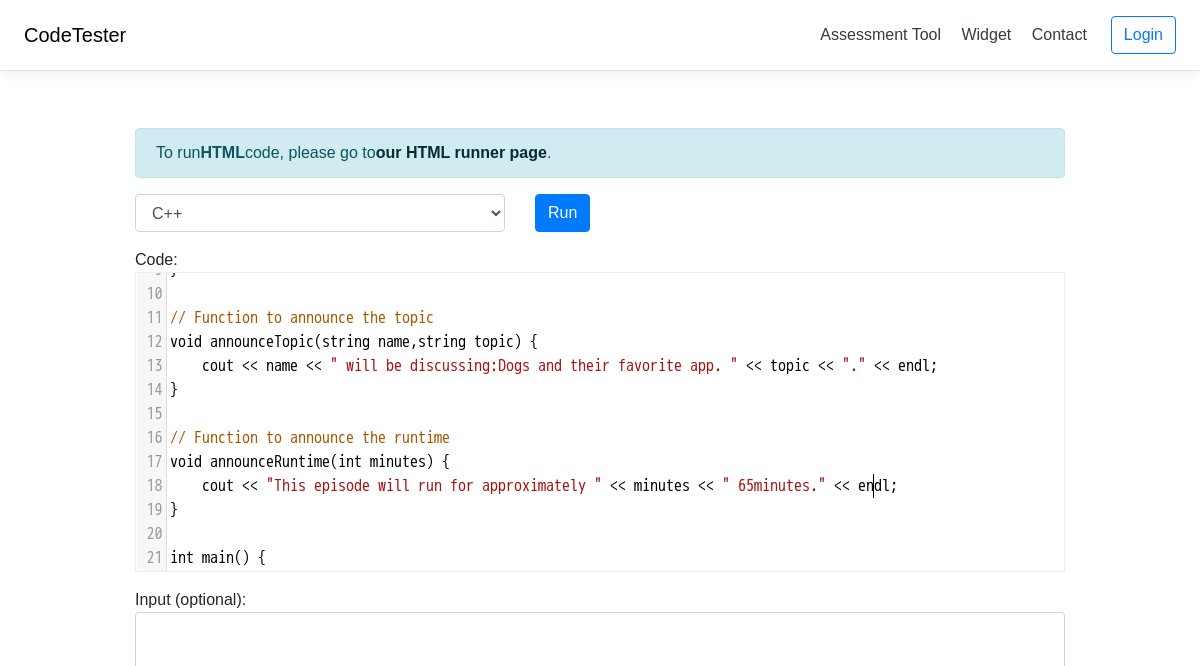 type on "65" 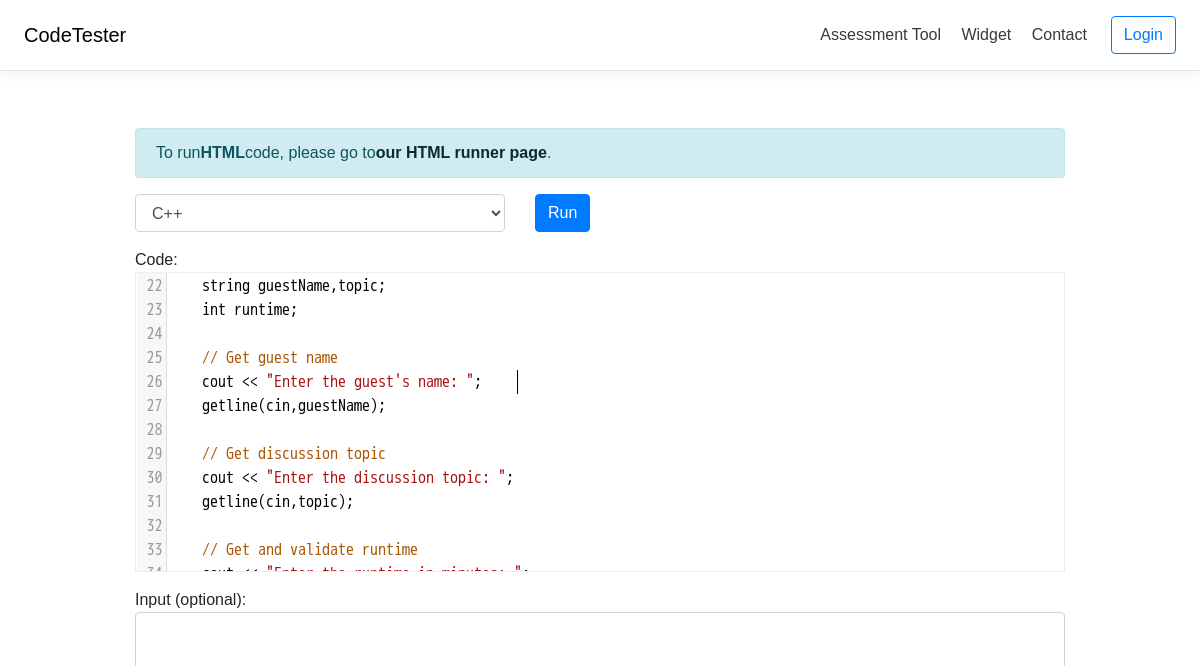 click on ""Enter the guest's name: "" at bounding box center [370, 382] 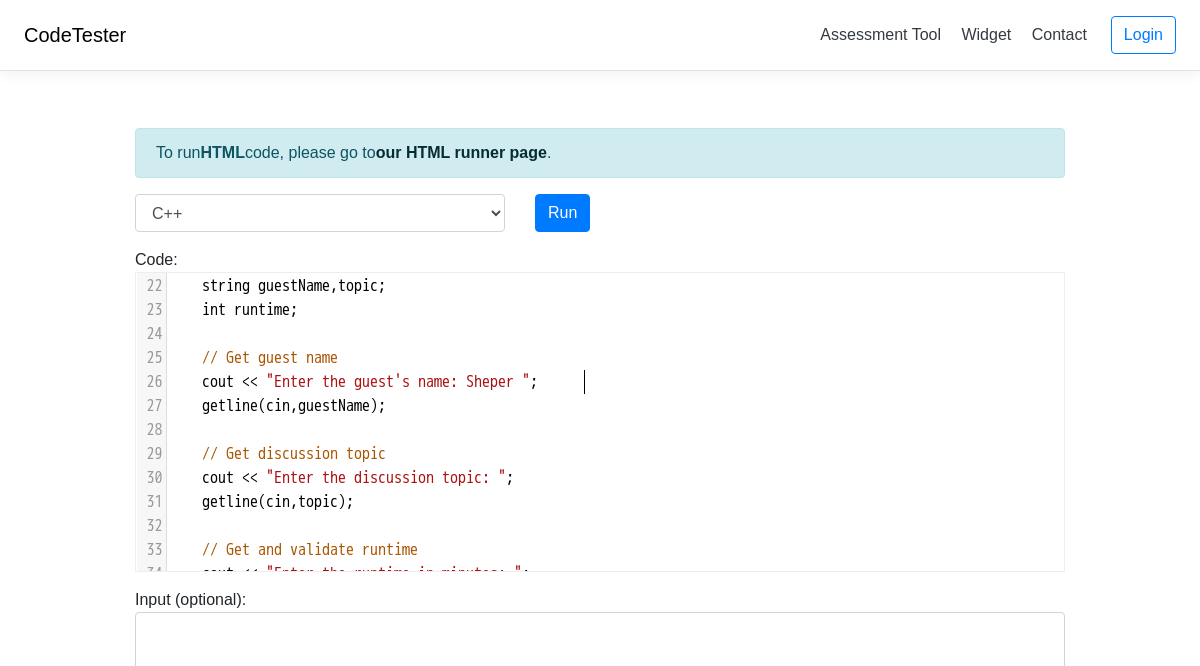 type on "[PERSON_NAME]" 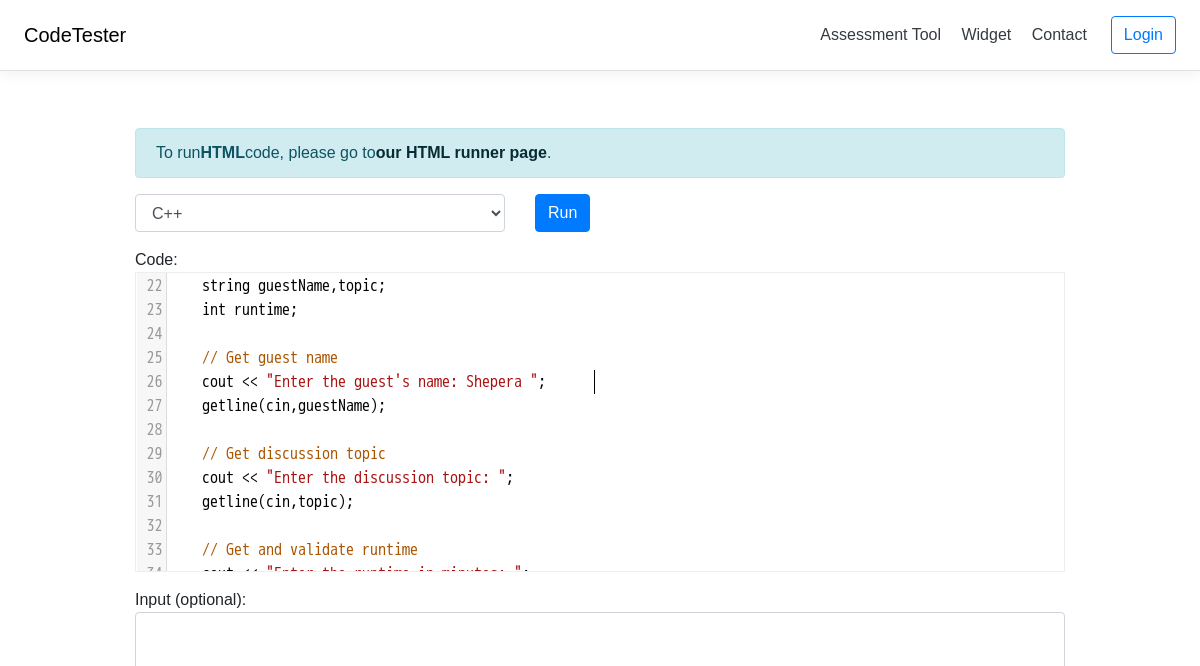 type on "ar" 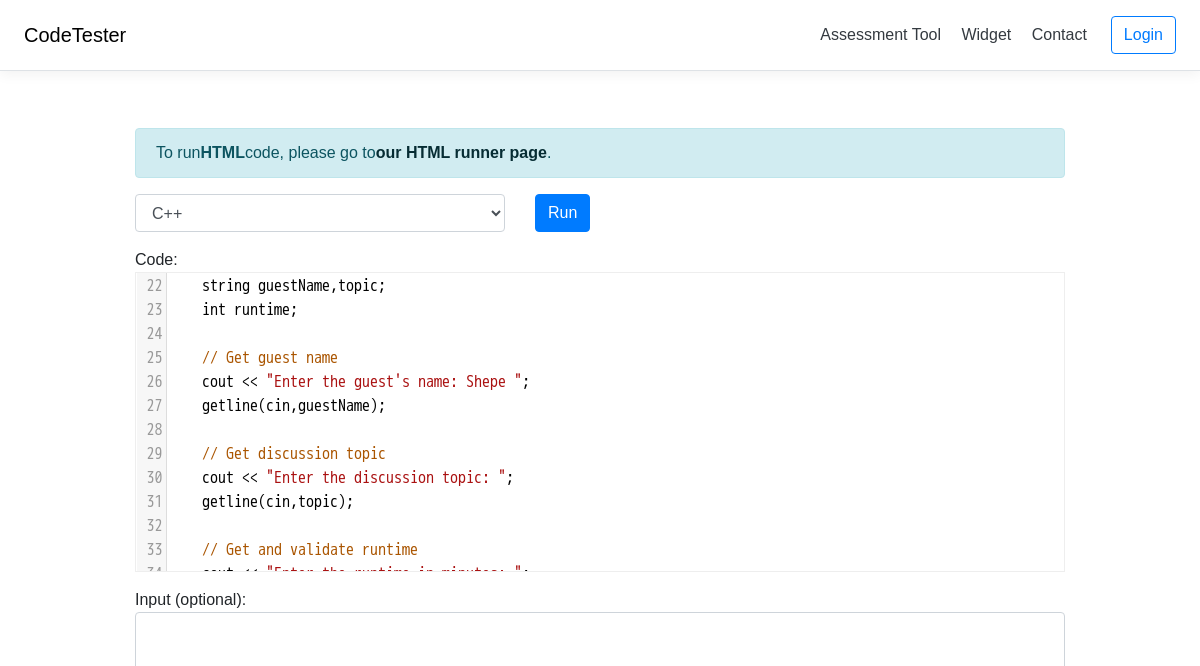 type on "r" 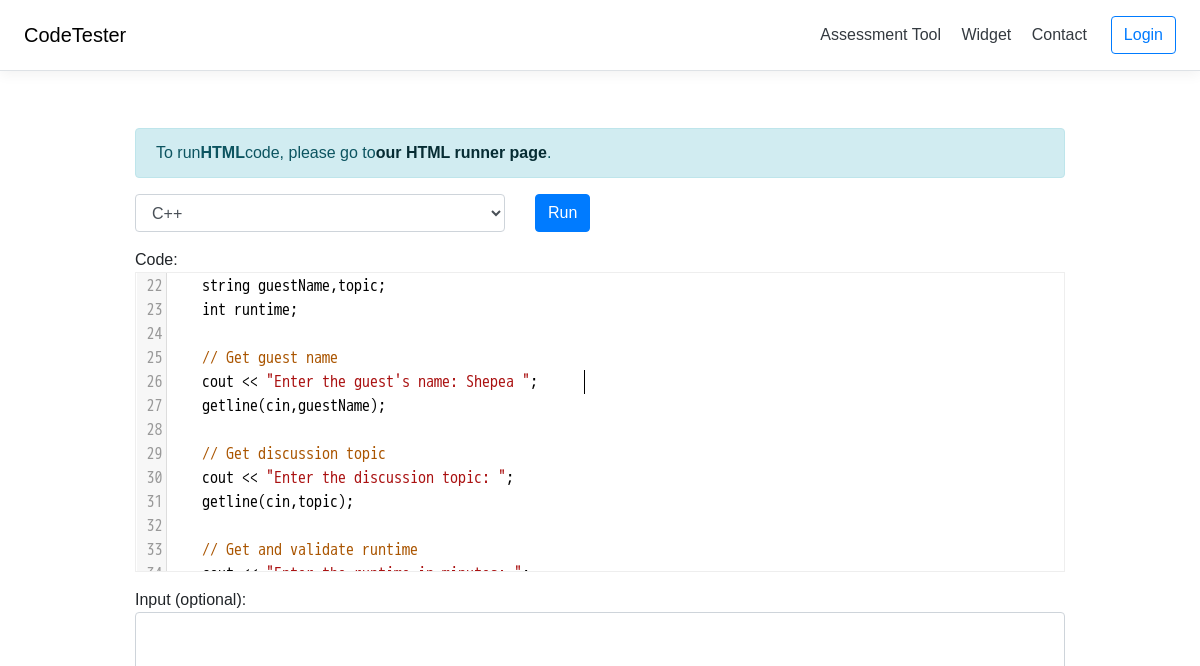 type on "ar" 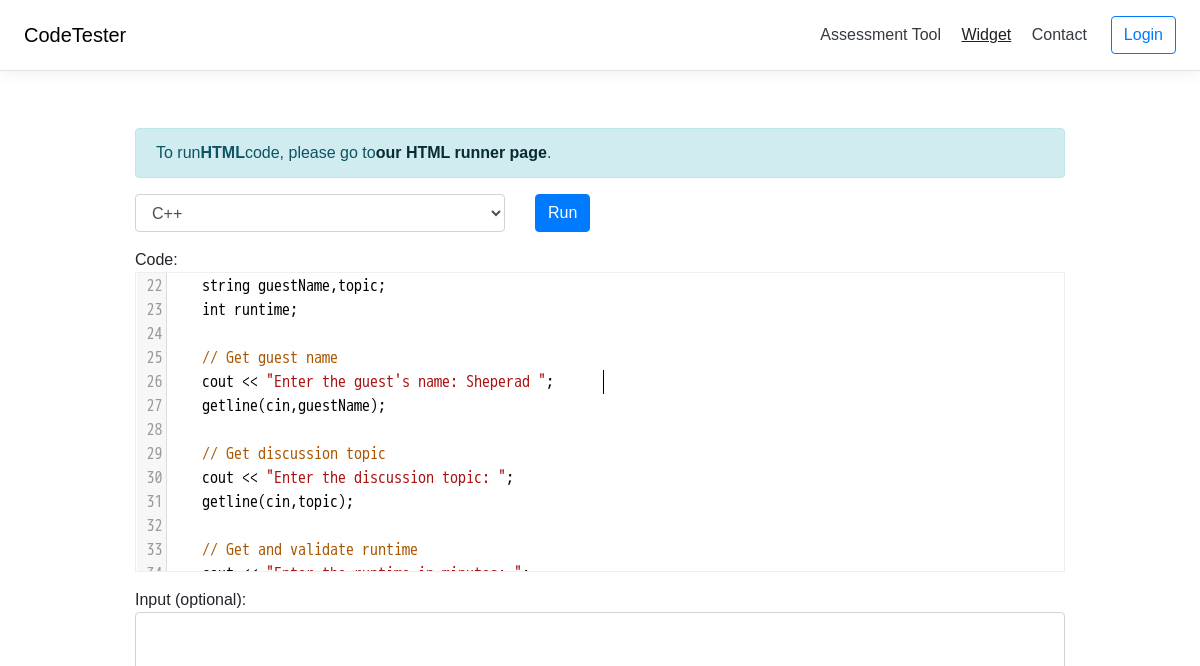 type on "rad" 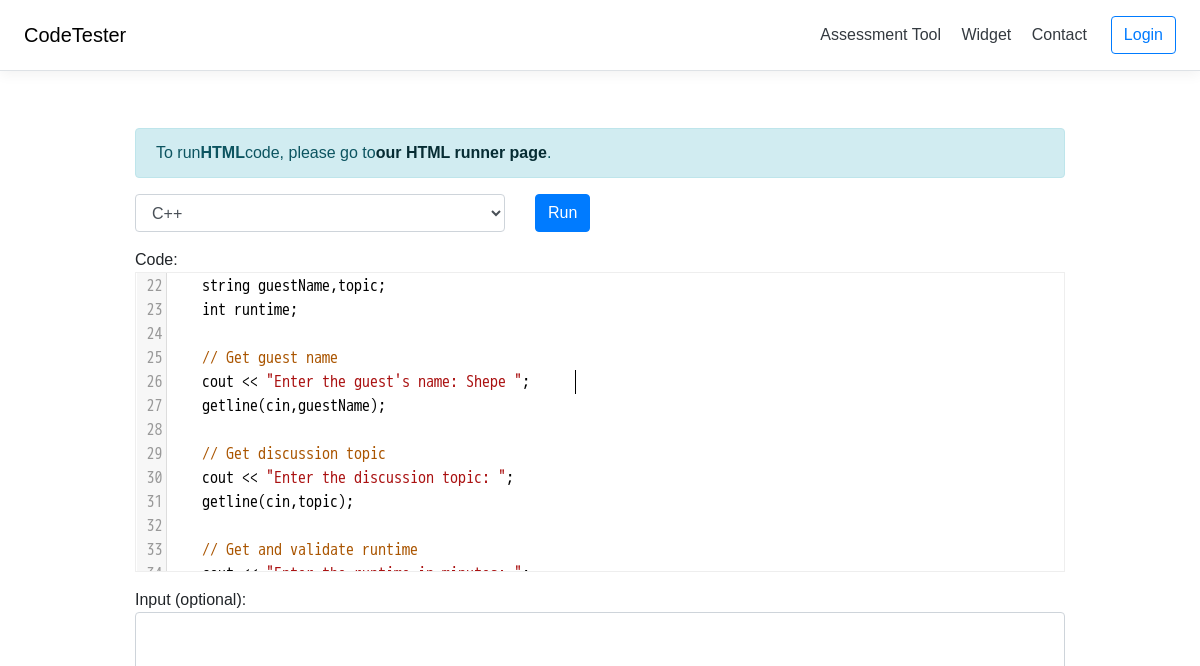 type on "a" 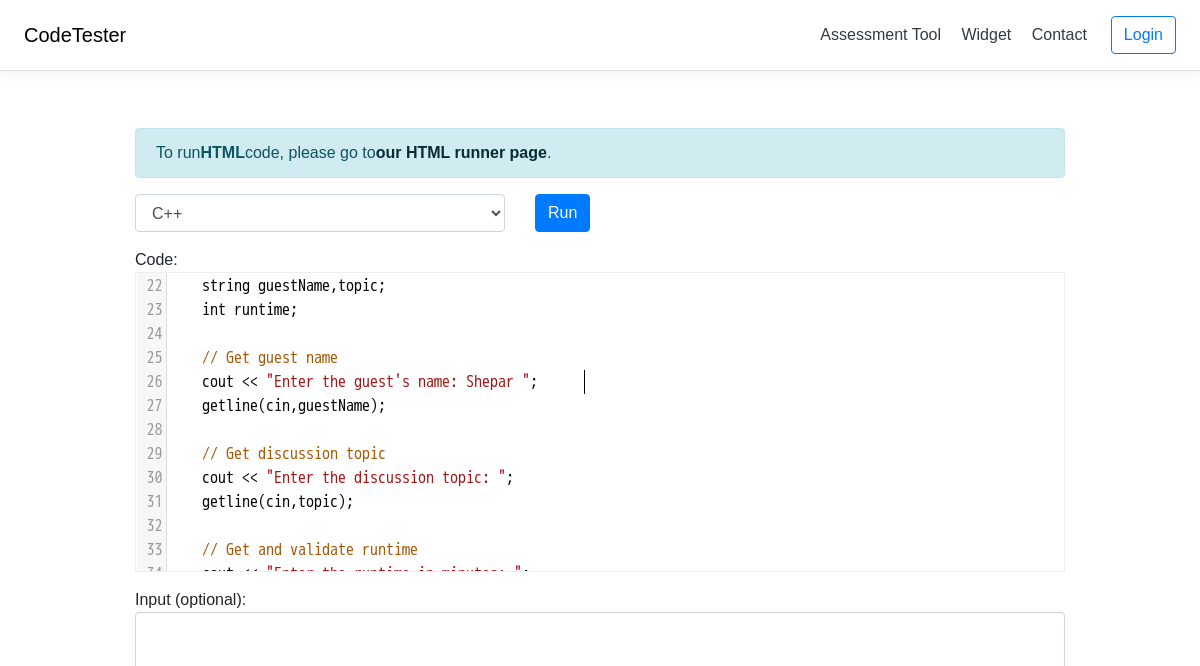 type on "ard" 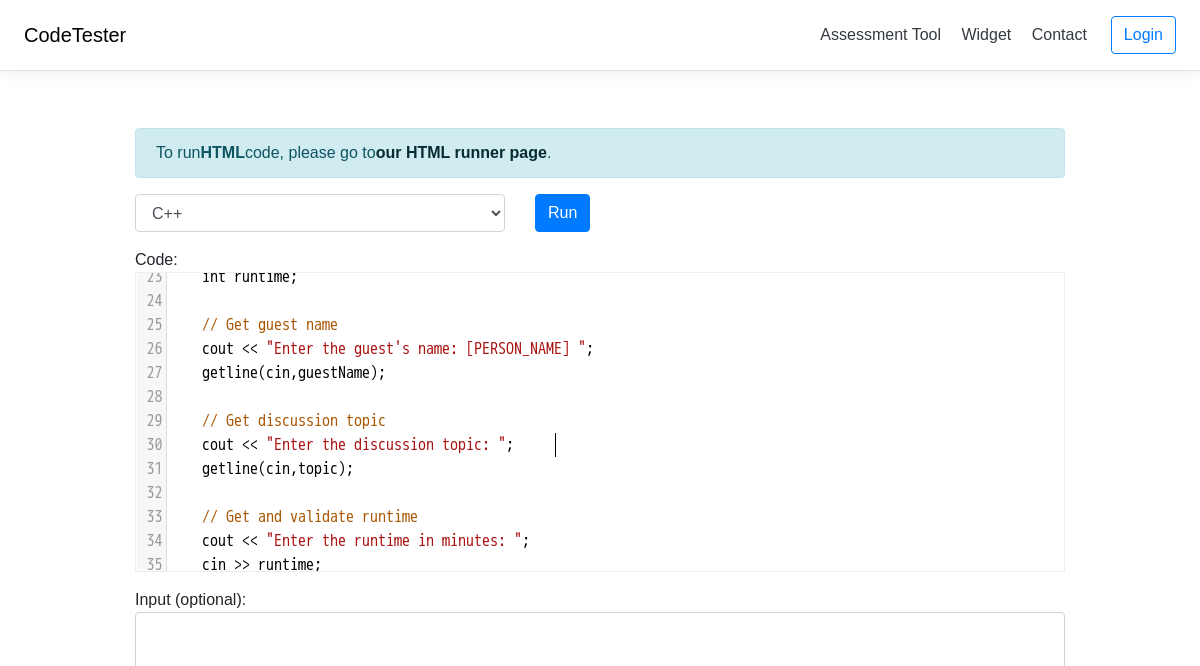 click on ""Enter the discussion topic: "" at bounding box center [386, 445] 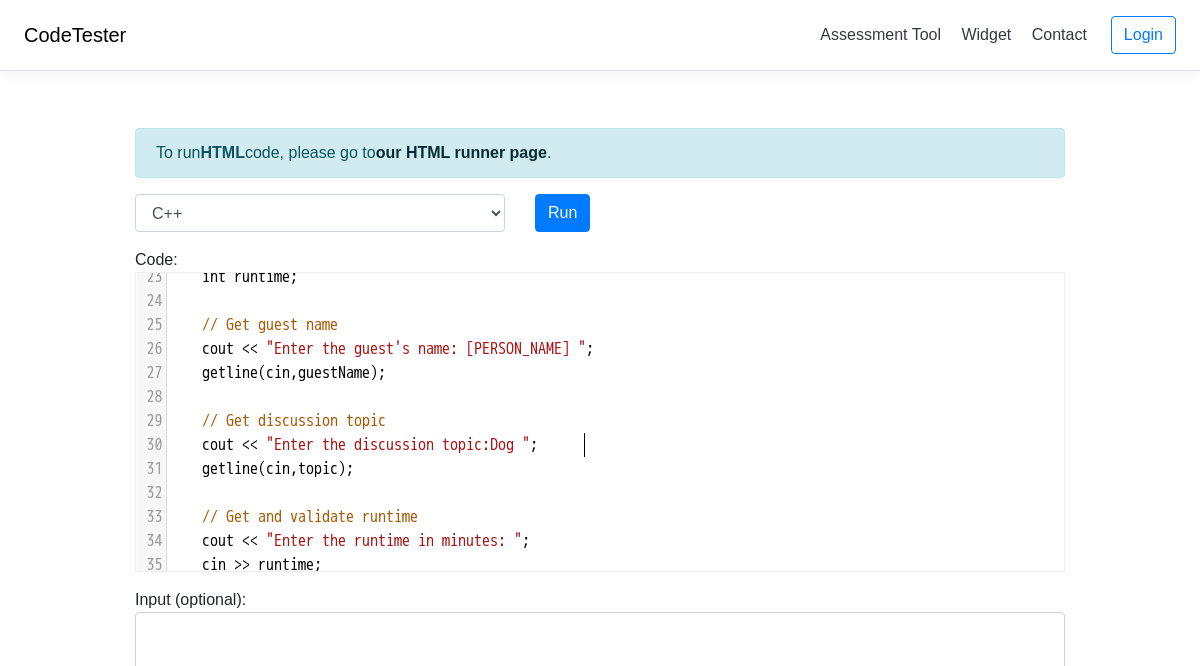 type on "Dogs" 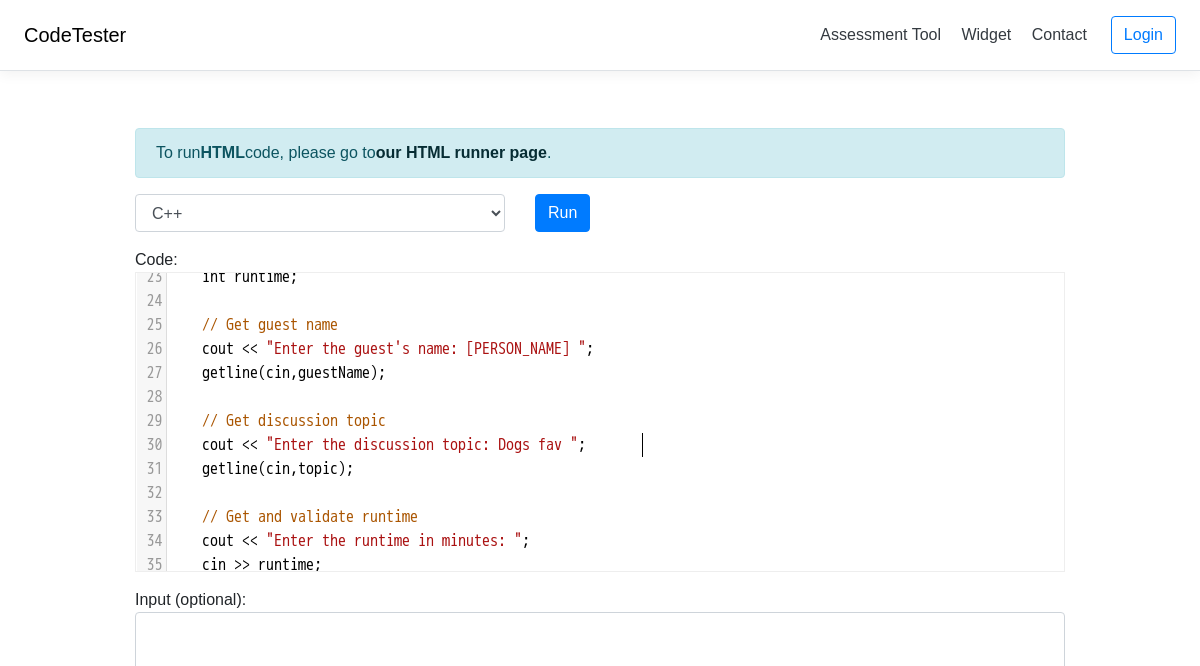 type on "Dogs fav" 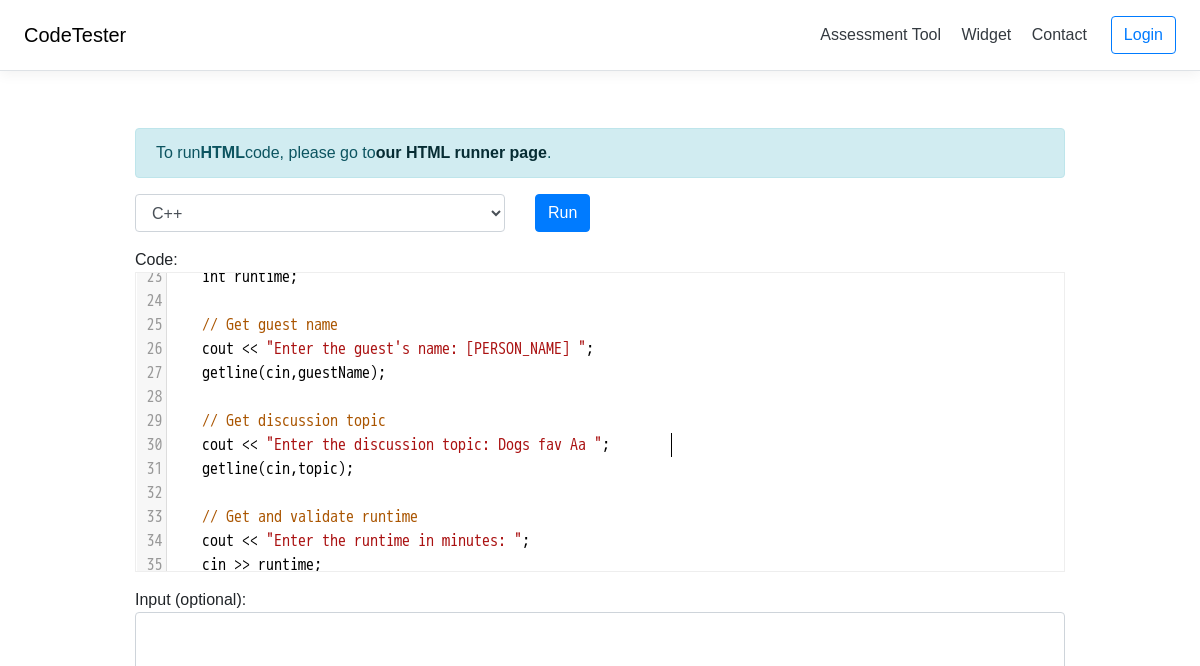 type on "Aap" 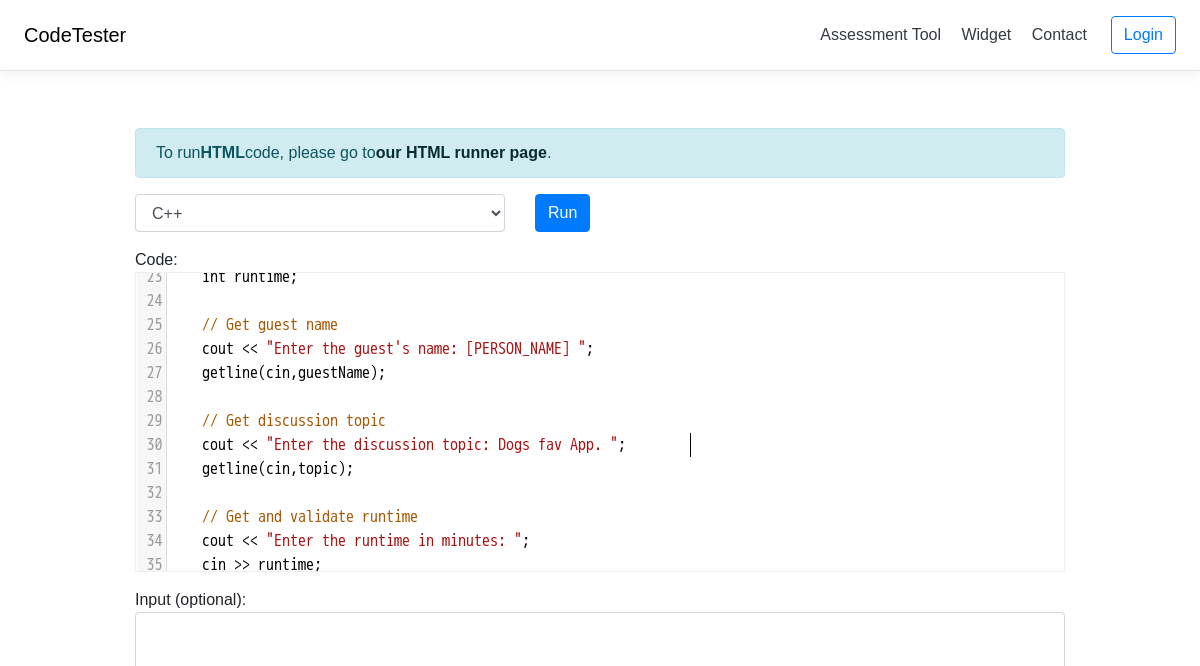 type on "pp." 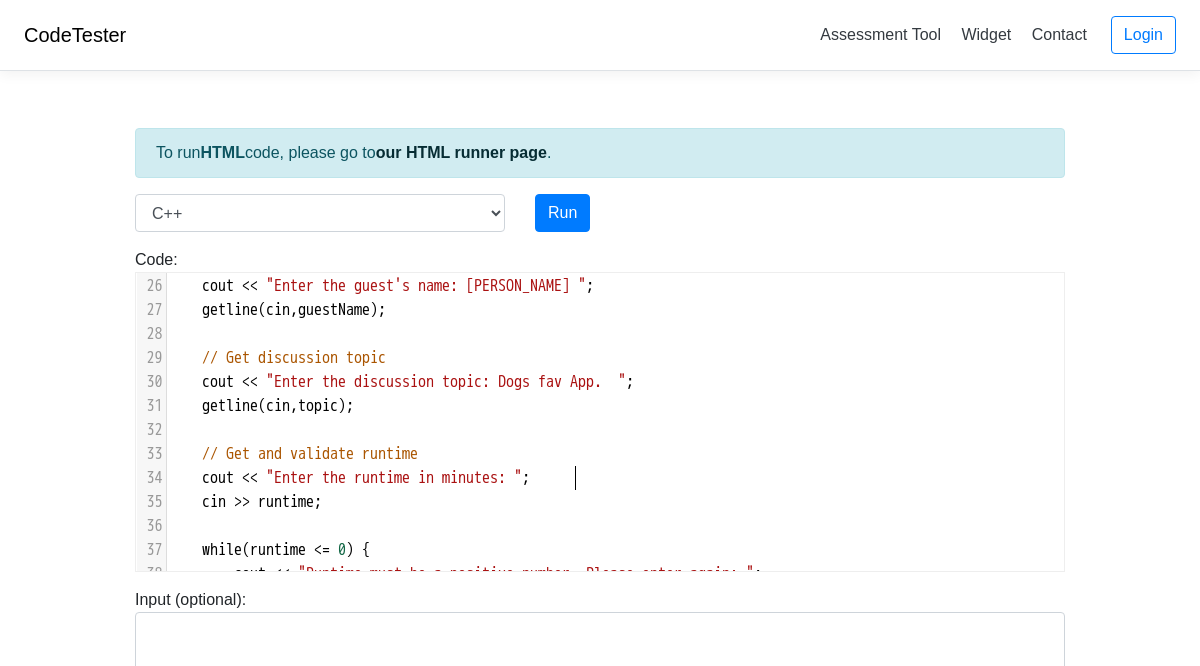 click on ""Enter the runtime in minutes: "" at bounding box center (394, 478) 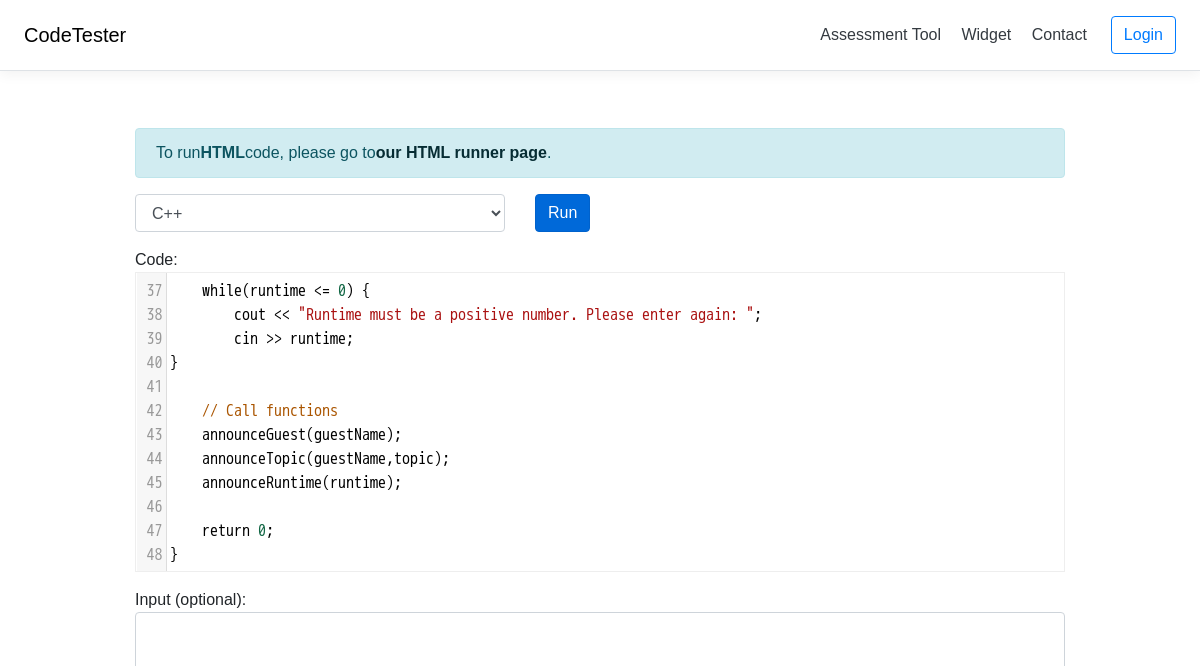 type on "65" 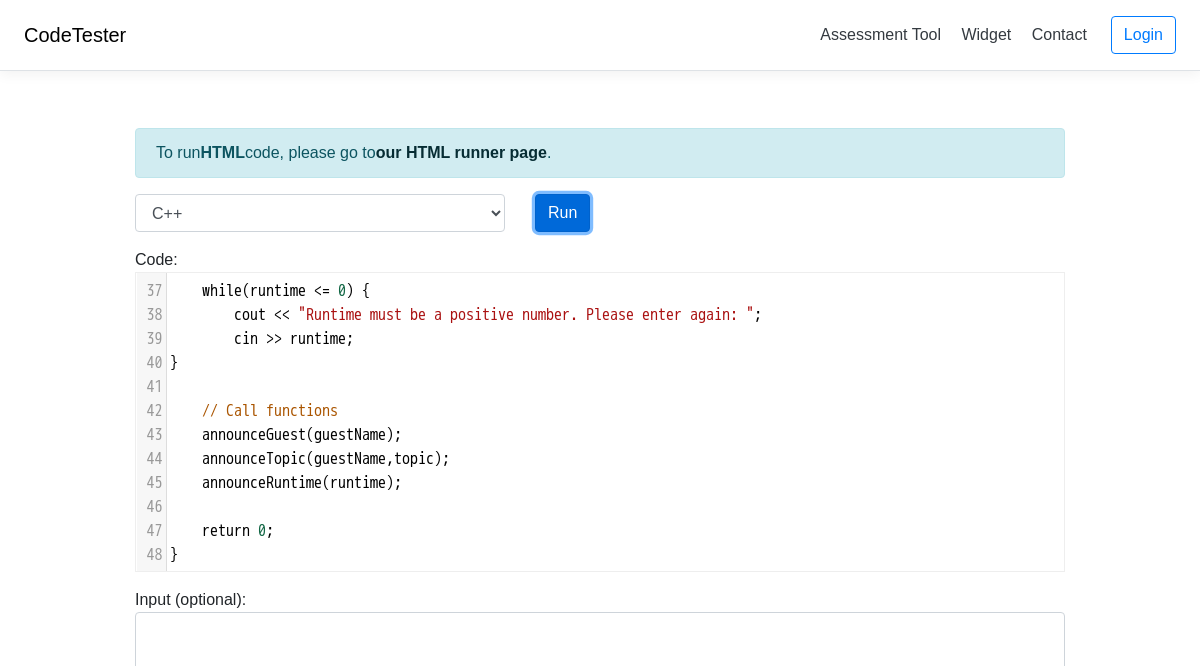 click on "Run" at bounding box center (562, 213) 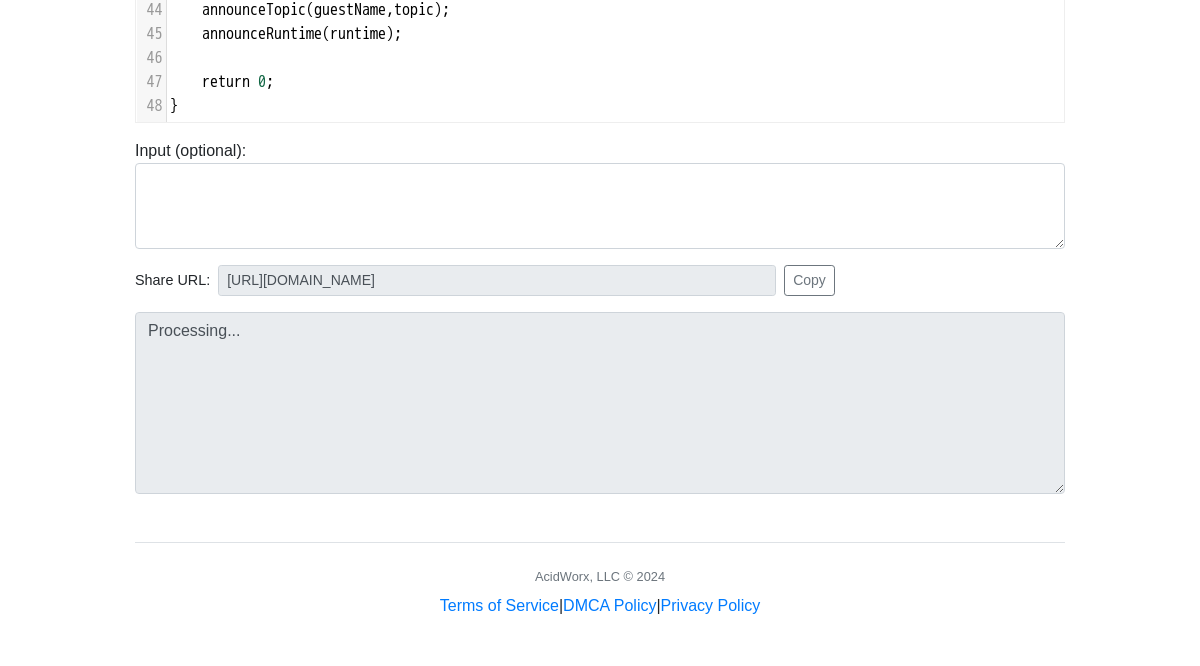 type on "[URL][DOMAIN_NAME]" 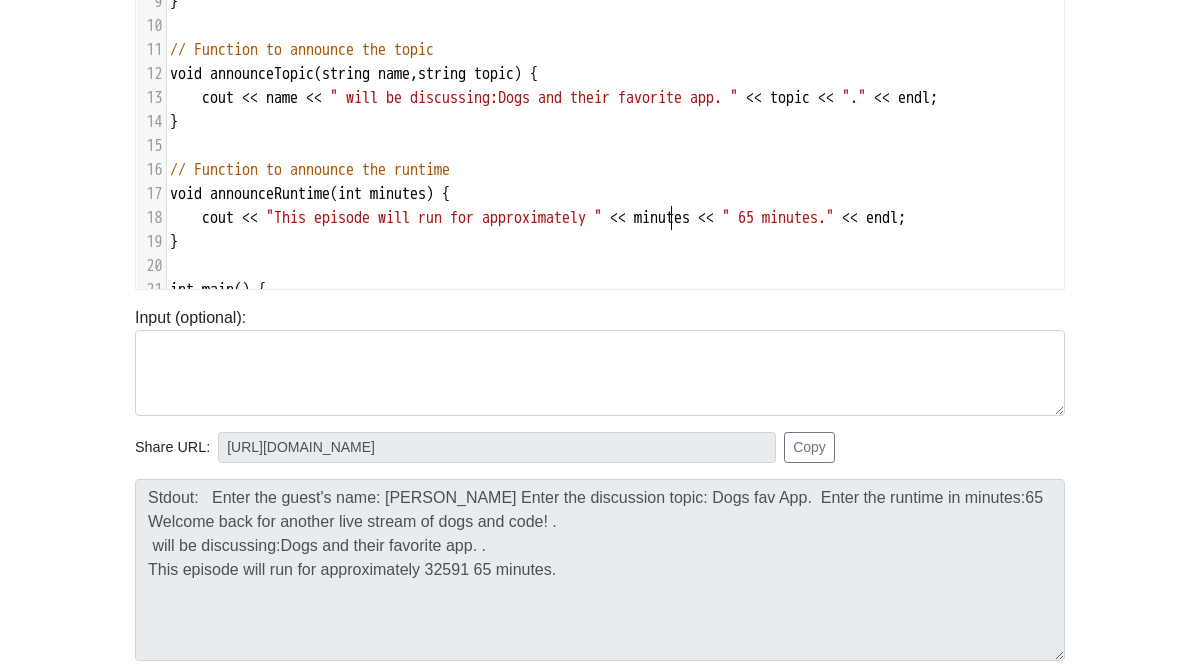 click on ""This episode will run for approximately "" at bounding box center [434, 218] 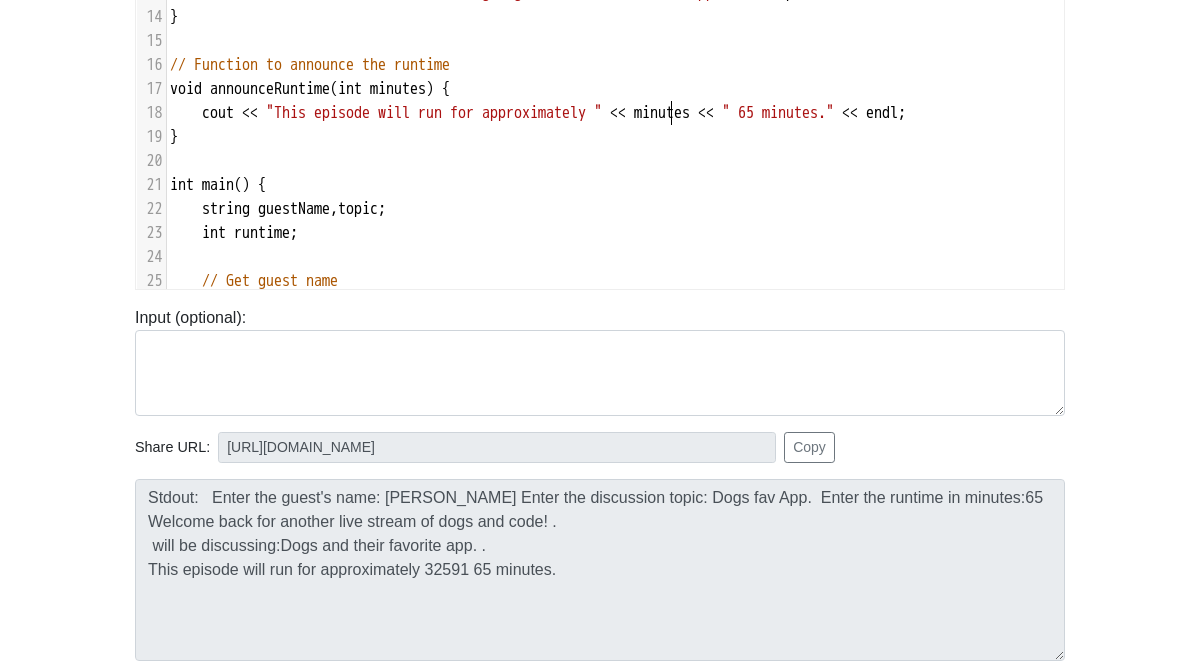 click on "cout   <<   "This episode will run for approximately "   <<   minutes   <<   " 65 minutes."   <<   endl ;" at bounding box center [538, 113] 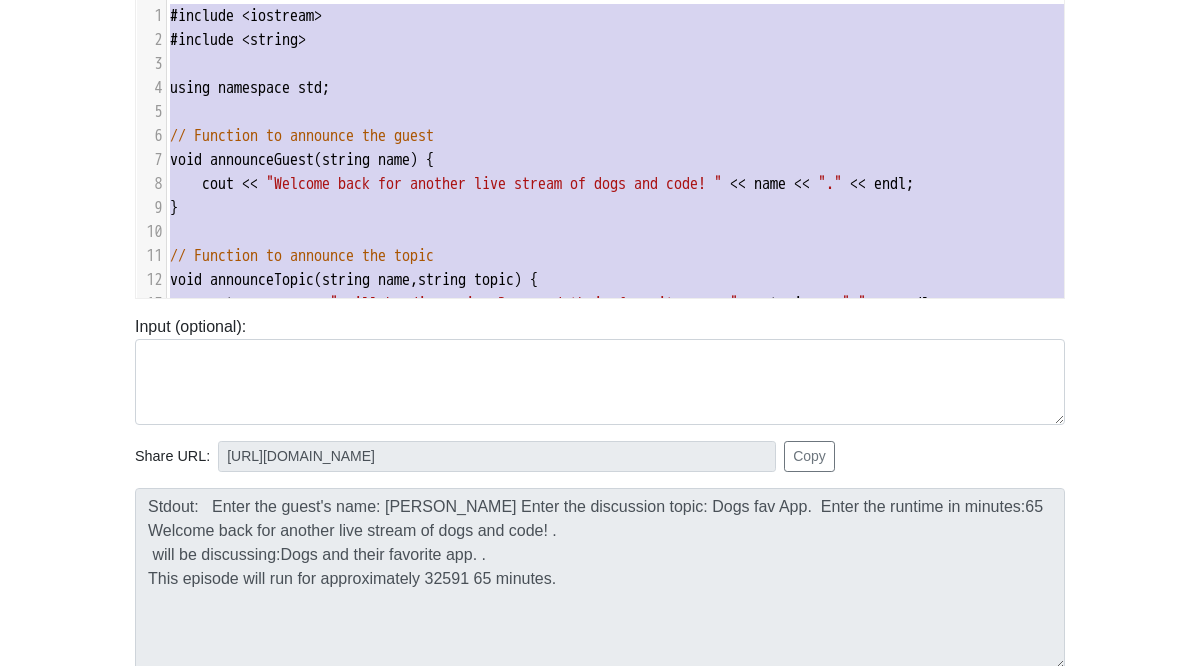 drag, startPoint x: 313, startPoint y: 227, endPoint x: 216, endPoint y: -46, distance: 289.72055 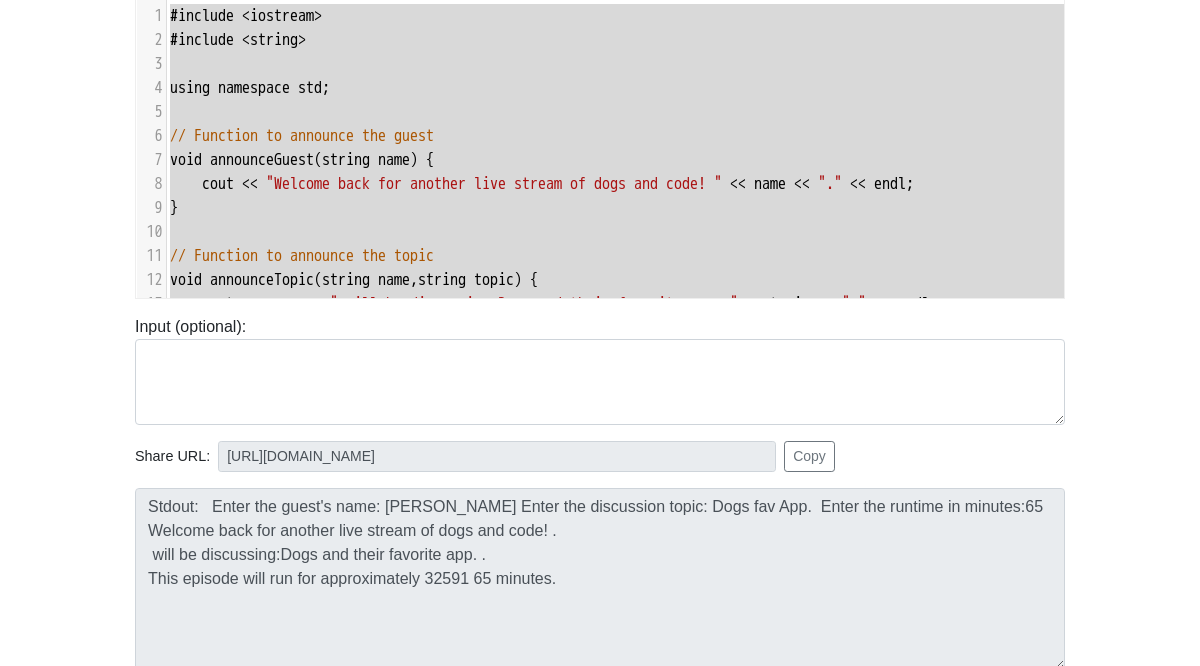 type on "#include <iostream>
#include <string>
using namespace std;
// Function to announce the guest
void announceGuest(string name) {
cout << "Welcome back for another live stream of dogs and code! " << name << "." << endl;
}
// Function to announce the topic
void announceTopic(string name, string topic) {
cout << name << " will be discussing:Dogs and their favorite app. " << topic << "." << endl;
}
// Function to announce the runtime
void announceRuntime(int minutes) {
cout << "This episode will run for approximately " << minutes << " 65 minutes." << endl;
}
int main() {
string guestName, topic;
int runtime;
// Get guest name
cout << "Enter the guest's name: [PERSON_NAME] ";
[PERSON_NAME](cin, guestName);
// Get discussion topic
cout << "Enter the discussion topic: Dogs fav App.  ";
getline(cin, topic);
// Get and validate runtime
cout << "Enter the runtime in minutes:65 ";
cin >> runtime;
while (runtime <= 0) {
cout << "Runtime must be a positive ..." 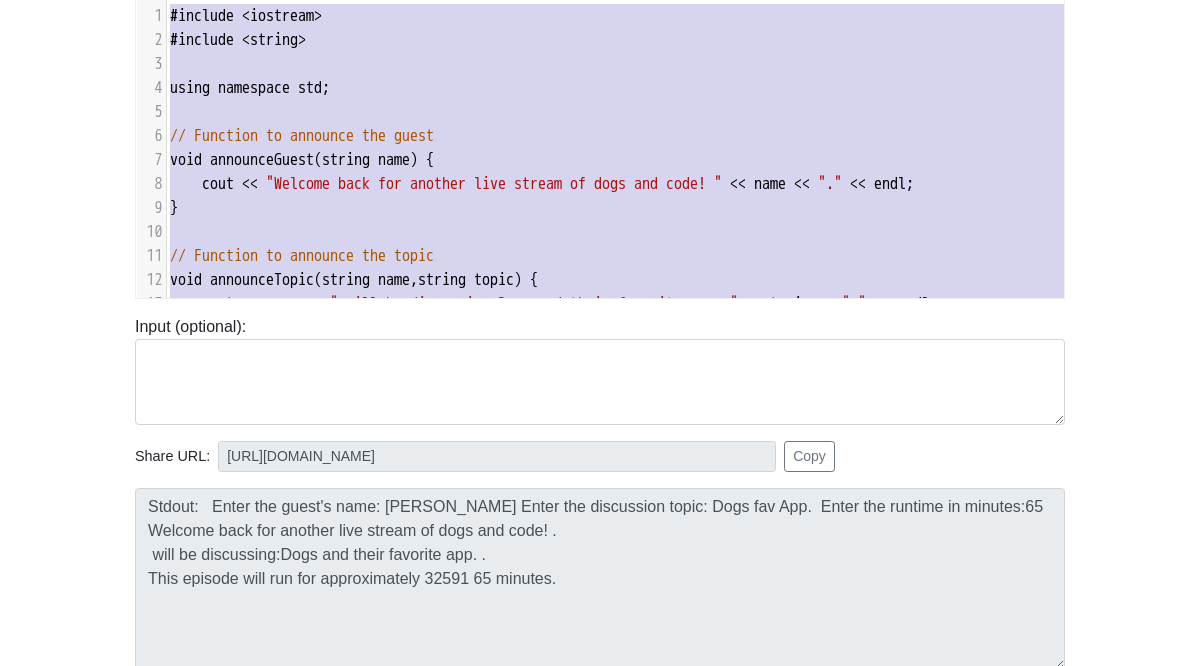 click on "​" at bounding box center (632, 232) 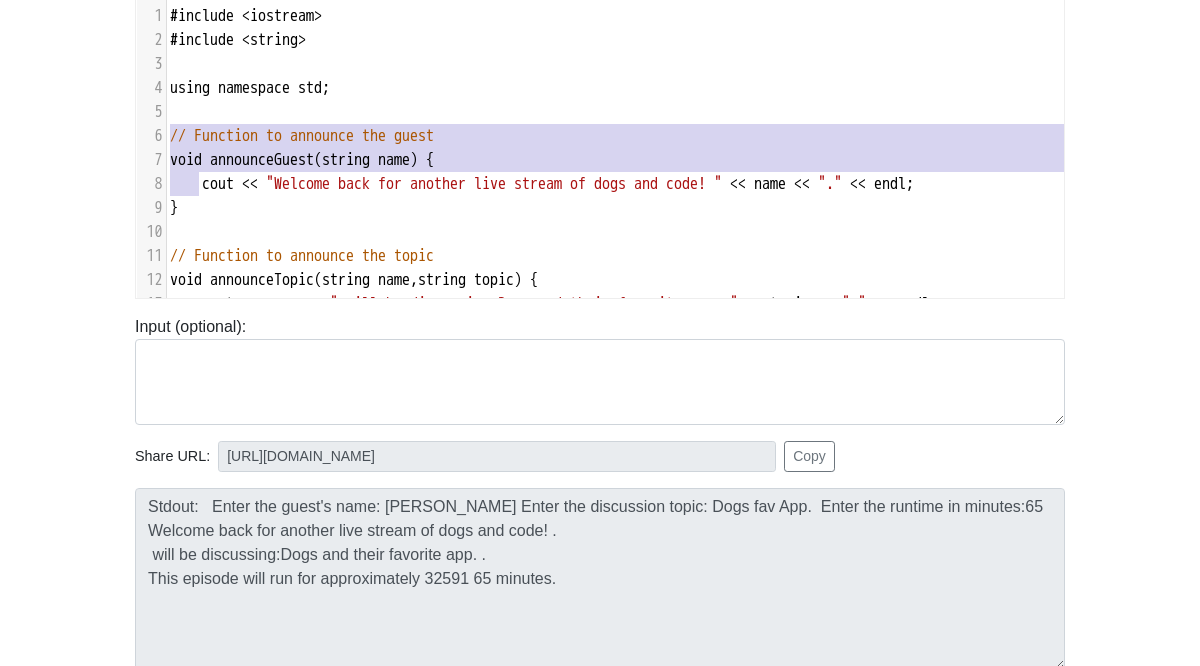 type on "// Function to announce the guest
void announceGuest(string name) {
cout << "Welcome back for another live stream of dogs and code! " << name << "." << endl;
}" 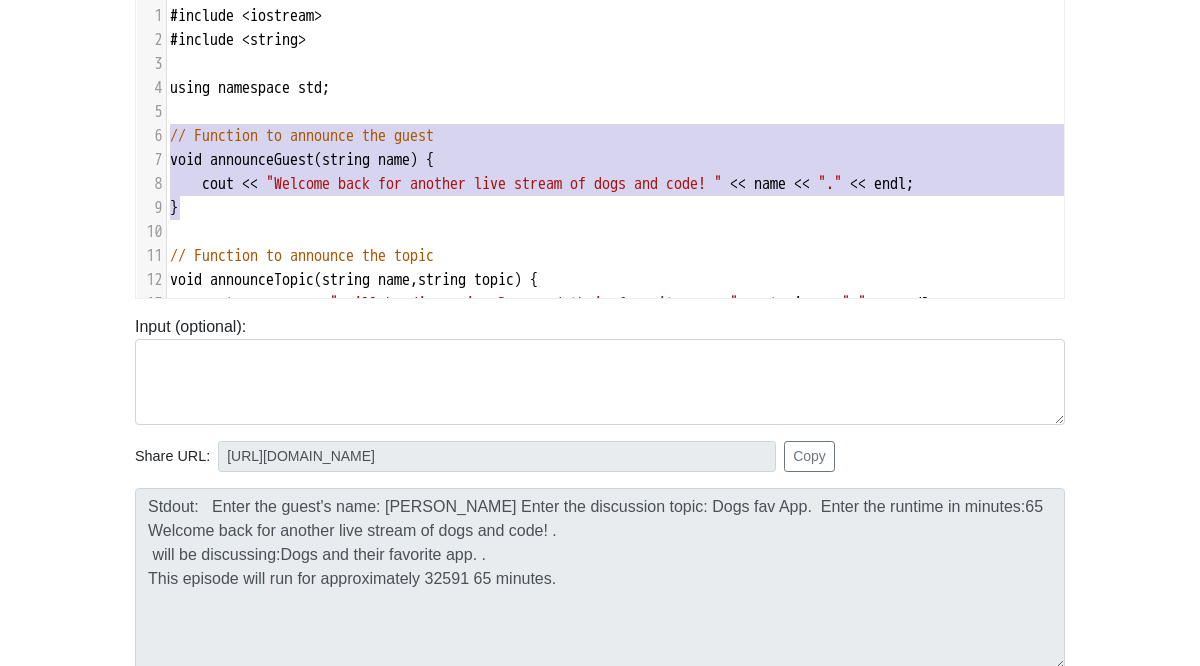 drag, startPoint x: 168, startPoint y: 133, endPoint x: 204, endPoint y: 201, distance: 76.941536 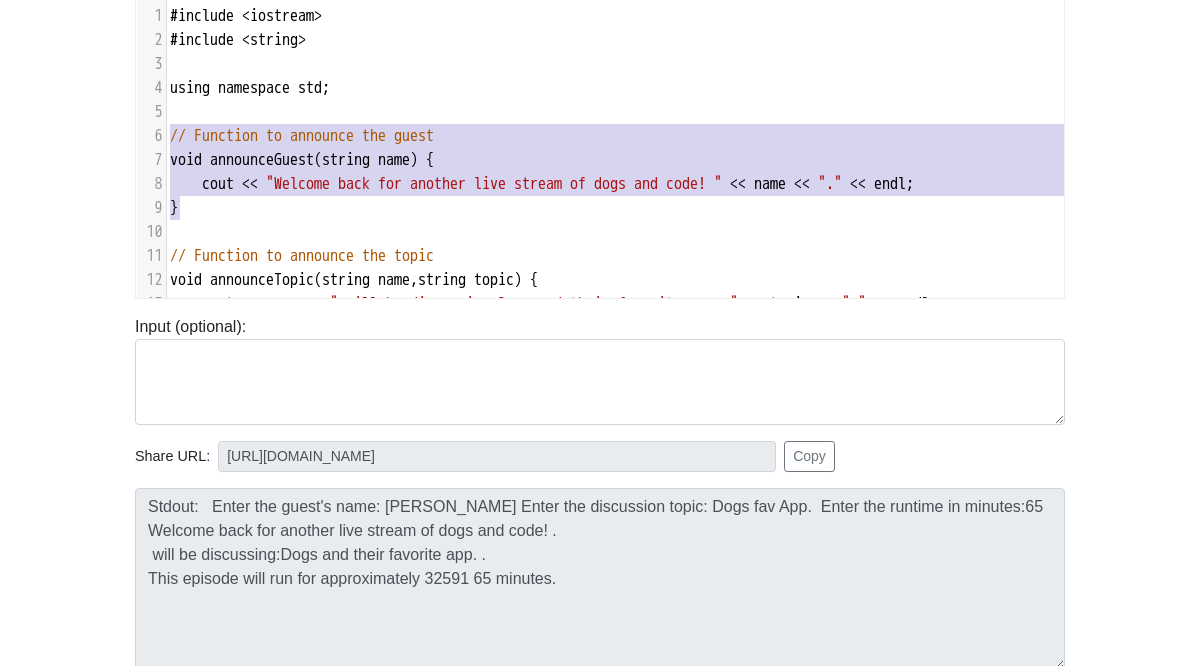 click on "announceGuest" at bounding box center (262, 160) 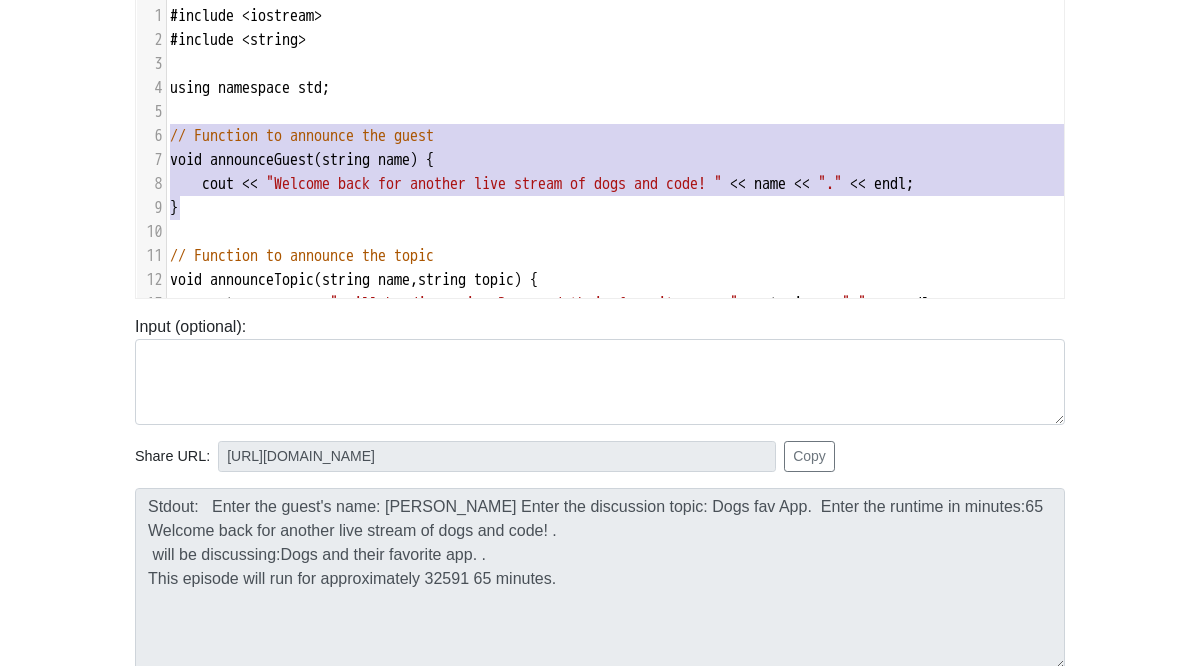 drag, startPoint x: 198, startPoint y: 210, endPoint x: 170, endPoint y: 129, distance: 85.70297 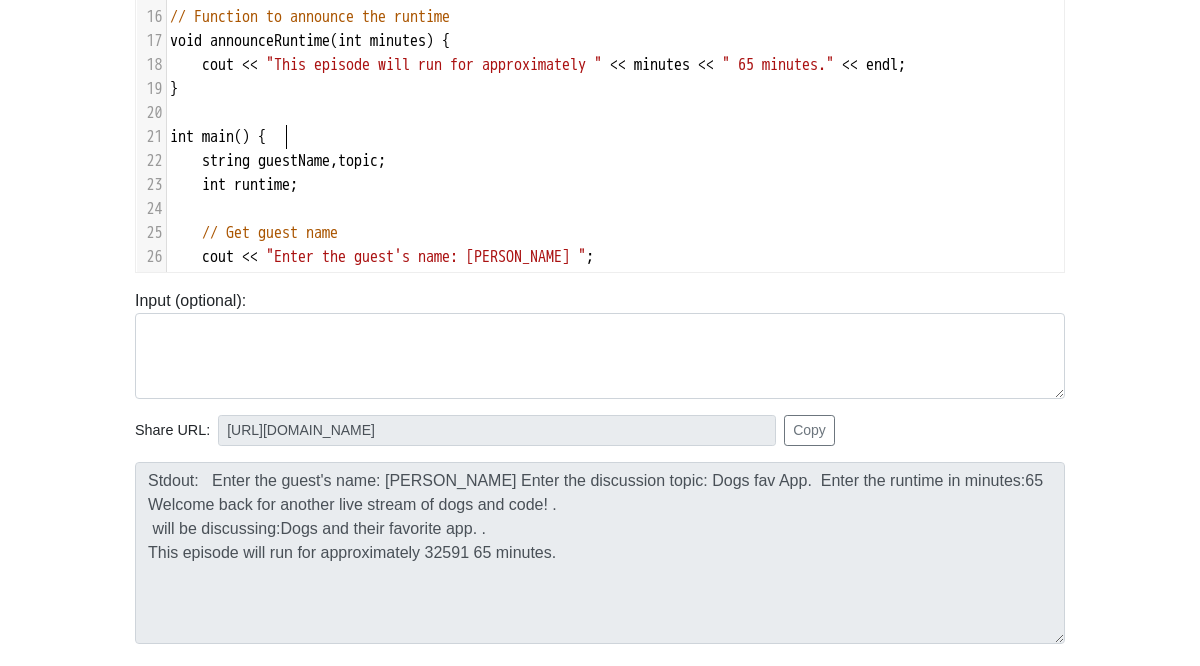 click on "int   main () {" at bounding box center (632, 137) 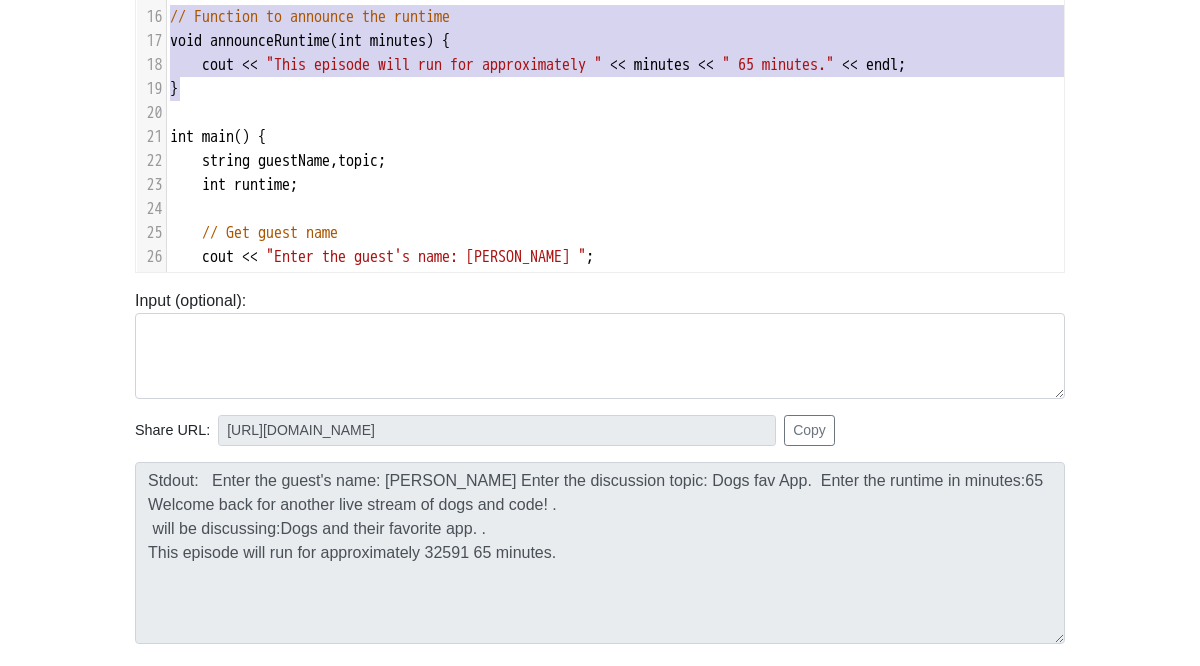 drag, startPoint x: 192, startPoint y: 96, endPoint x: 163, endPoint y: 21, distance: 80.411446 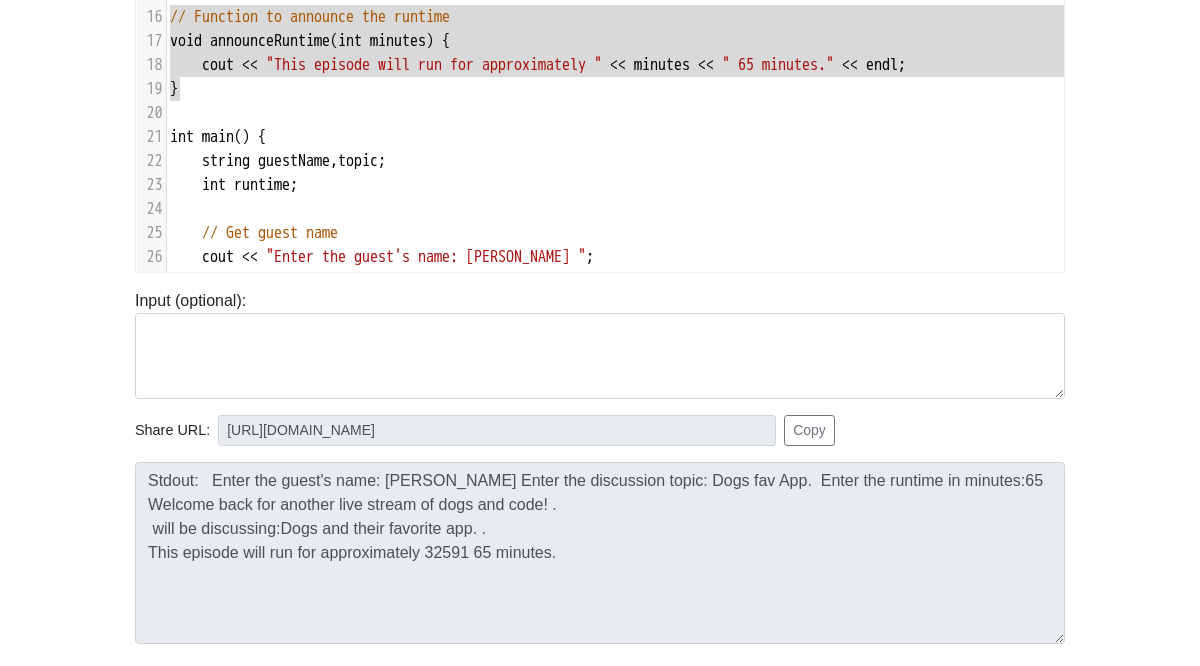 type on "// Function to announce the runtime
void announceRuntime(int minutes) {
cout << "This episode will run for approximately " << minutes << " 65 minutes." << endl;
}" 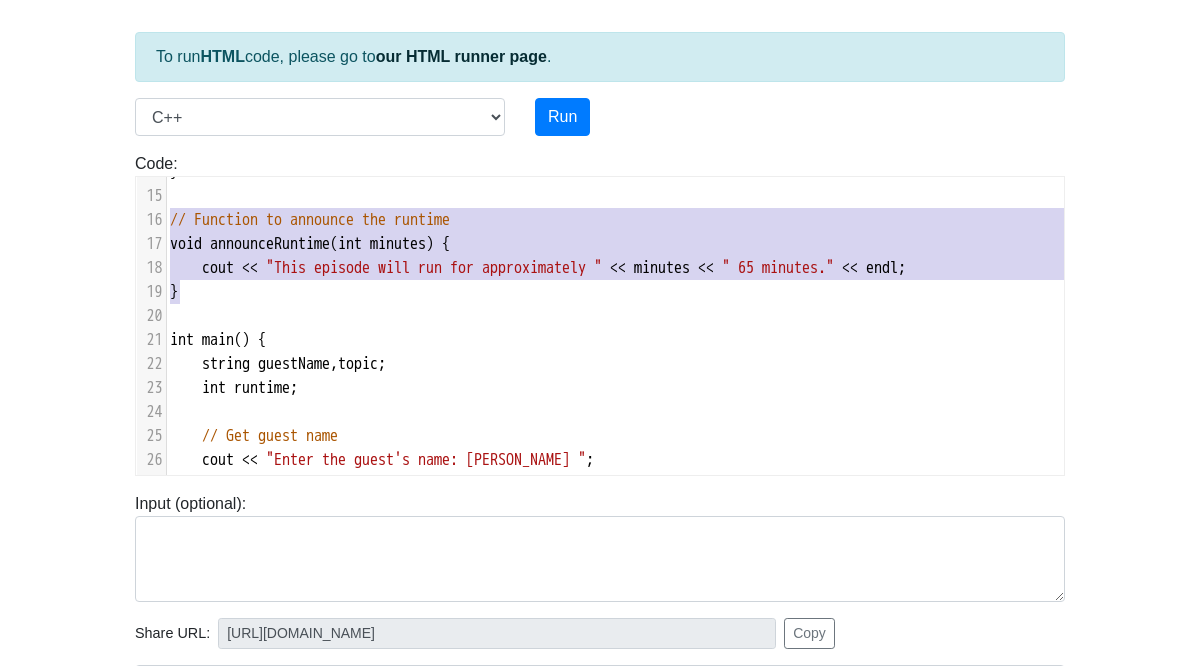 scroll, scrollTop: 0, scrollLeft: 0, axis: both 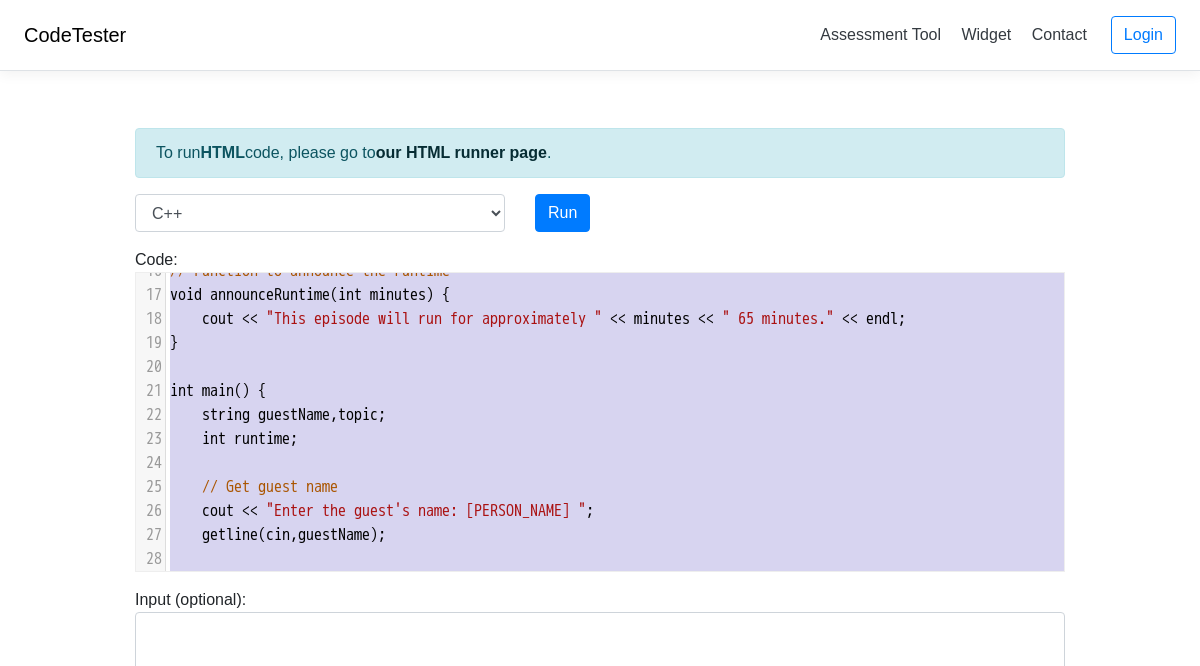 type on "include <iostream>
#include <string>
using namespace std;
// Function to announce the guest
void announceGuest(string name) {
cout << "Welcome back for another live stream of dogs and code! " << name << "." << endl;
}
// Function to announce the topic
void announceTopic(string name, string topic) {
cout << name << " will be discussing:Dogs and their favorite app. " << topic << "." << endl;
}
// Function to announce the runtime
void announceRuntime(int minutes) {
cout << "This episode will run for approximately " << minutes << " 65 minutes." << endl;
}
int main() {
string guestName, topic;
int runtime;
// Get guest name
cout << "Enter the guest's name: [PERSON_NAME] ";
[PERSON_NAME](cin, guestName);
// Get discussion topic
cout << "Enter the discussion topic: Dogs fav App.  ";
getline(cin, topic);
// Get and validate runtime
cout << "Enter the runtime in minutes:65 ";
cin >> runtime;
while (runtime <= 0) {
cout << "Runtime must be a positive n..." 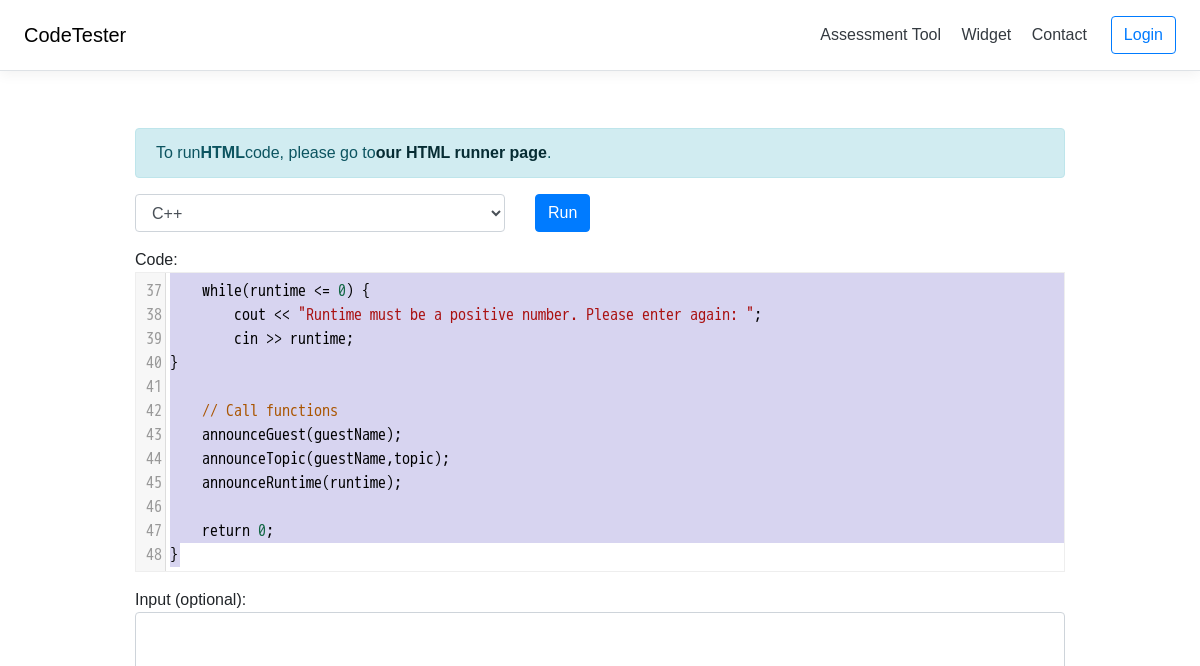 drag, startPoint x: 170, startPoint y: 283, endPoint x: 388, endPoint y: 787, distance: 549.1266 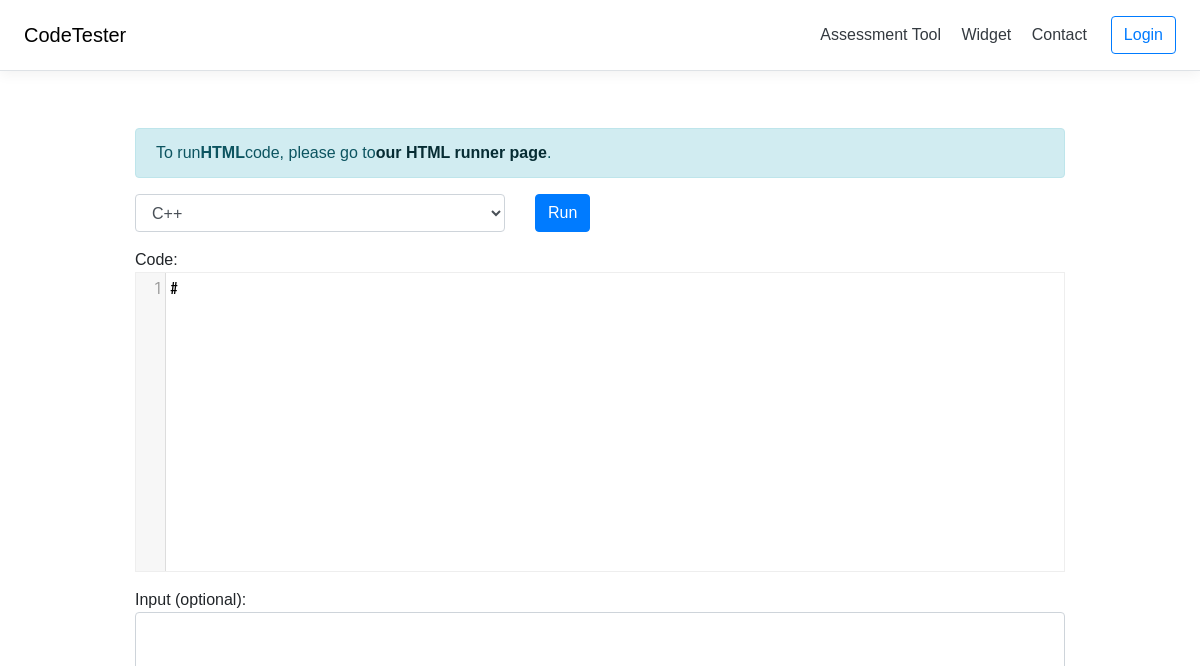 scroll, scrollTop: 862, scrollLeft: 0, axis: vertical 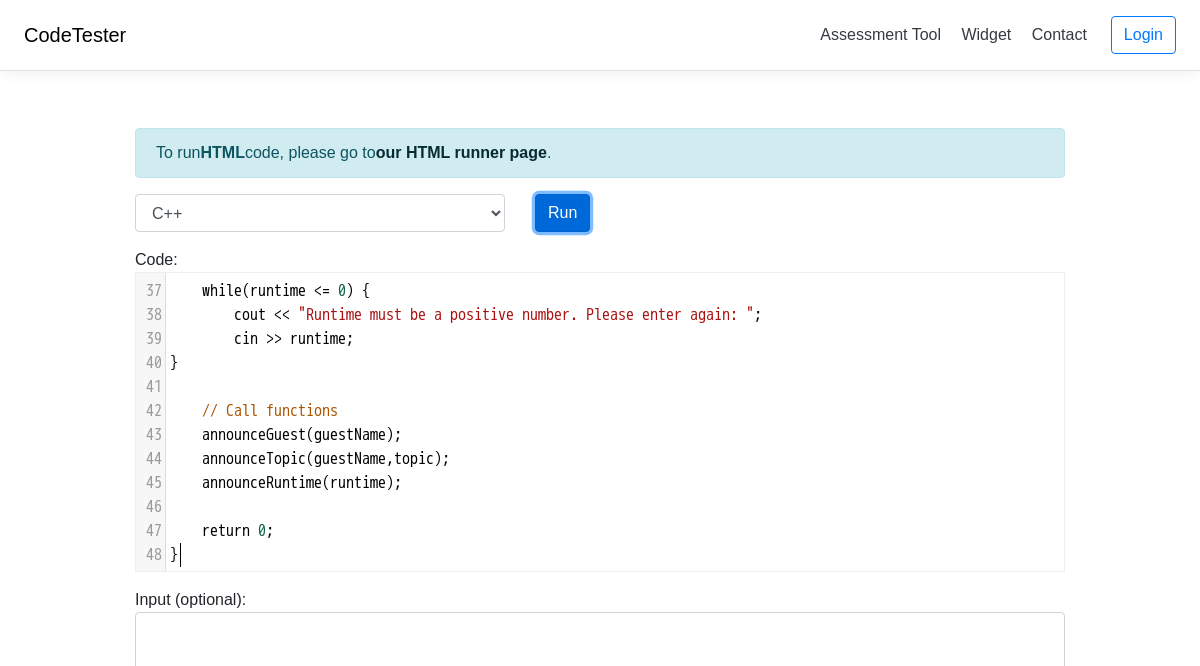 click on "Run" at bounding box center (562, 213) 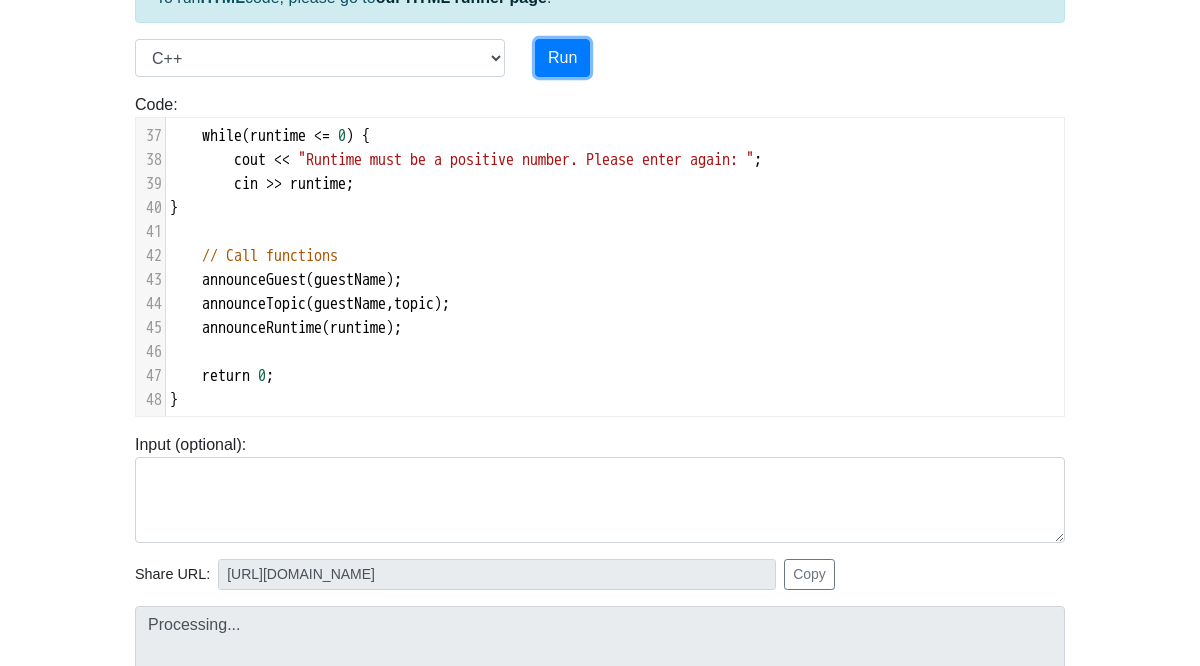 scroll, scrollTop: 449, scrollLeft: 0, axis: vertical 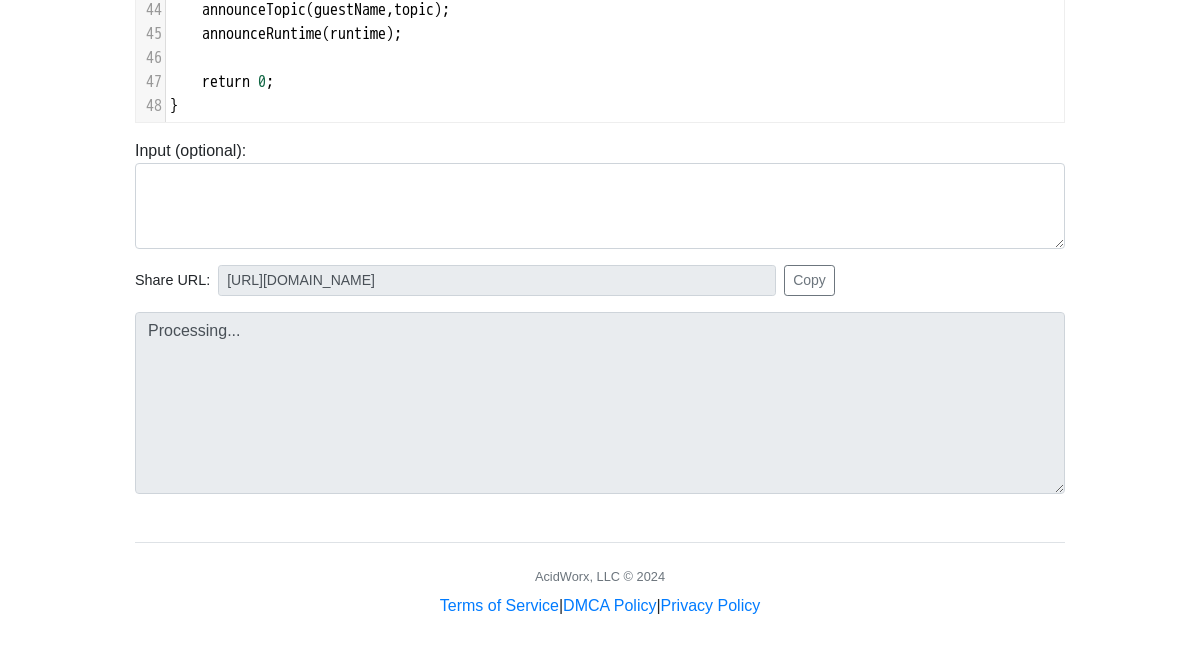 type on "[URL][DOMAIN_NAME]" 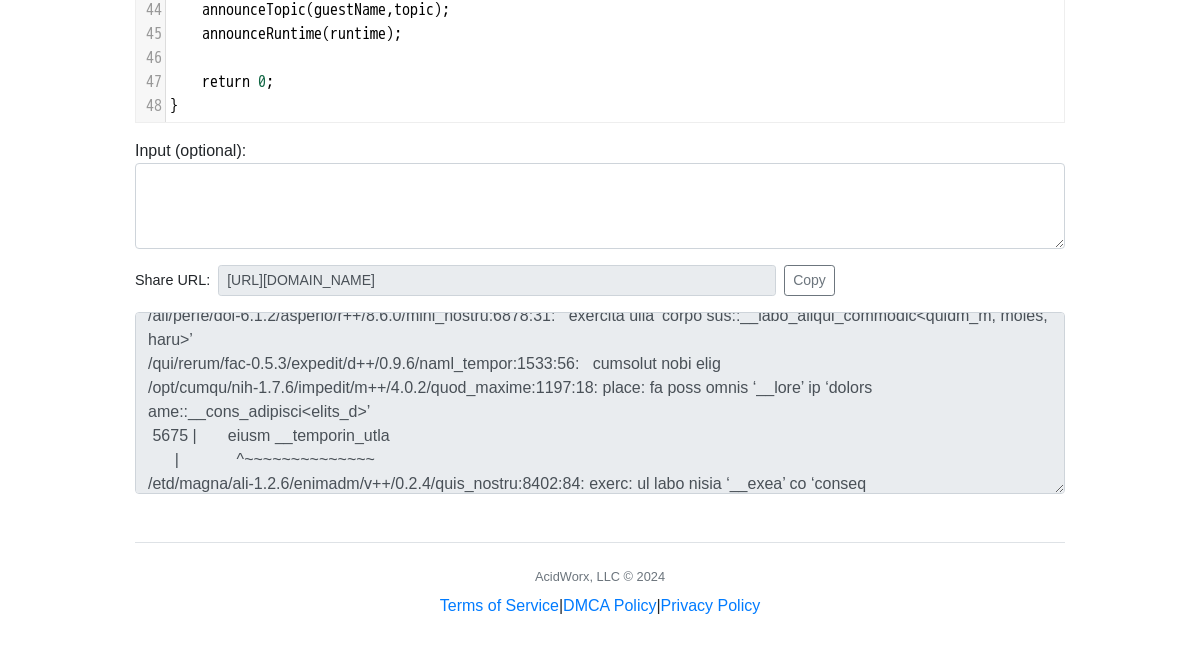 scroll, scrollTop: 5395, scrollLeft: 0, axis: vertical 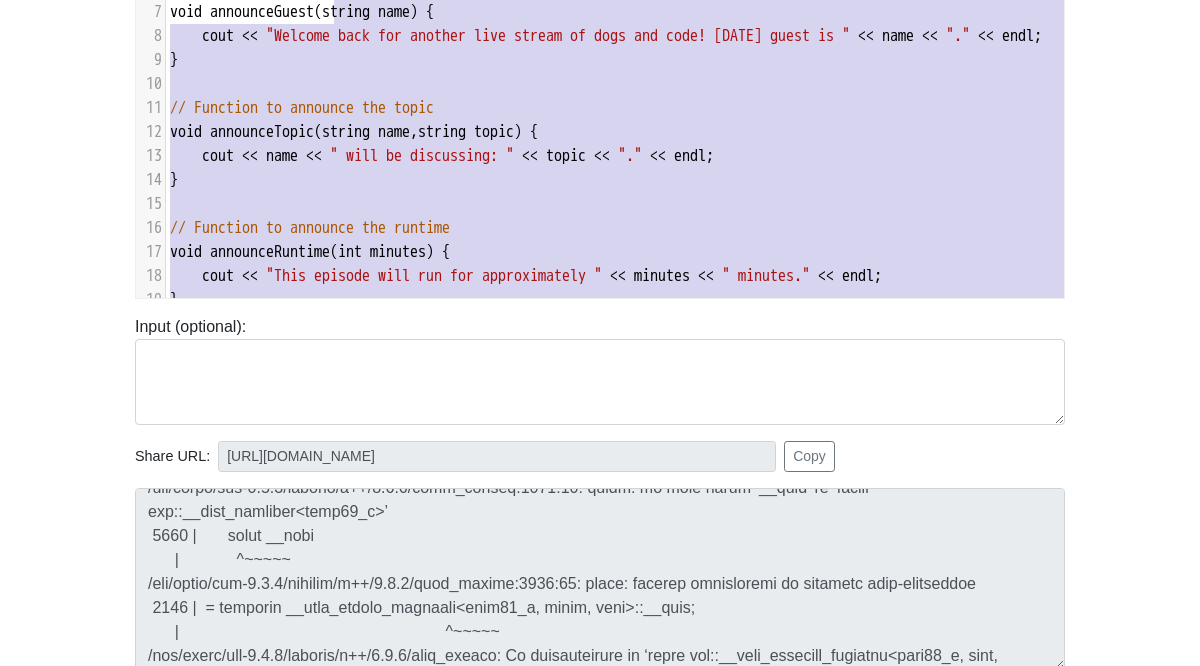 type on "##include <iostream>
#include <string>
using namespace std;
// Function to announce the guest
void announceGuest(string name) {
cout << "Welcome back for another live stream of dogs and code! [DATE] guest is " << name << "." << endl;
}
// Function to announce the topic
void announceTopic(string name, string topic) {
cout << name << " will be discussing: " << topic << "." << endl;
}
// Function to announce the runtime
void announceRuntime(int minutes) {
cout << "This episode will run for approximately " << minutes << " minutes." << endl;
}
int main() {
string guestName, topic;
int runtime;
// Get guest name
cout << "Enter the guest's name: ";
[PERSON_NAME](cin, guestName);
// Get discussion topic
cout << "Enter the discussion topic: ";
getline(cin, topic);
// Get and validate runtime
cout << "Enter the runtime in minutes: ";
cin >> runtime;
while (runtime <= 0) {
cout << "Runtime must be a positive number. Please enter again: ";
..." 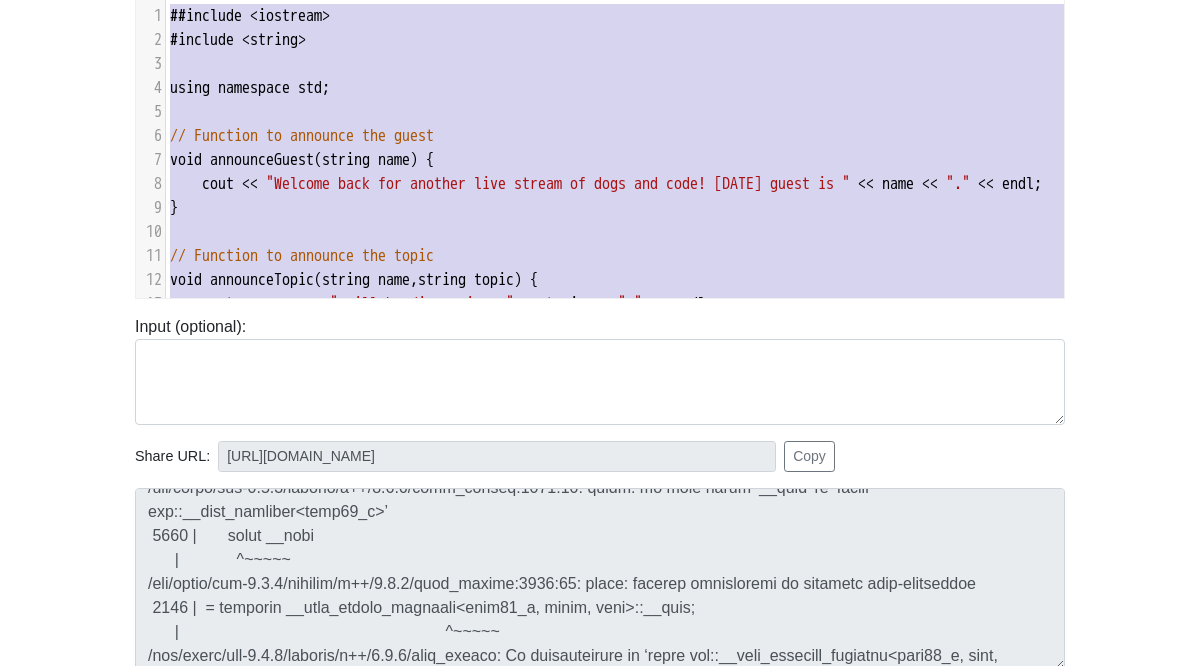 drag, startPoint x: 398, startPoint y: 109, endPoint x: 64, endPoint y: -104, distance: 396.1376 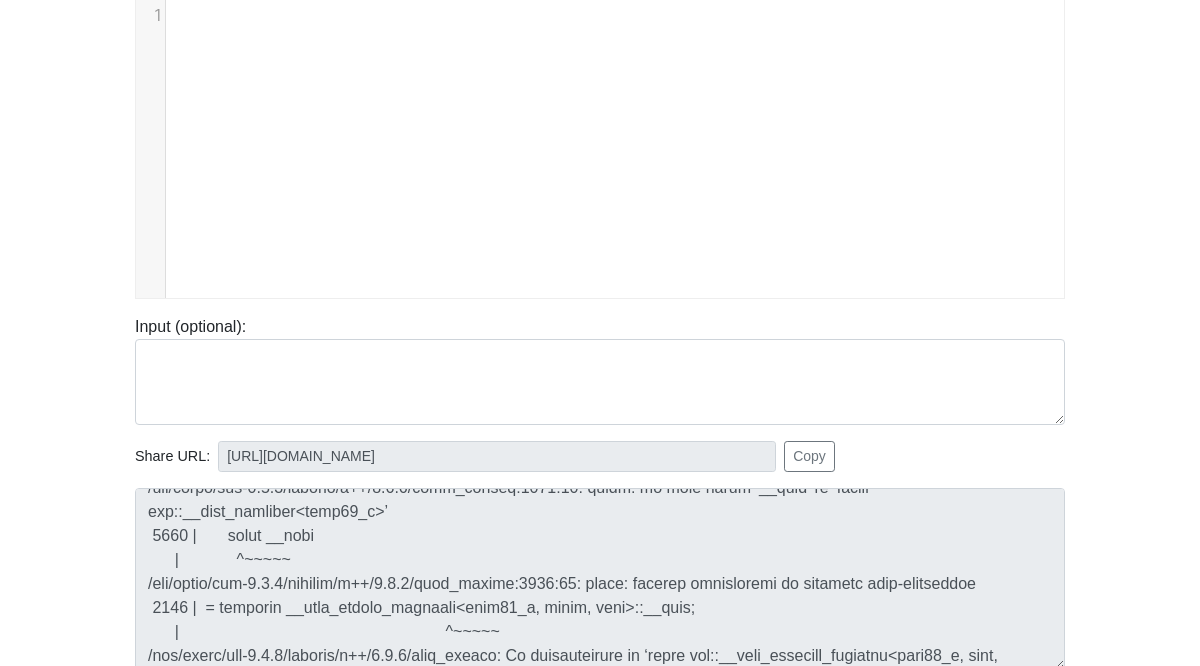 scroll, scrollTop: 670, scrollLeft: 0, axis: vertical 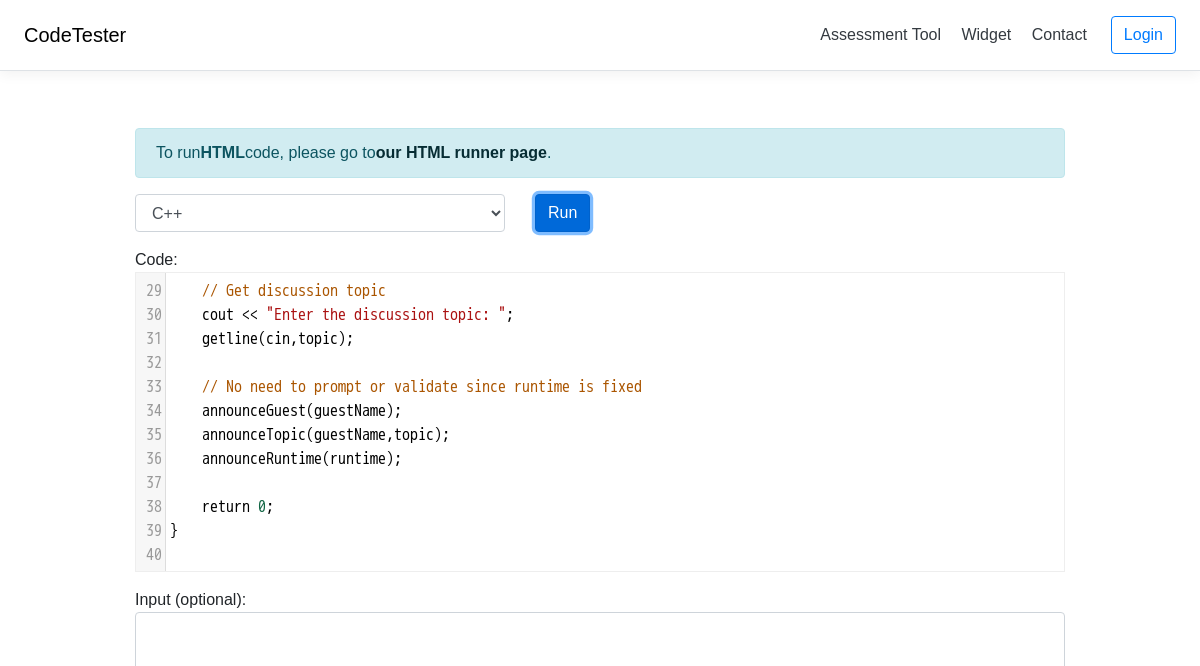 click on "Run" at bounding box center (562, 213) 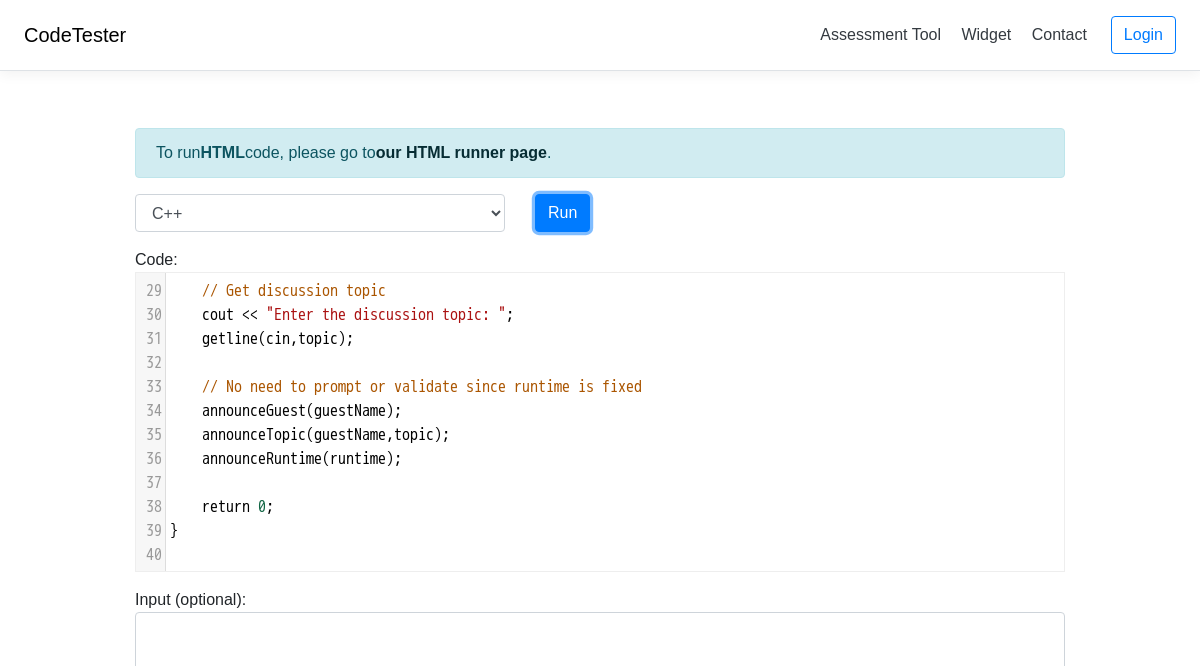 scroll, scrollTop: 449, scrollLeft: 0, axis: vertical 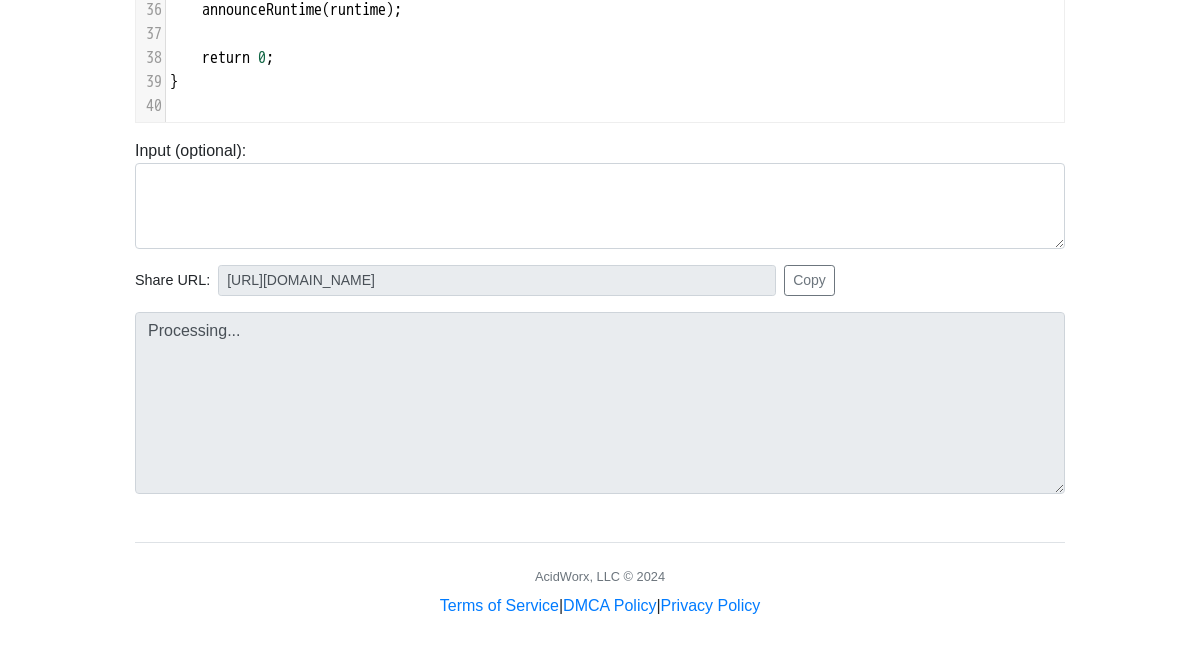 type on "[URL][DOMAIN_NAME]" 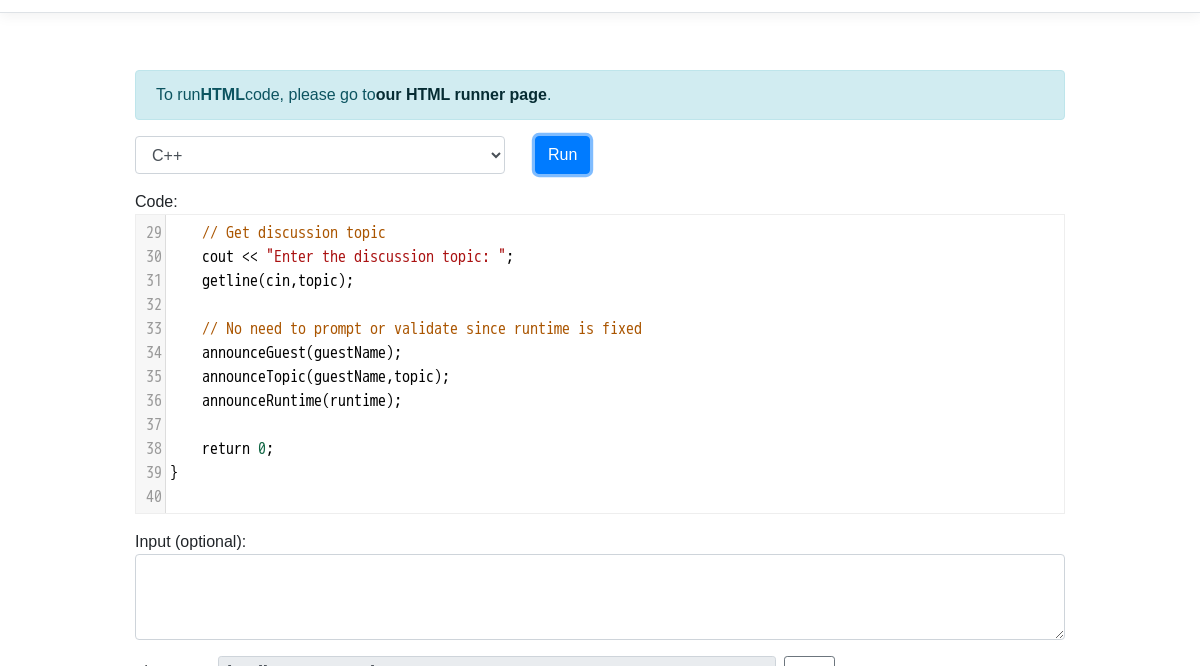 scroll, scrollTop: 0, scrollLeft: 0, axis: both 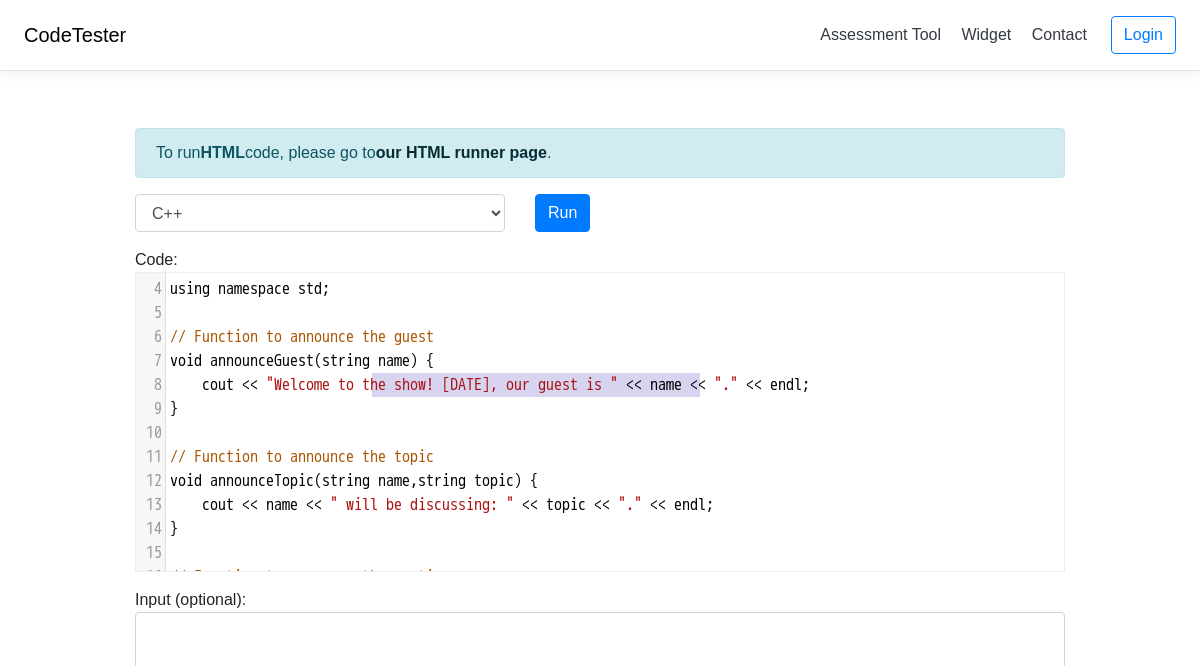 type on "to the show! [DATE], our guest is" 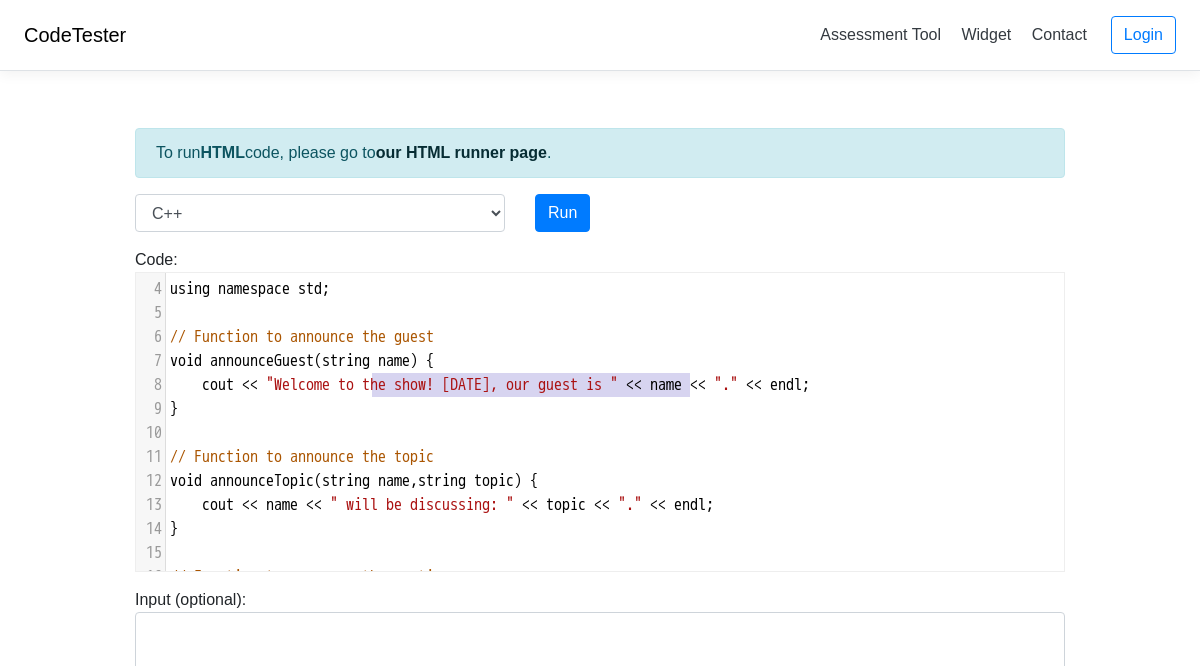 drag, startPoint x: 371, startPoint y: 384, endPoint x: 689, endPoint y: 393, distance: 318.12732 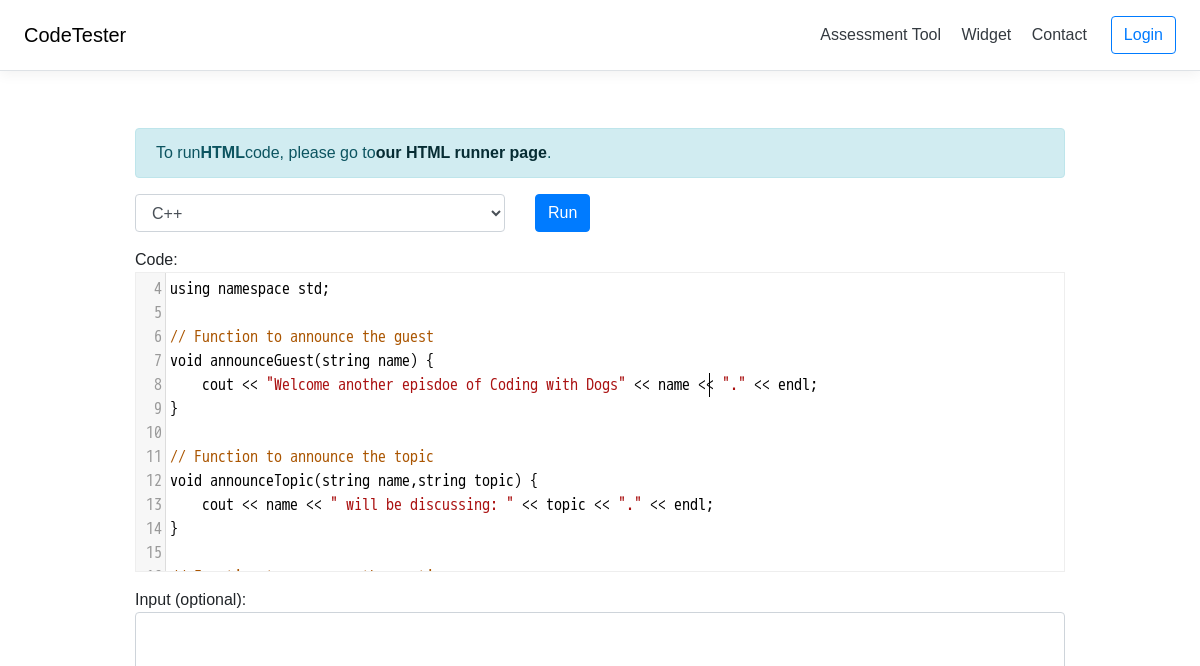 type on "another episdoe of Coding with Dogs!" 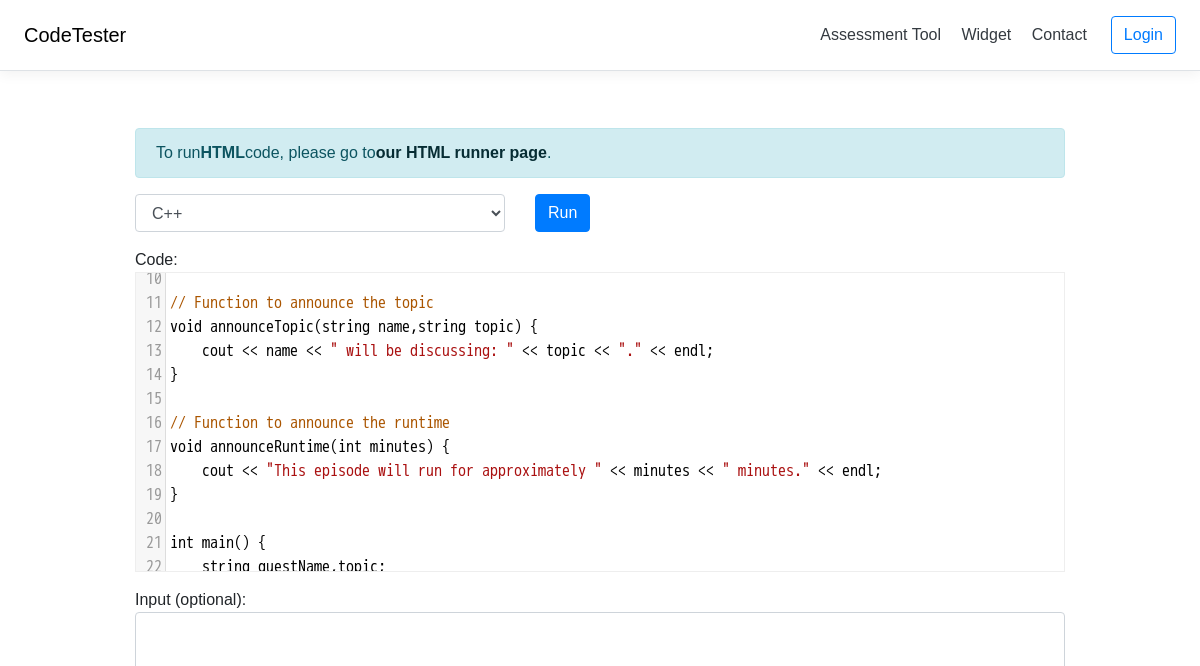 click on "" will be discussing: "" at bounding box center [422, 351] 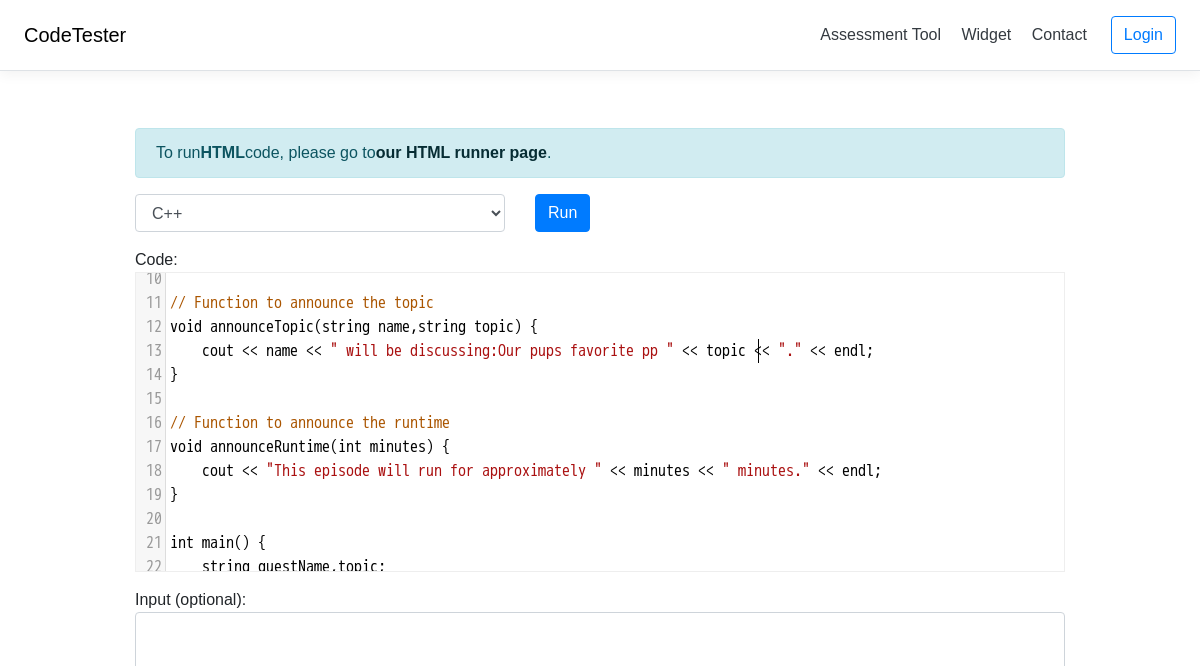 type on "Our pups favorite pp" 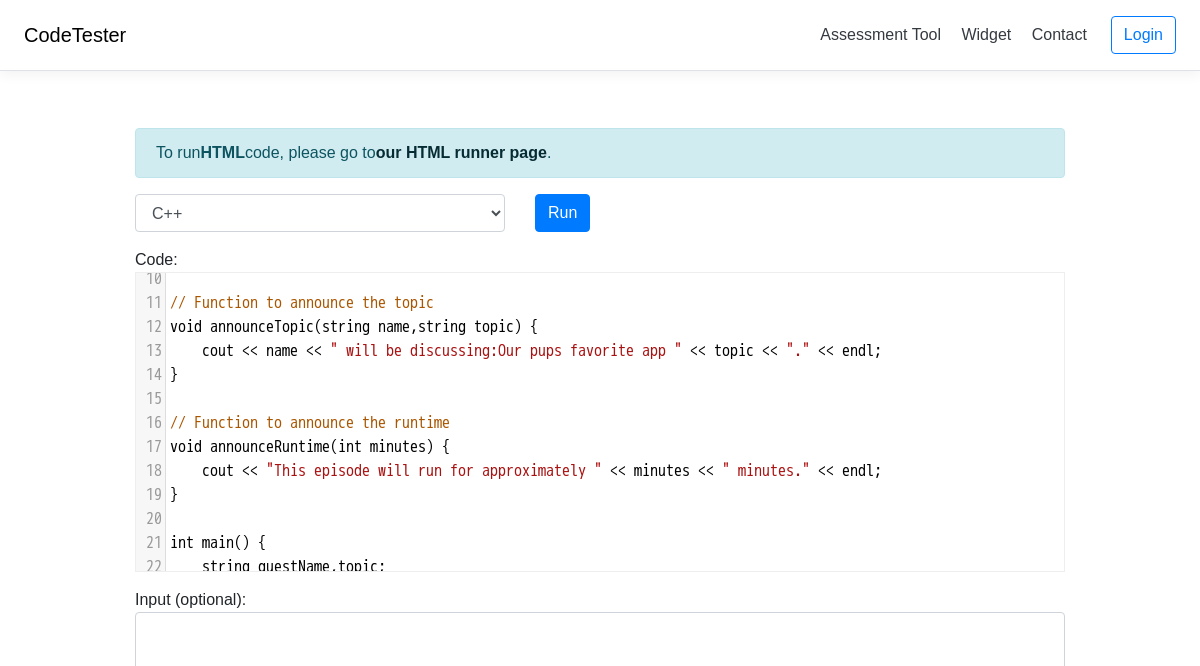 type on "app." 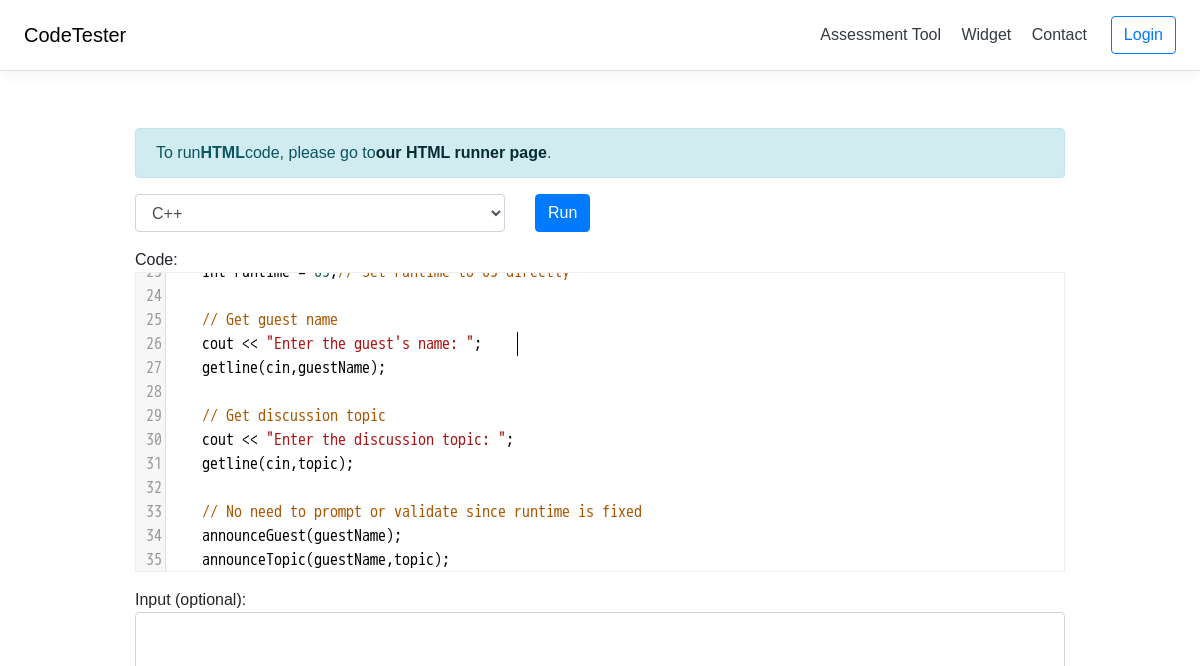 click on ""Enter the guest's name: "" at bounding box center [370, 344] 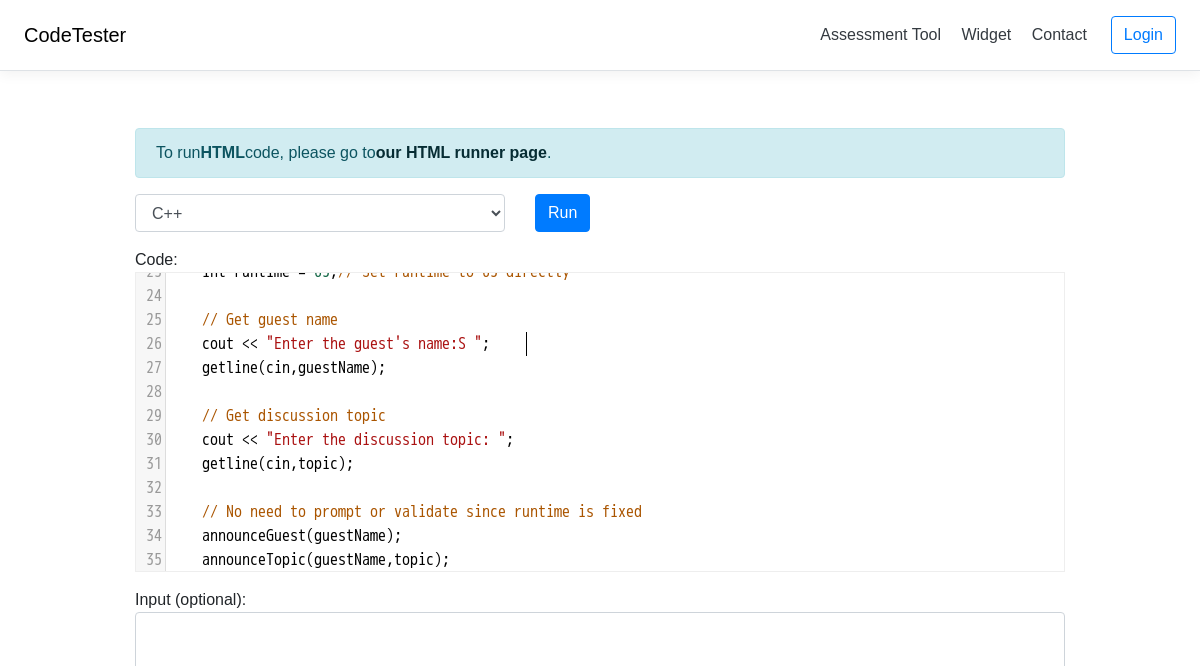 type on "Se" 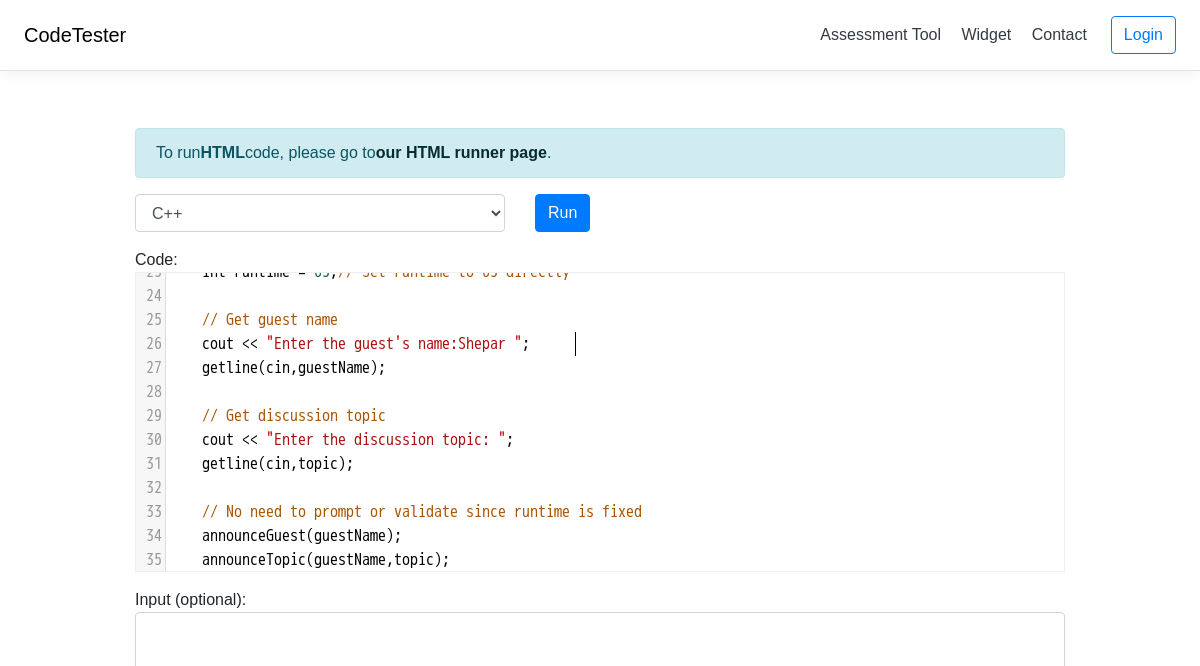 type on "hepard" 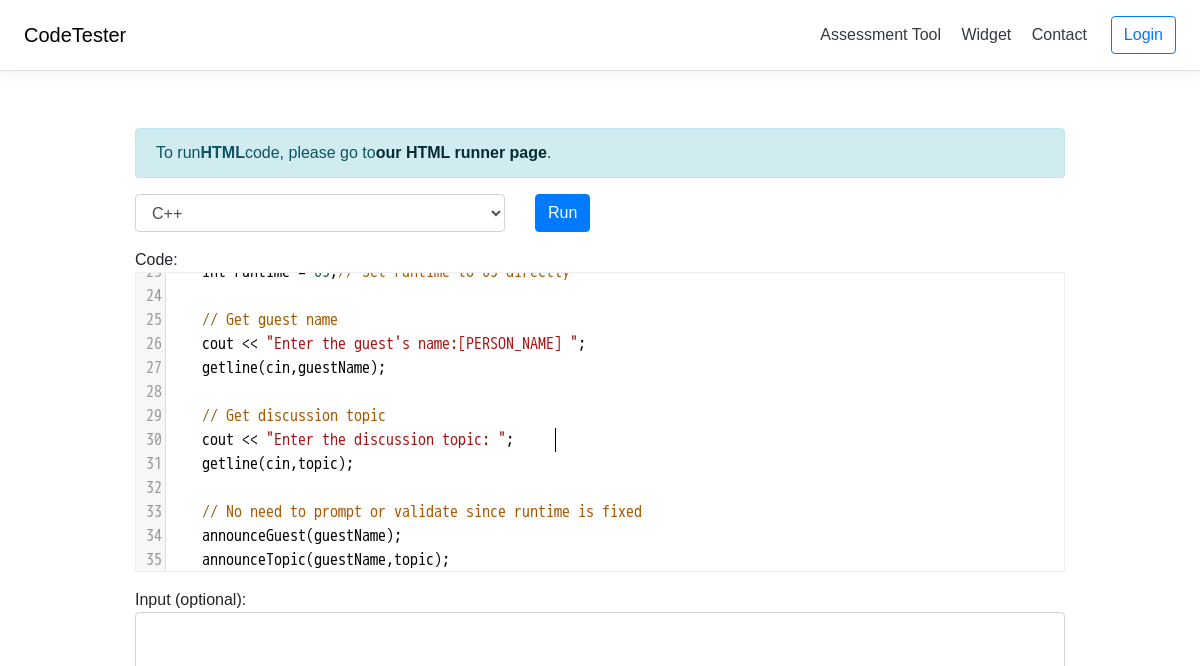 click on ""Enter the discussion topic: "" at bounding box center (386, 440) 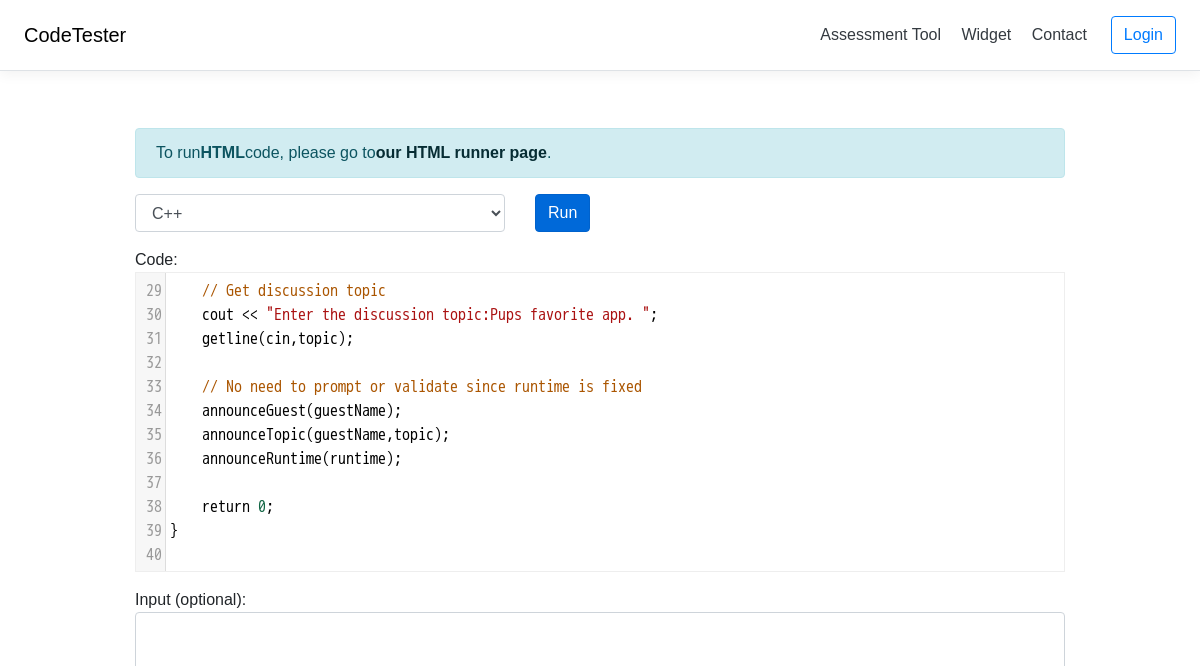 type on "Pups favorite app." 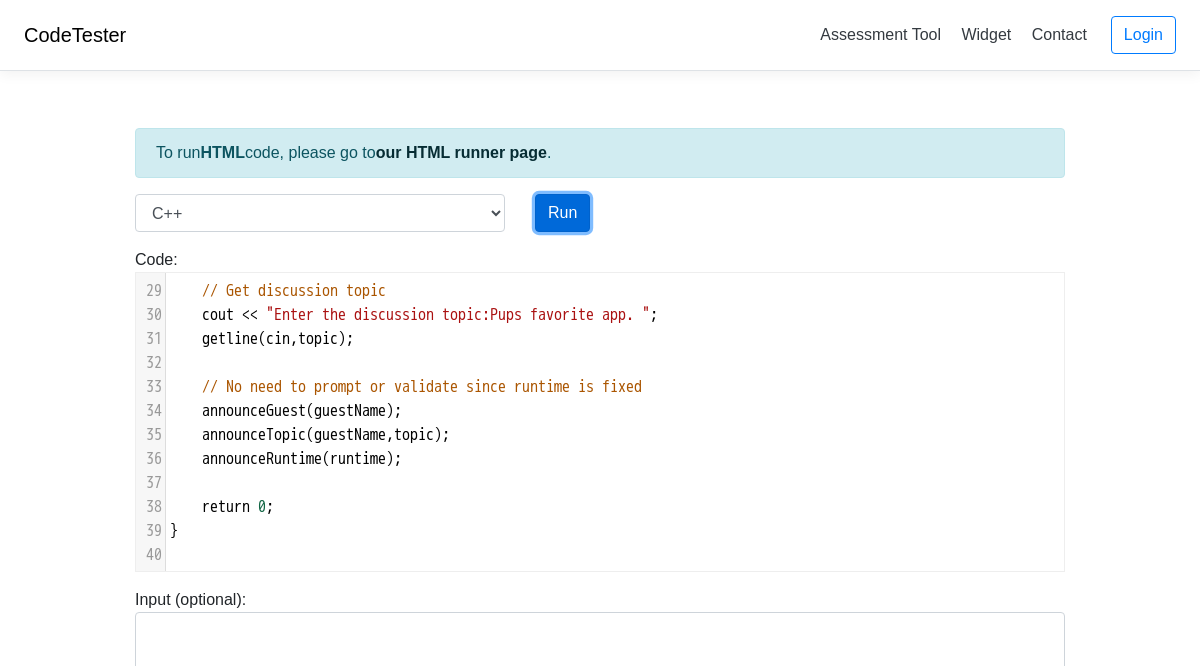 click on "Run" at bounding box center (562, 213) 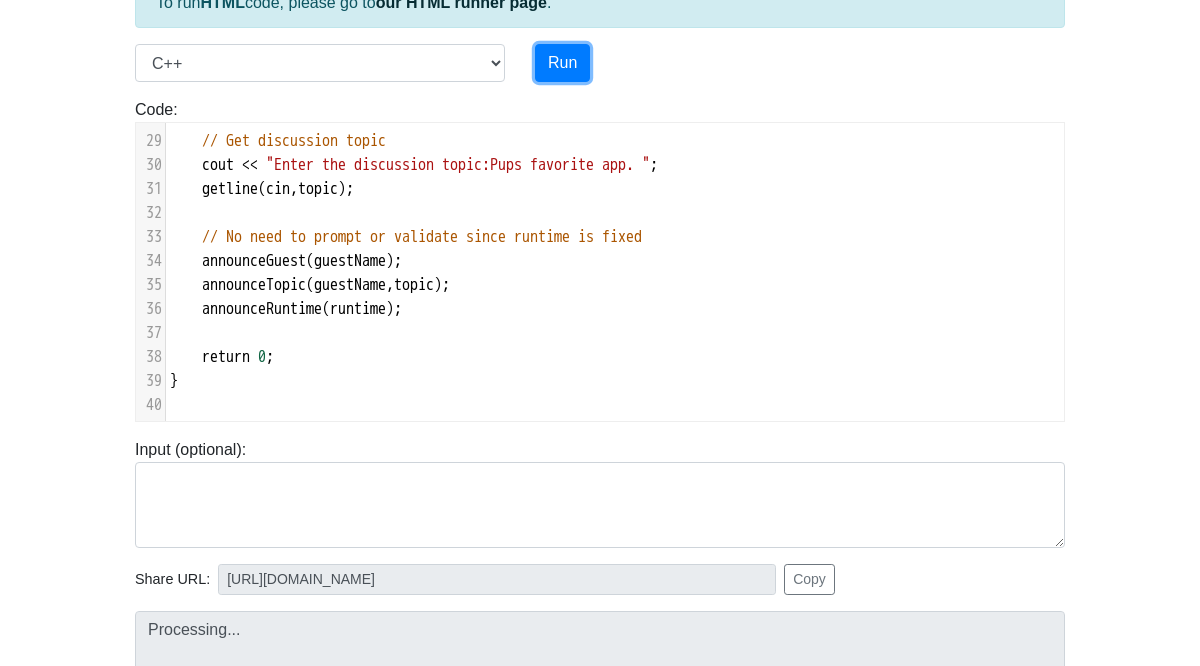 type on "[URL][DOMAIN_NAME]" 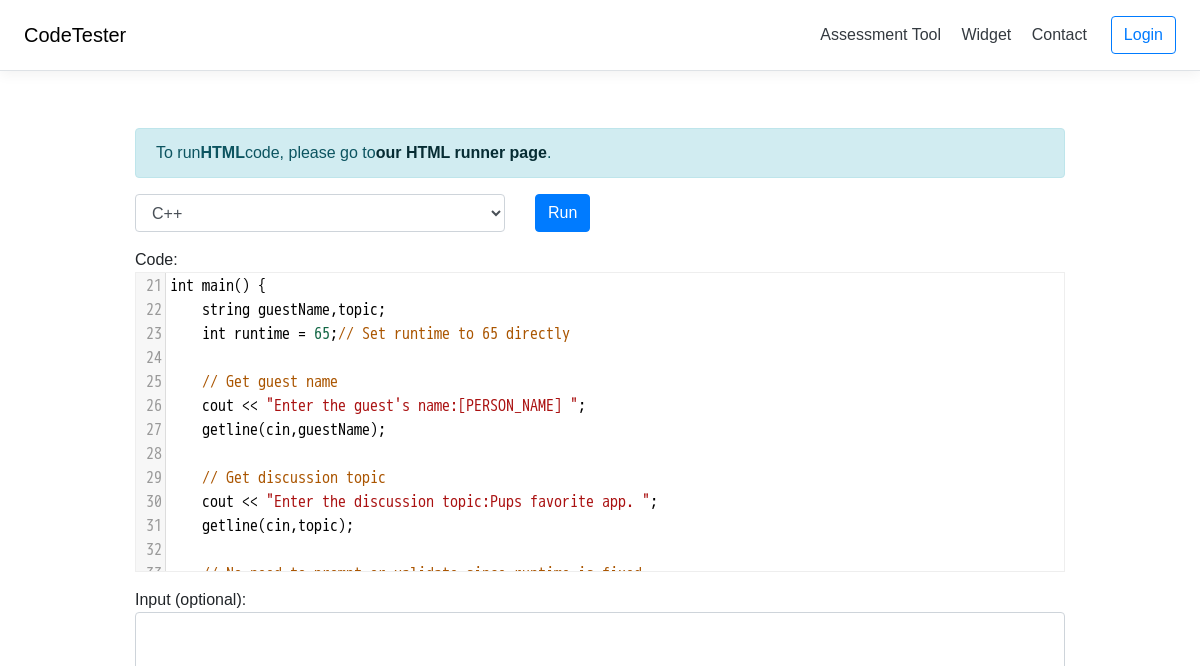click on ""Enter the guest's name:[PERSON_NAME] "" at bounding box center (422, 406) 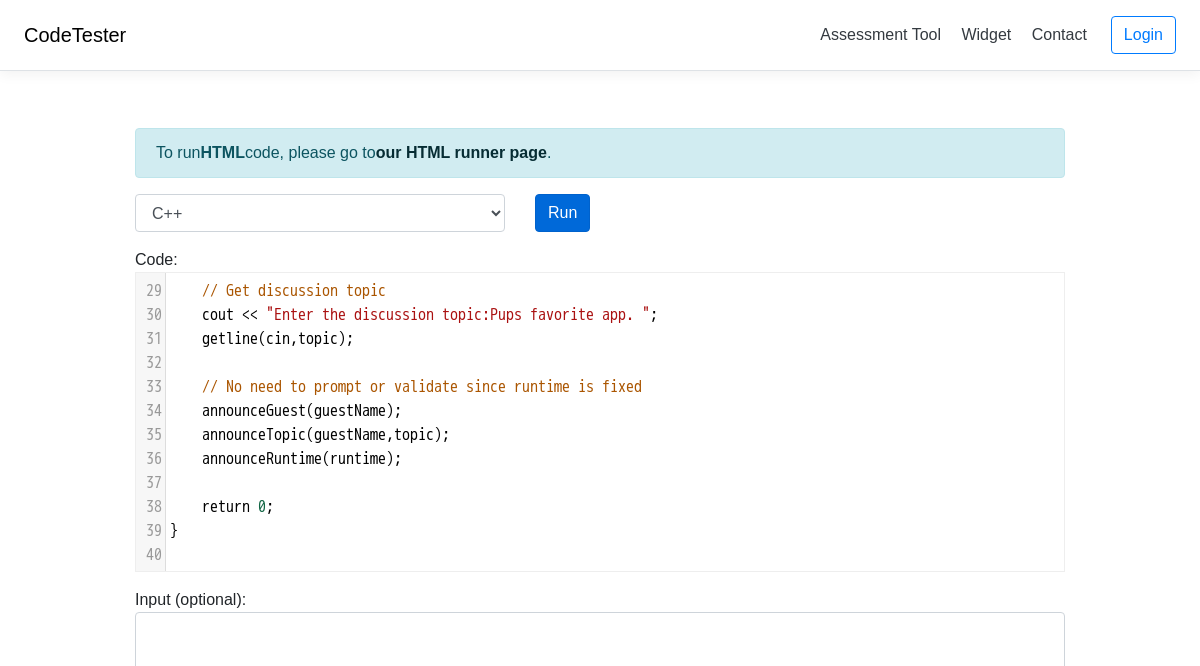 type on "." 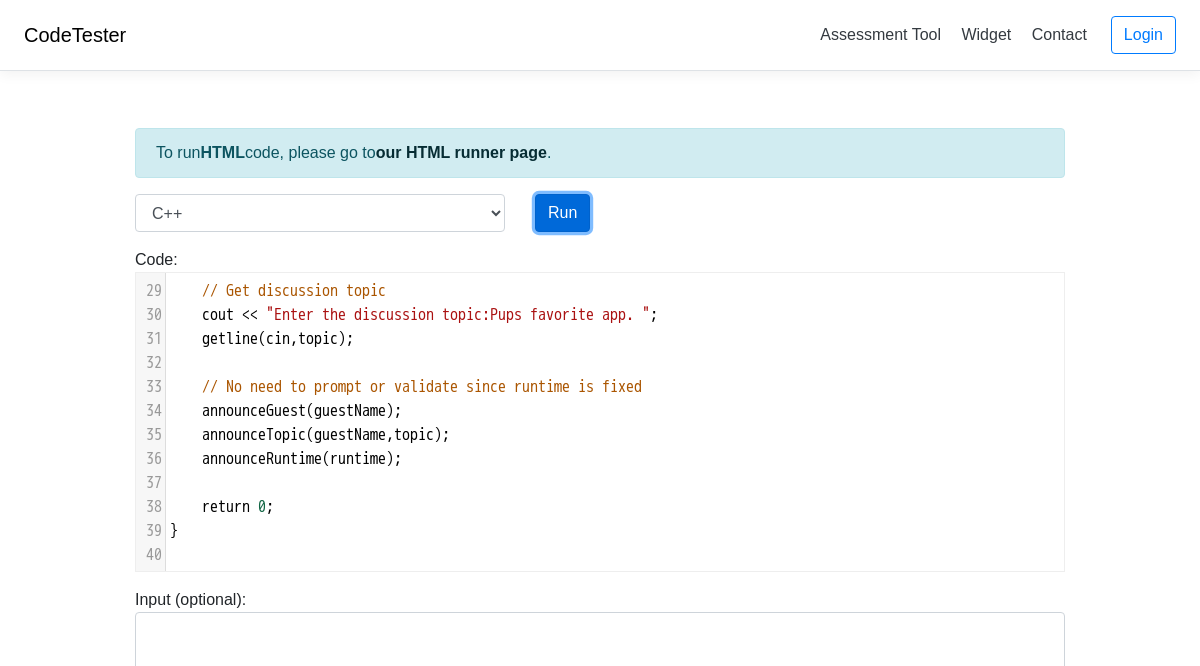 click on "Run" at bounding box center (562, 213) 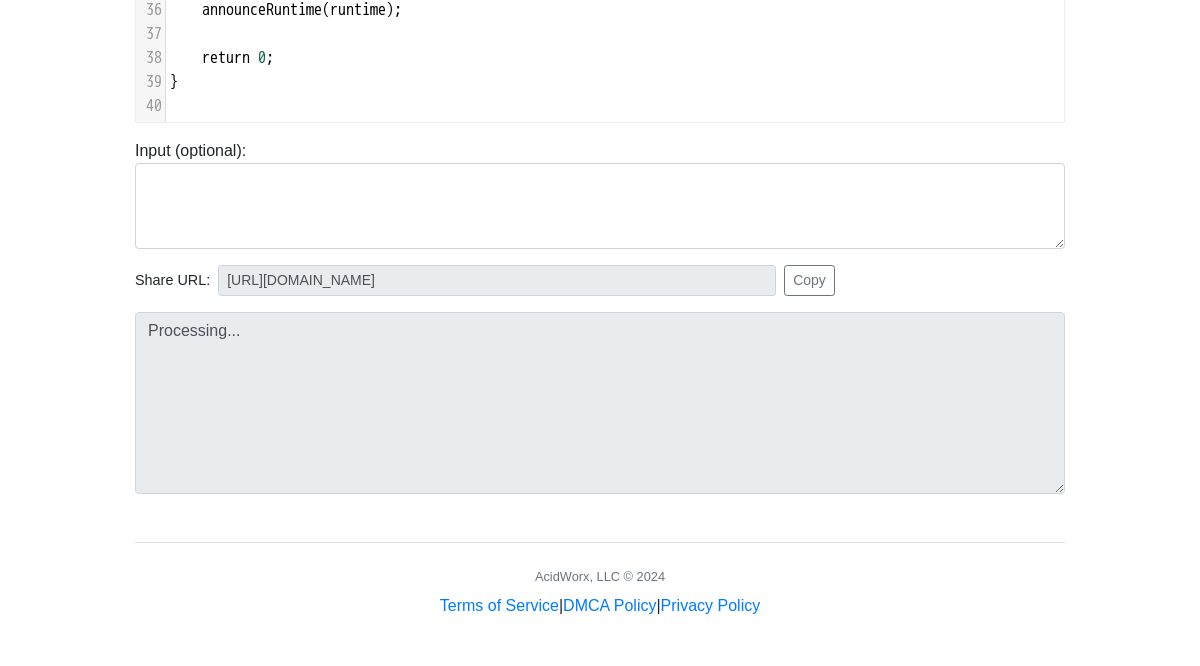 type on "[URL][DOMAIN_NAME]" 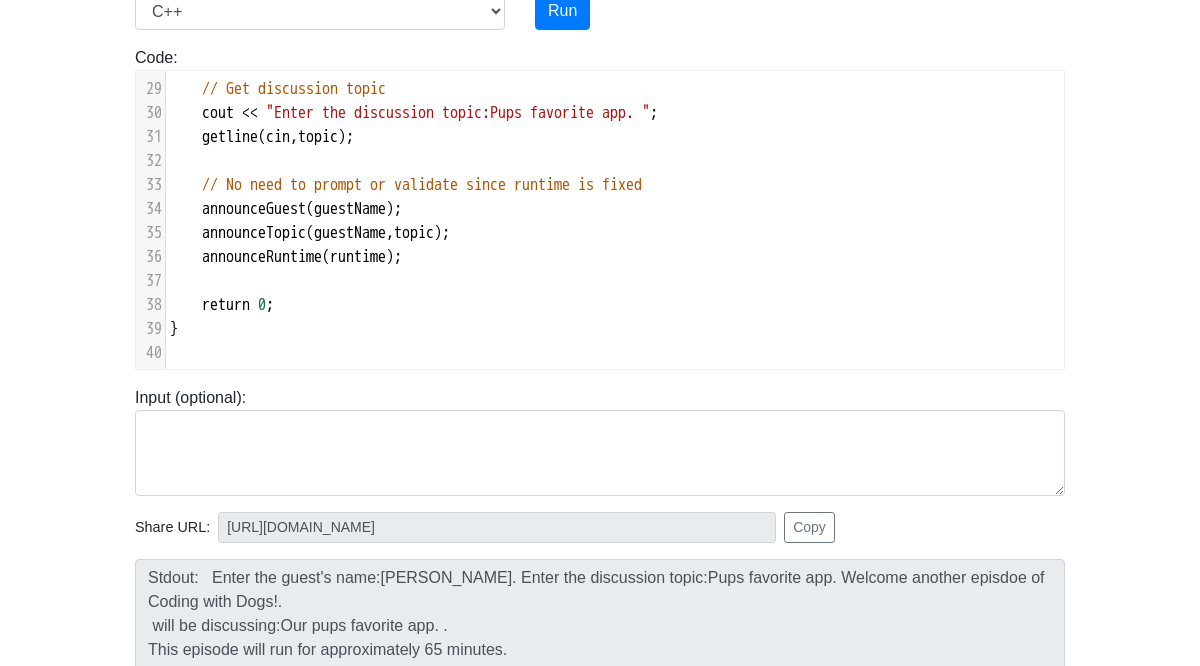 scroll, scrollTop: 194, scrollLeft: 0, axis: vertical 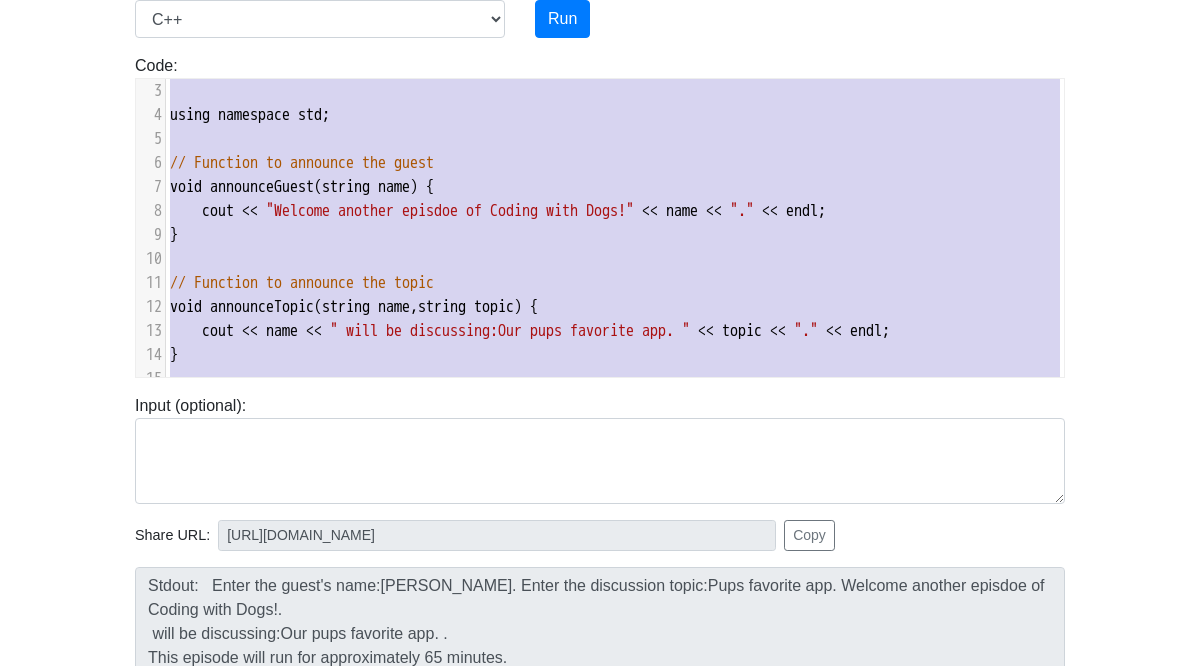 type on "#include <iostream>
#include <string>
using namespace std;
// Function to announce the guest
void announceGuest(string name) {
cout << "Welcome another episdoe of Coding with Dogs!" << name << "." << endl;
}
// Function to announce the topic
void announceTopic(string name, string topic) {
cout << name << " will be discussing:Our pups favorite app. " << topic << "." << endl;
}
// Function to announce the runtime
void announceRuntime(int minutes) {
cout << "This episode will run for approximately " << minutes << " minutes." << endl;
}
int main() {
string guestName, topic;
int runtime = 65;  // Set runtime to 65 directly
// Get guest name
cout << "Enter the guest's name:[PERSON_NAME]. ";
getline(cin, guestName);
// Get discussion topic
cout << "Enter the discussion topic:Pups favorite app. ";
getline(cin, topic);
// No need to prompt or validate since runtime is fixed
announceGuest(guestName);
announceTopic(guestName, topic);
announceRuntime(runtim..." 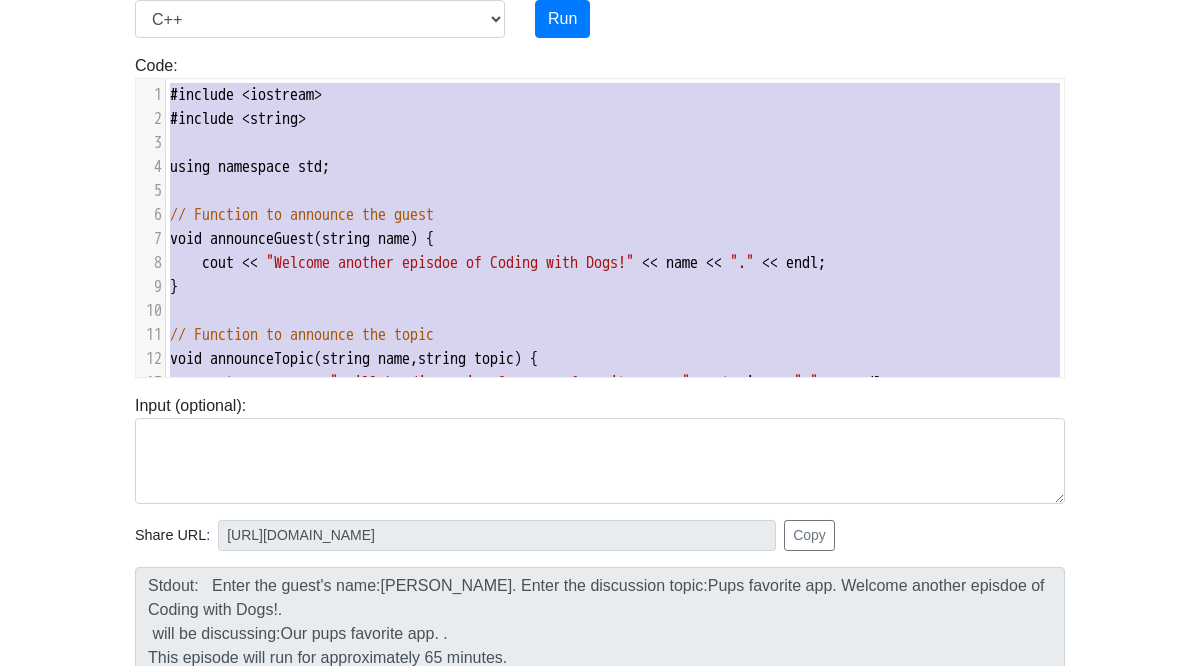 drag, startPoint x: 192, startPoint y: 343, endPoint x: 147, endPoint y: -20, distance: 365.77863 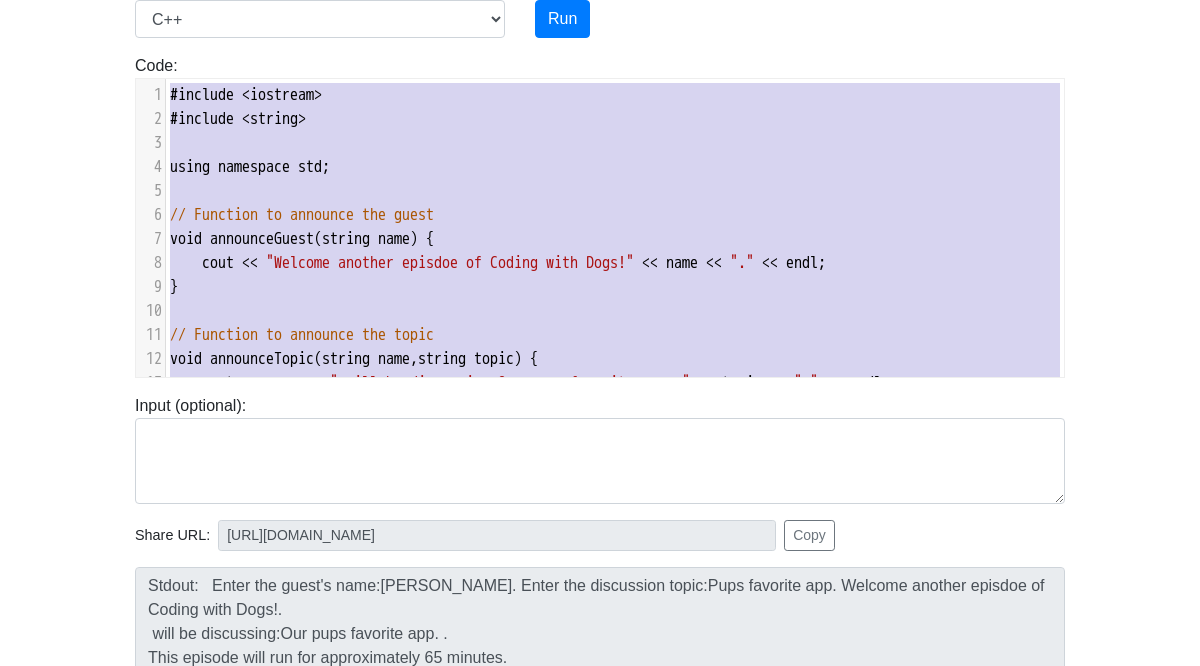 type 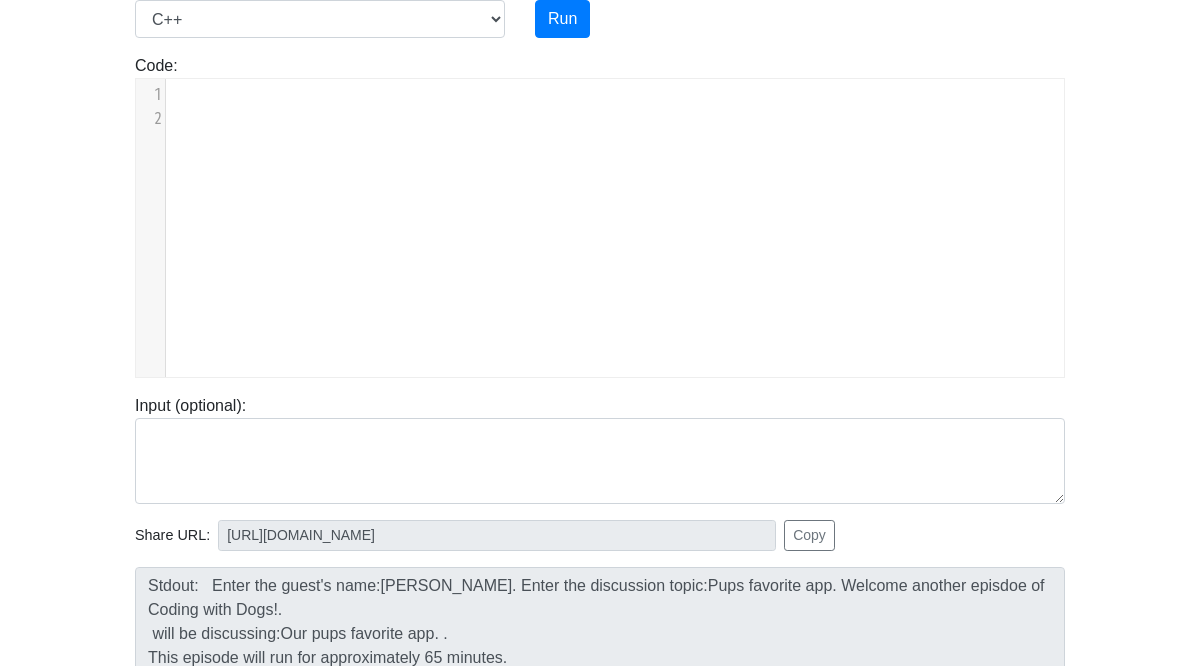 scroll, scrollTop: 642, scrollLeft: 0, axis: vertical 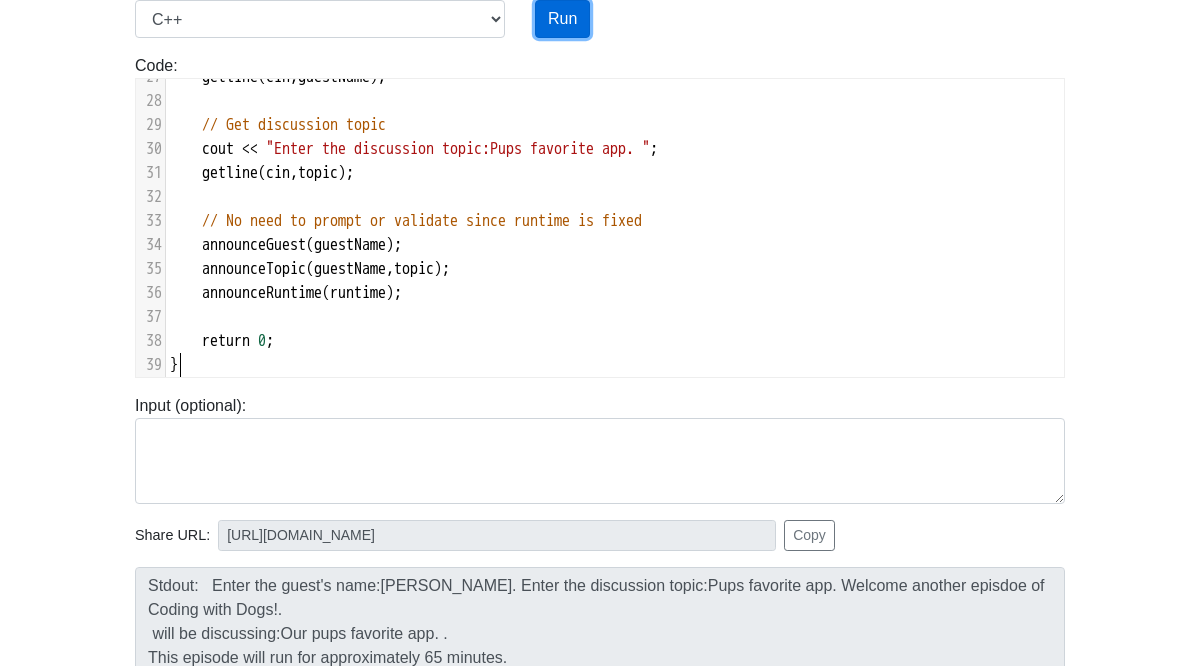 click on "Run" at bounding box center [562, 19] 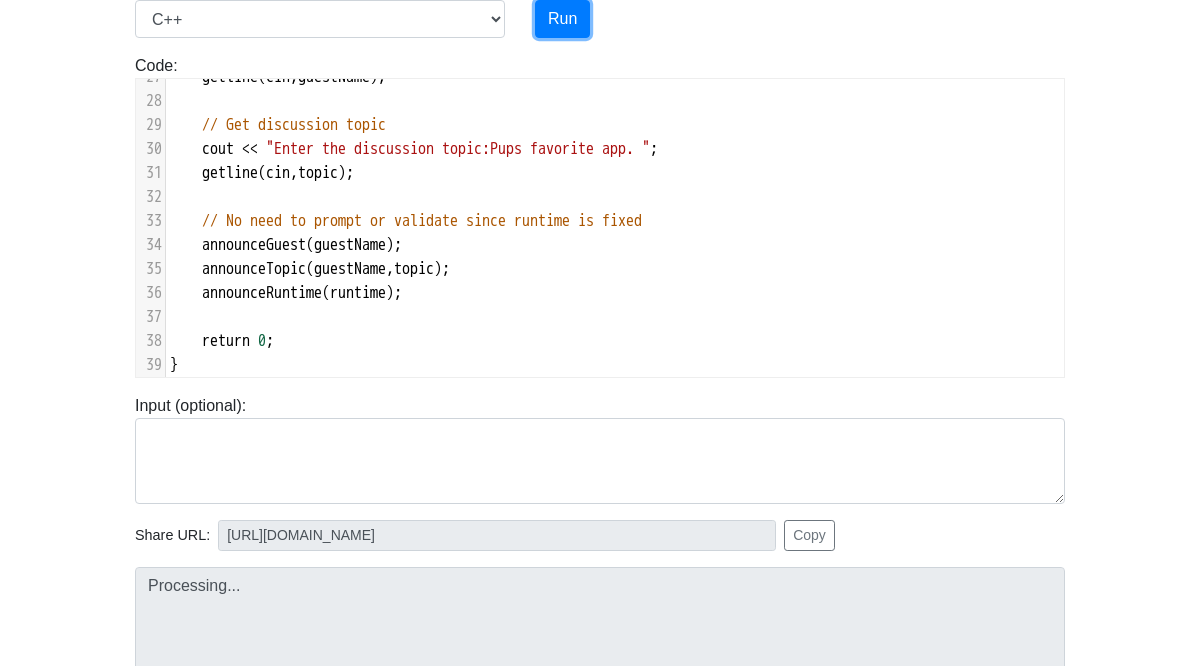 type on "[URL][DOMAIN_NAME]" 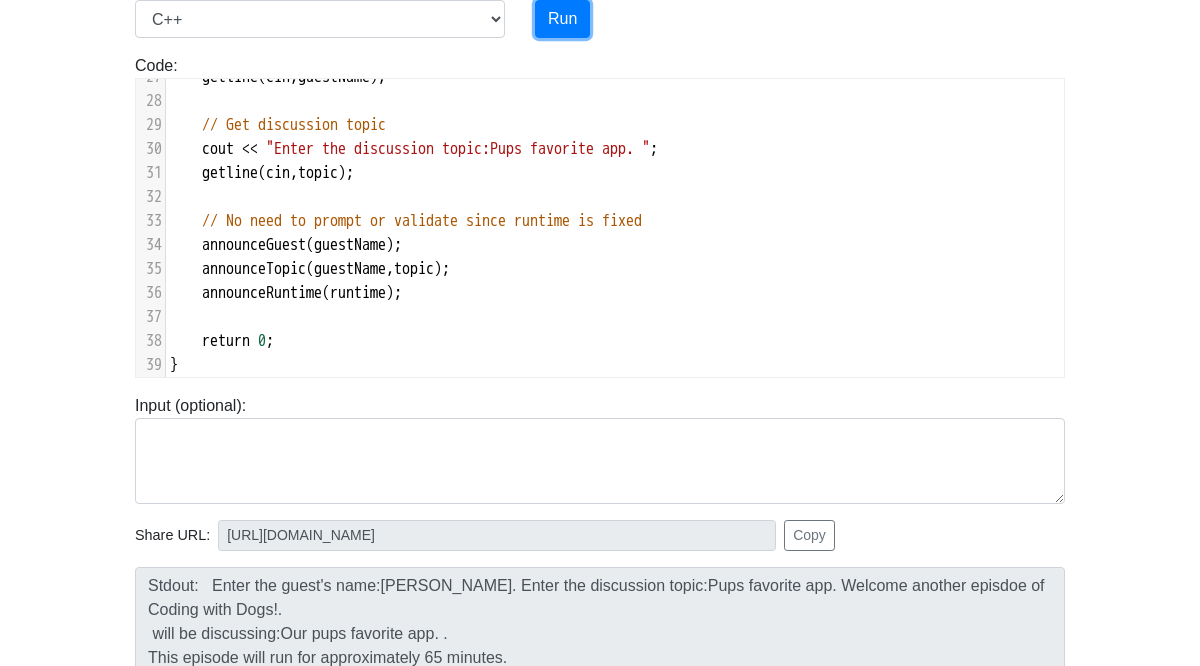 scroll, scrollTop: 327, scrollLeft: 0, axis: vertical 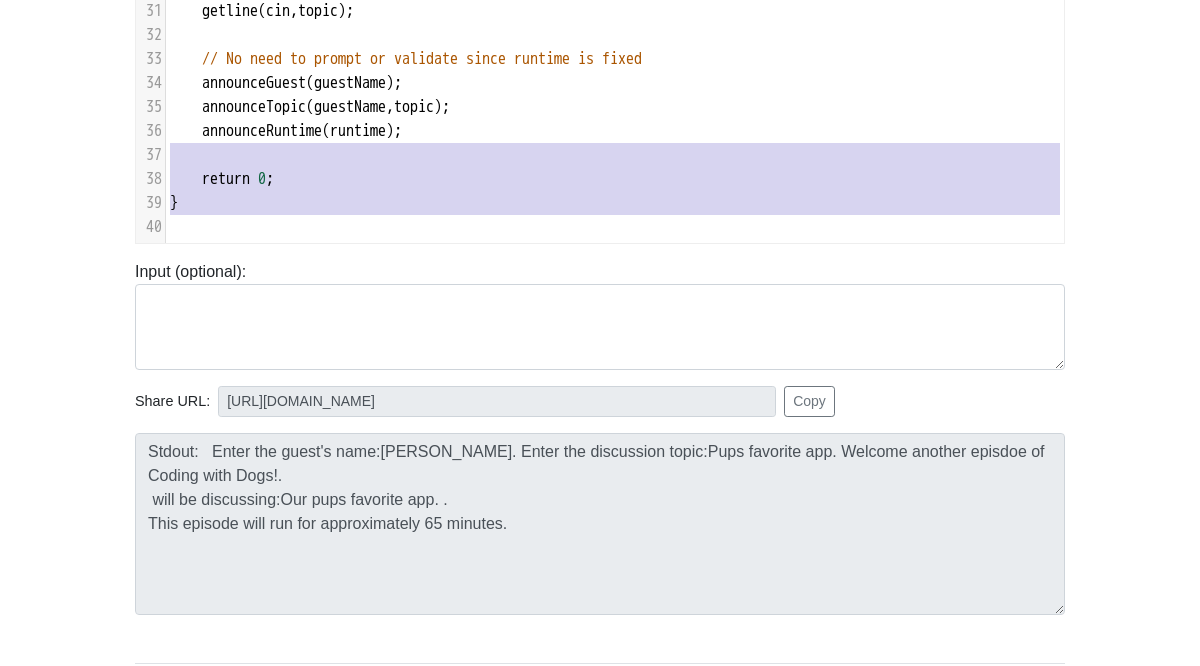 type on "return 0;
}" 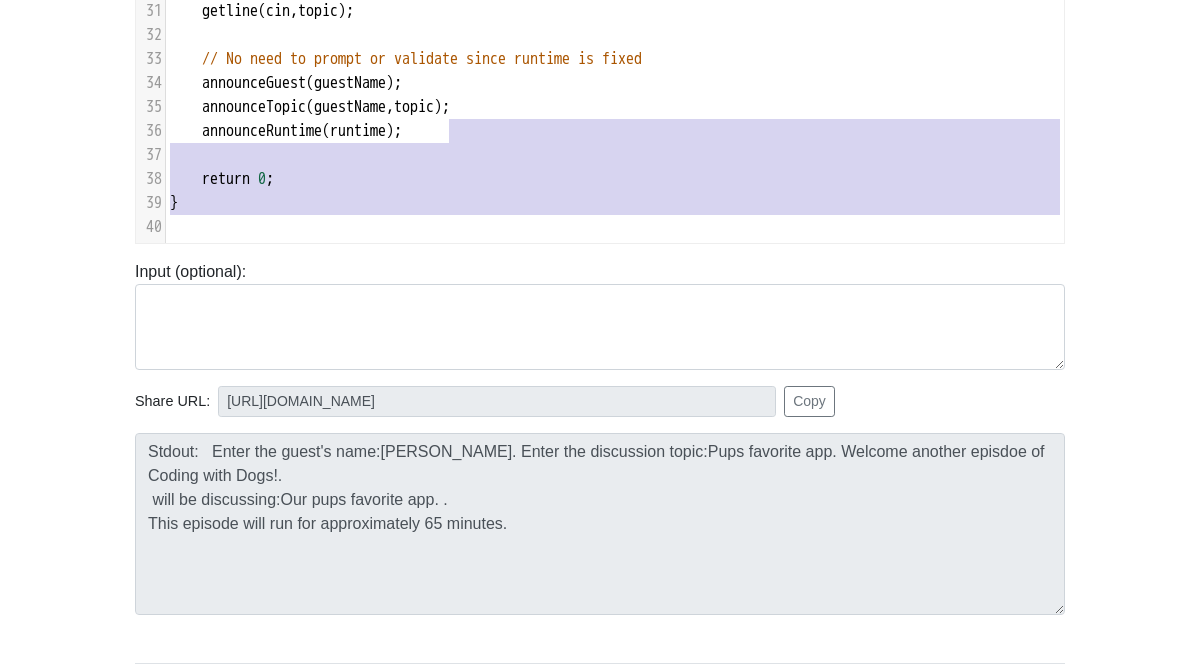 drag, startPoint x: 471, startPoint y: 220, endPoint x: 457, endPoint y: 132, distance: 89.106674 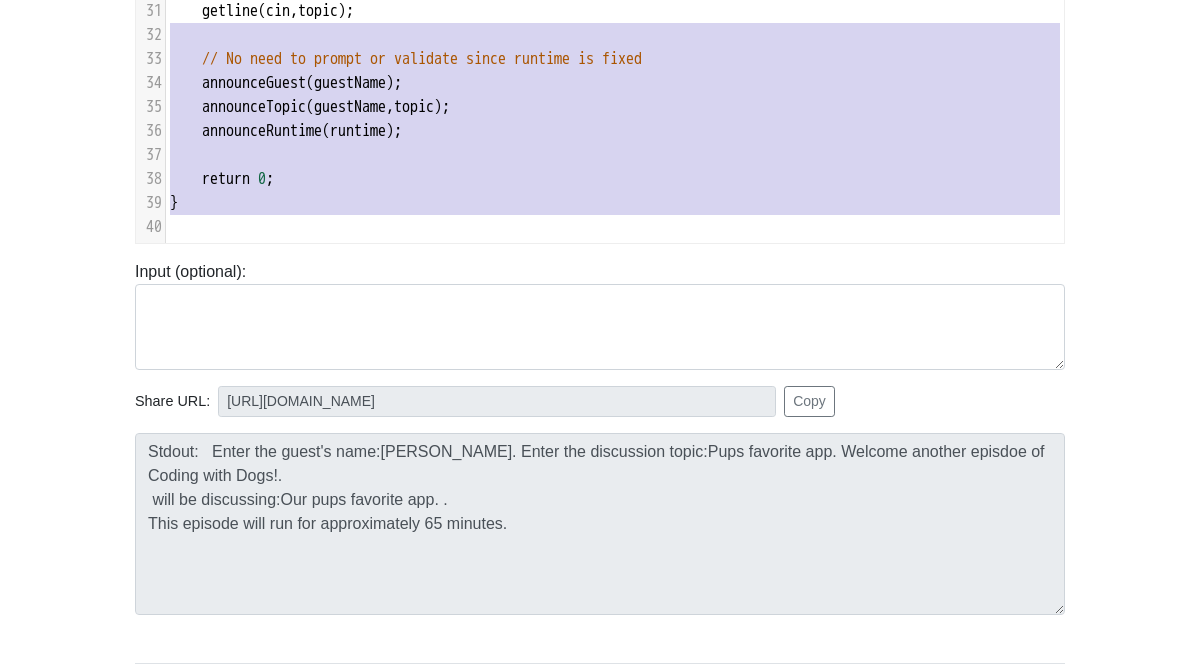 scroll, scrollTop: 0, scrollLeft: 0, axis: both 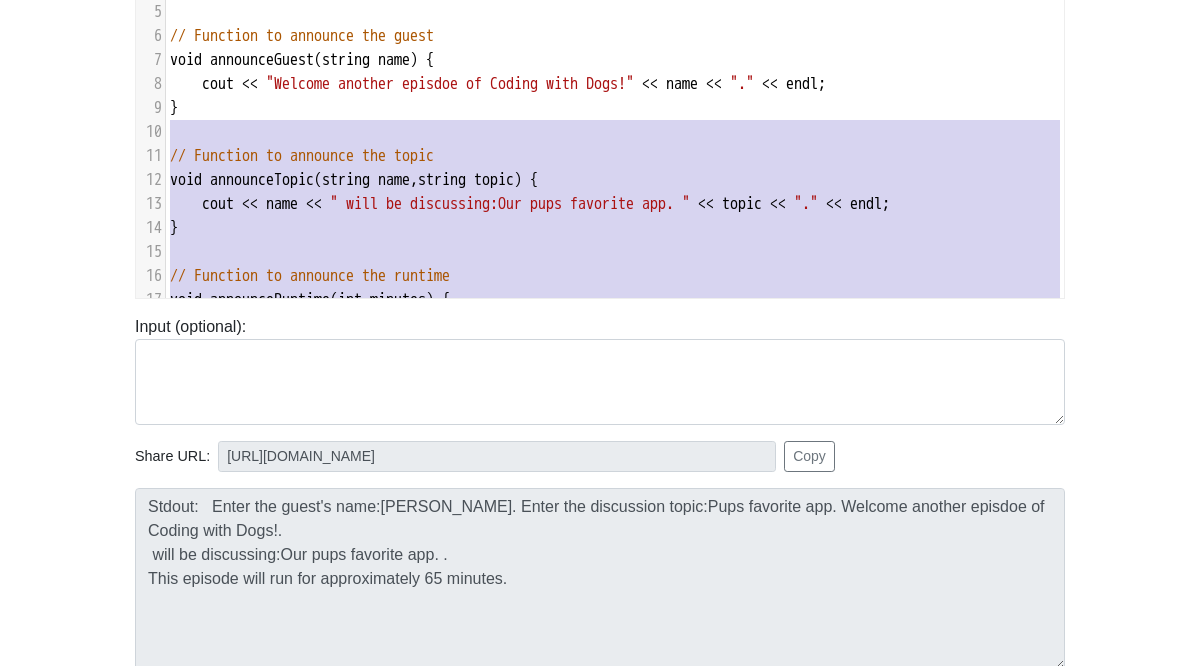 type on "#include <iostream>
#include <string>
using namespace std;
// Function to announce the guest
void announceGuest(string name) {
cout << "Welcome another episdoe of Coding with Dogs!" << name << "." << endl;
}
// Function to announce the topic
void announceTopic(string name, string topic) {
cout << name << " will be discussing:Our pups favorite app. " << topic << "." << endl;
}
// Function to announce the runtime
void announceRuntime(int minutes) {
cout << "This episode will run for approximately " << minutes << " minutes." << endl;
}
int main() {
string guestName, topic;
int runtime = 65;  // Set runtime to 65 directly
// Get guest name
cout << "Enter the guest's name:[PERSON_NAME]. ";
getline(cin, guestName);
// Get discussion topic
cout << "Enter the discussion topic:Pups favorite app. ";
getline(cin, topic);
// No need to prompt or validate since runtime is fixed
announceGuest(guestName);
announceTopic(guestName, topic);
announceRuntime(runtim..." 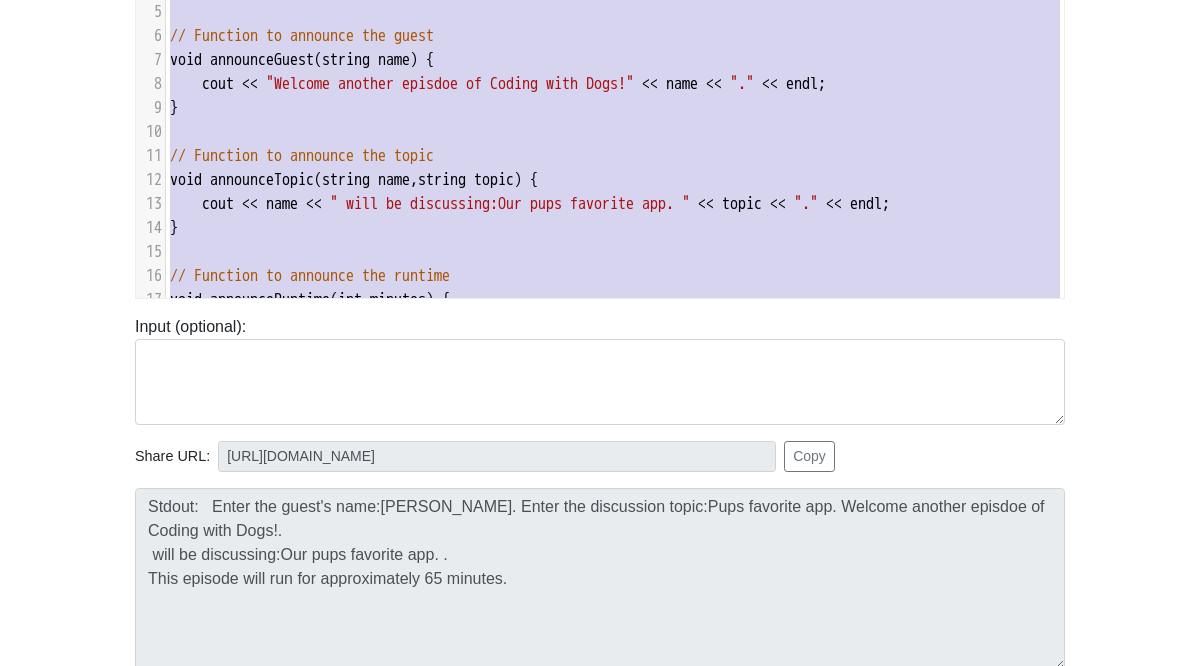 scroll, scrollTop: 0, scrollLeft: 0, axis: both 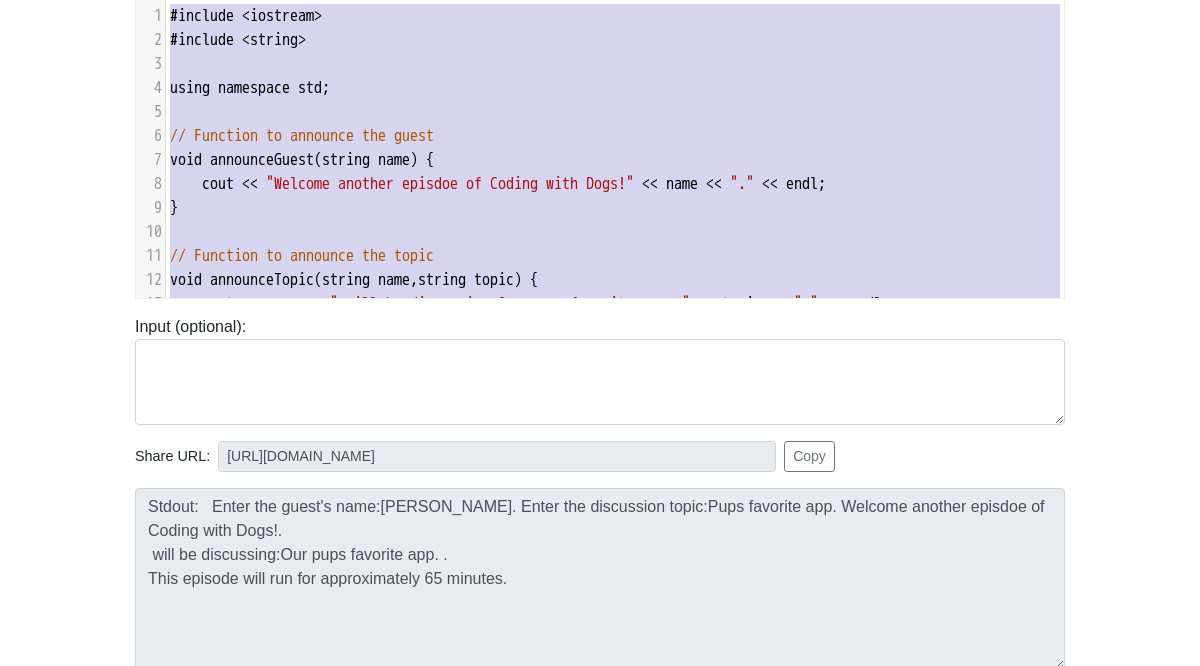 drag, startPoint x: 218, startPoint y: 218, endPoint x: 197, endPoint y: -100, distance: 318.69263 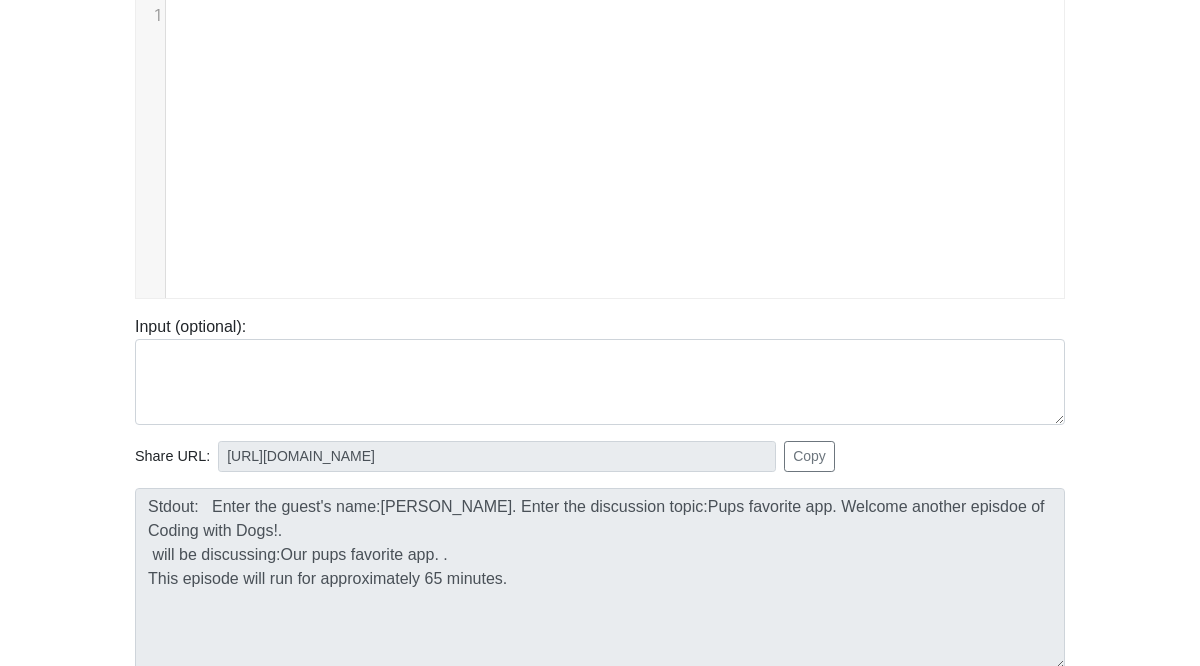 scroll, scrollTop: 1198, scrollLeft: 0, axis: vertical 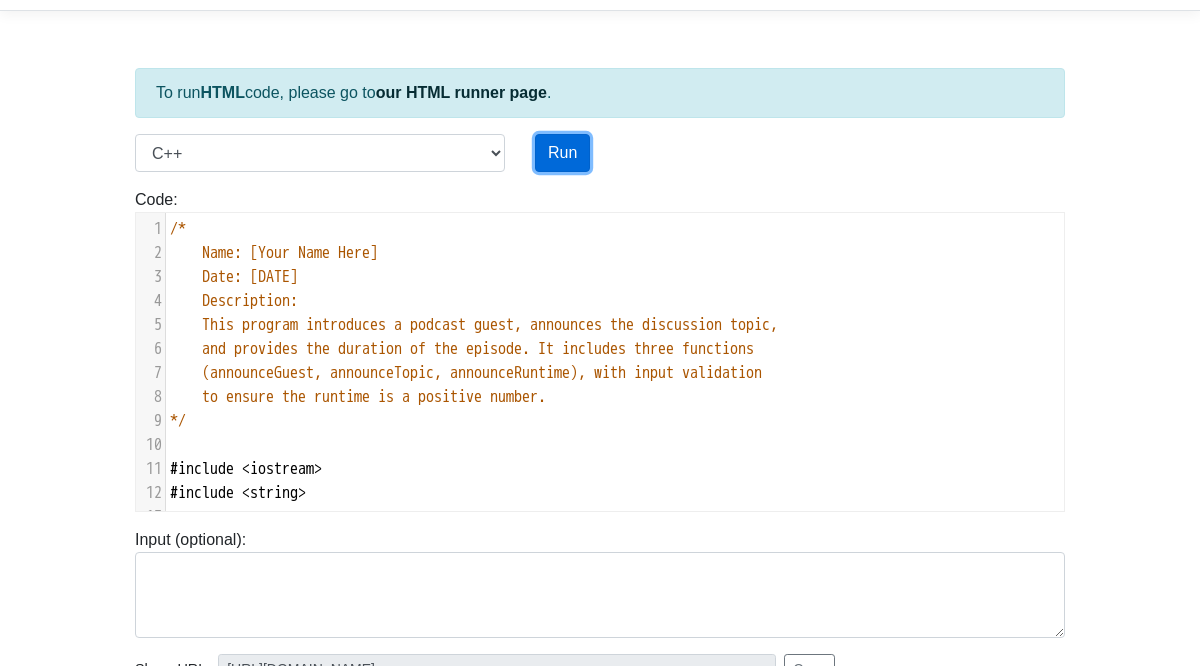 click on "Run" at bounding box center (562, 153) 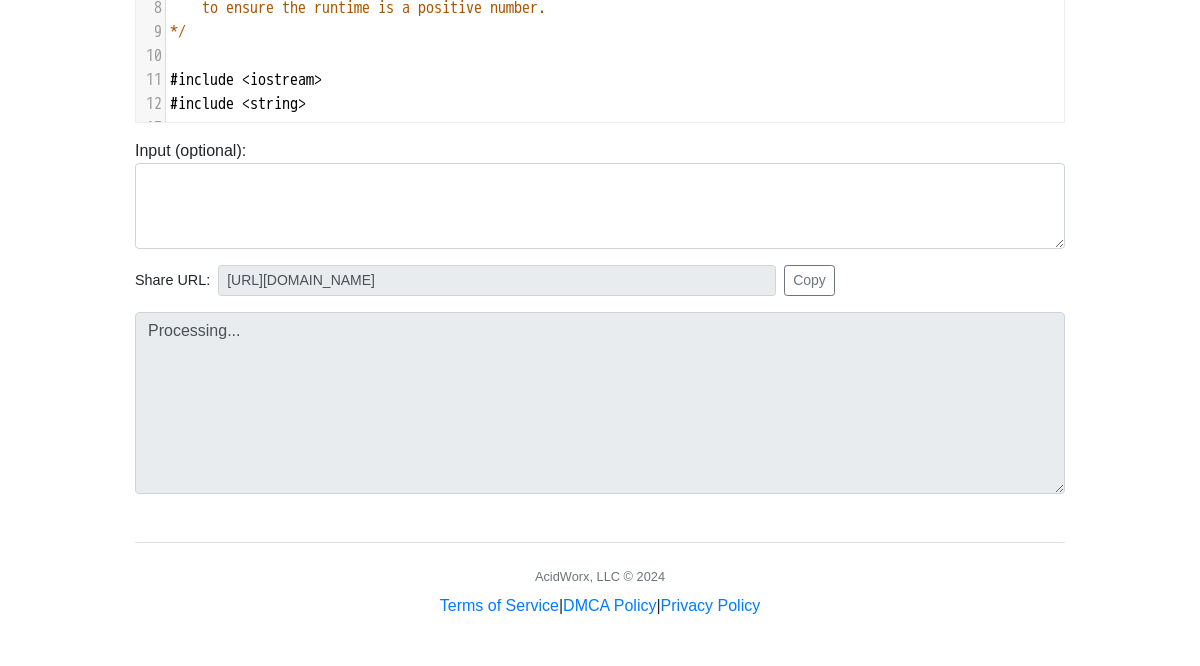 type on "[URL][DOMAIN_NAME]" 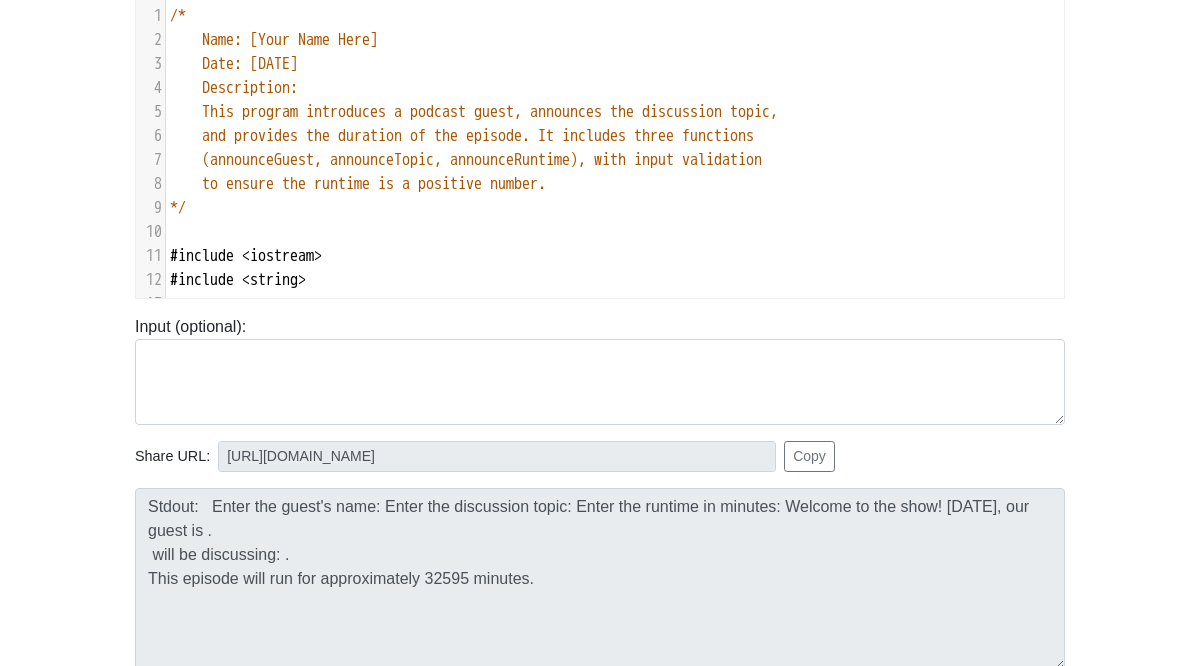 scroll, scrollTop: 269, scrollLeft: 0, axis: vertical 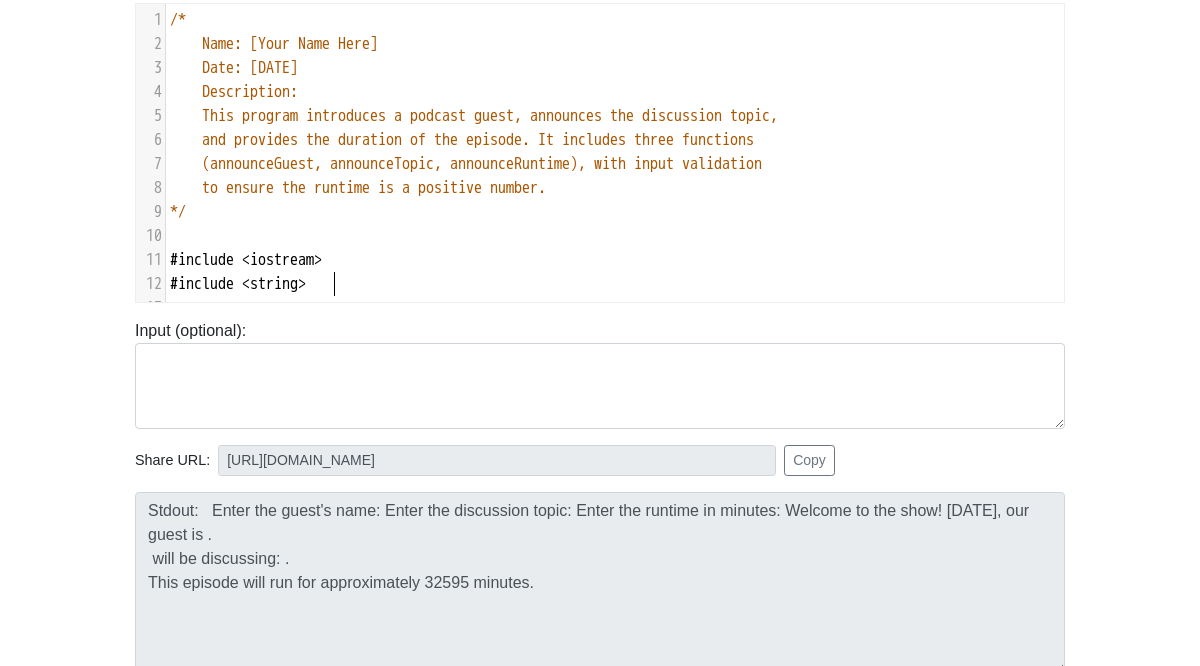 type on "/*
Name: [Your Name Here]
Date: [DATE]
Description:
This program introduces a podcast guest, announces the discussion topic,
and provides the duration of the episode. It includes three functions
(announceGuest, announceTopic, announceRuntime), with input validation
to ensure the runtime is a positive number.
*/
#include <iostream>
#include <string>" 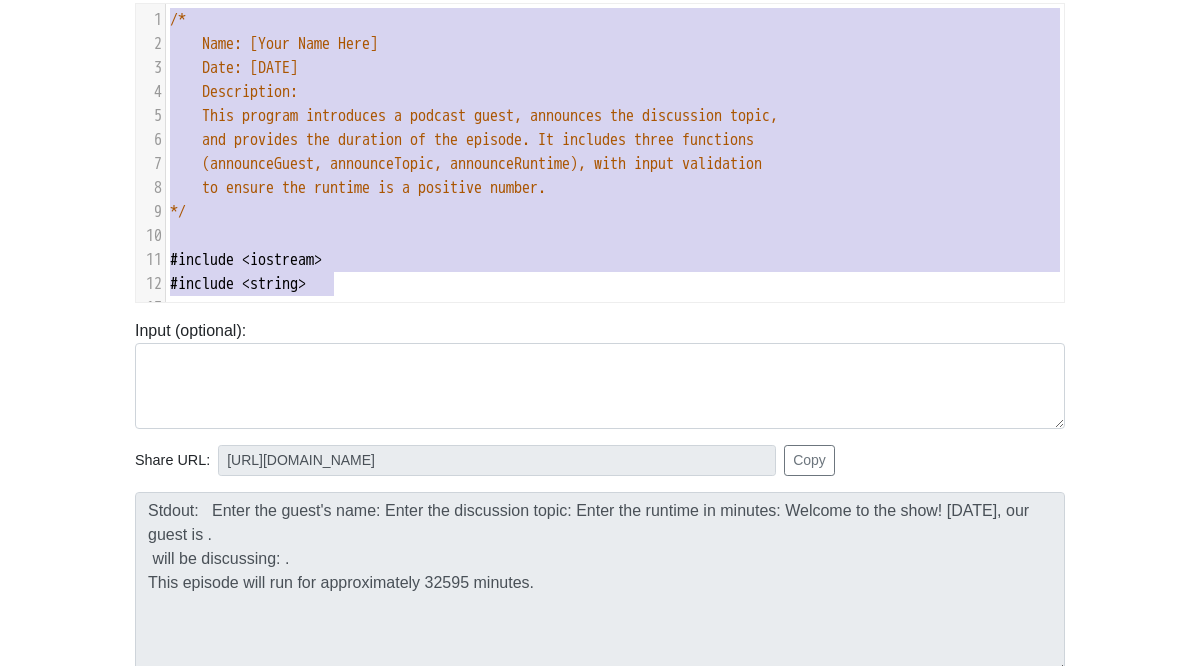 drag, startPoint x: 341, startPoint y: 294, endPoint x: 59, endPoint y: -112, distance: 494.32782 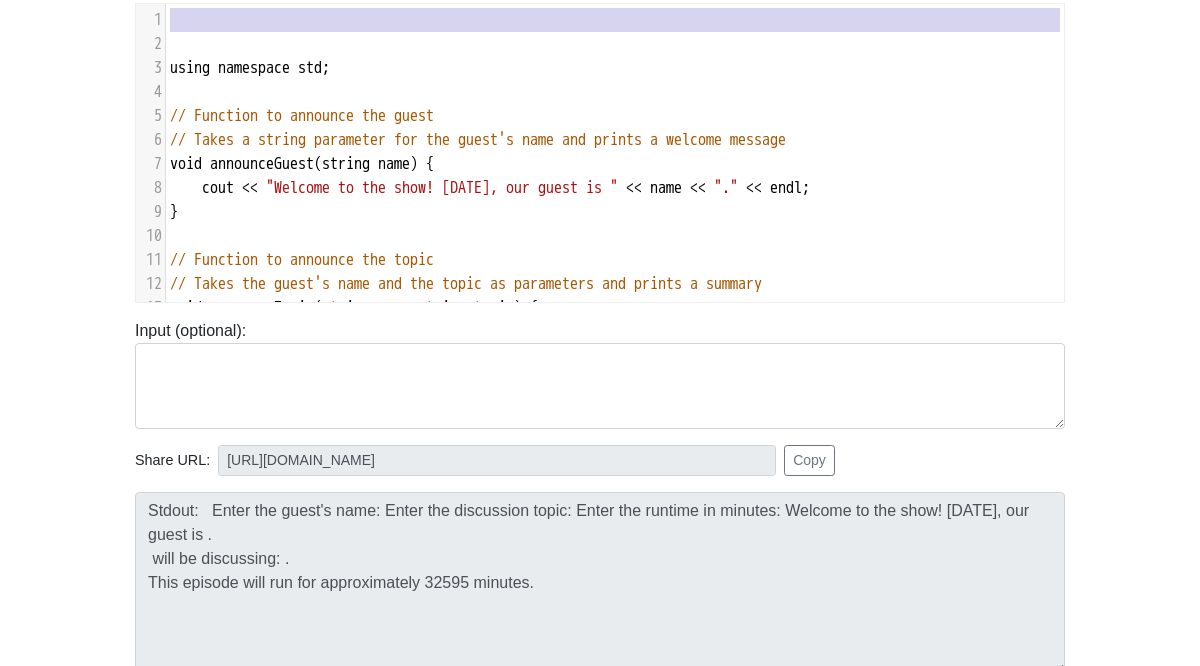 type on "using namespace std;
// Function to announce the guest
// Takes a string parameter for the guest's name and prints a welcome message
void announceGuest(string name) {
cout << "Welcome to the show! [DATE], our guest is " << name << "." << endl;
}
// Function to announce the topic
// Takes the guest's name and the topic as parameters and prints a summary
void announceTopic(string name, string topic) {
cout << name << " will be discussing: " << topic << "." << endl;
}
// Function to announce the runtime
// Takes an integer for runtime and prints how long the episode will be
void announceRuntime(int minutes) {
cout << "This episode will run for approximately " << minutes << " minutes." << endl;
}
int main() {
string guestName, topic;
int runtime;
// Prompt for guest name
cout << "Enter the guest's name: ";
[PERSON_NAME](cin, guestName);
// Prompt for discussion topic
cout << "Enter the discussion topic: ";
getline(cin, topic);
// Prompt and validate runtime
..." 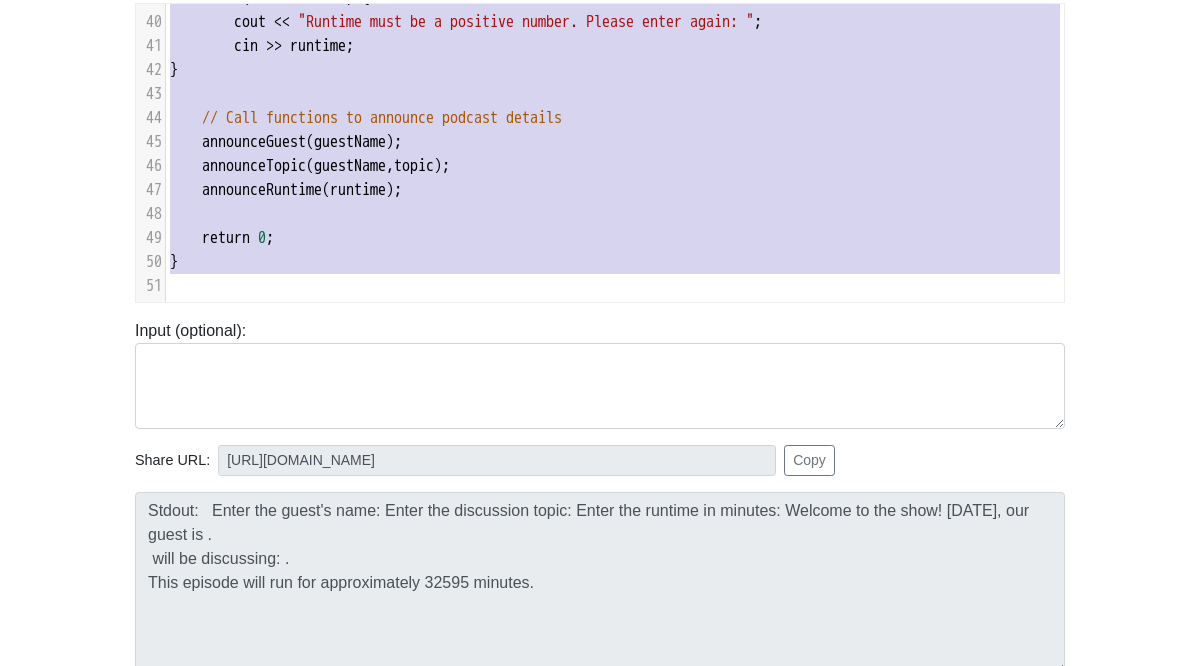 drag, startPoint x: 194, startPoint y: 23, endPoint x: 430, endPoint y: 717, distance: 733.02936 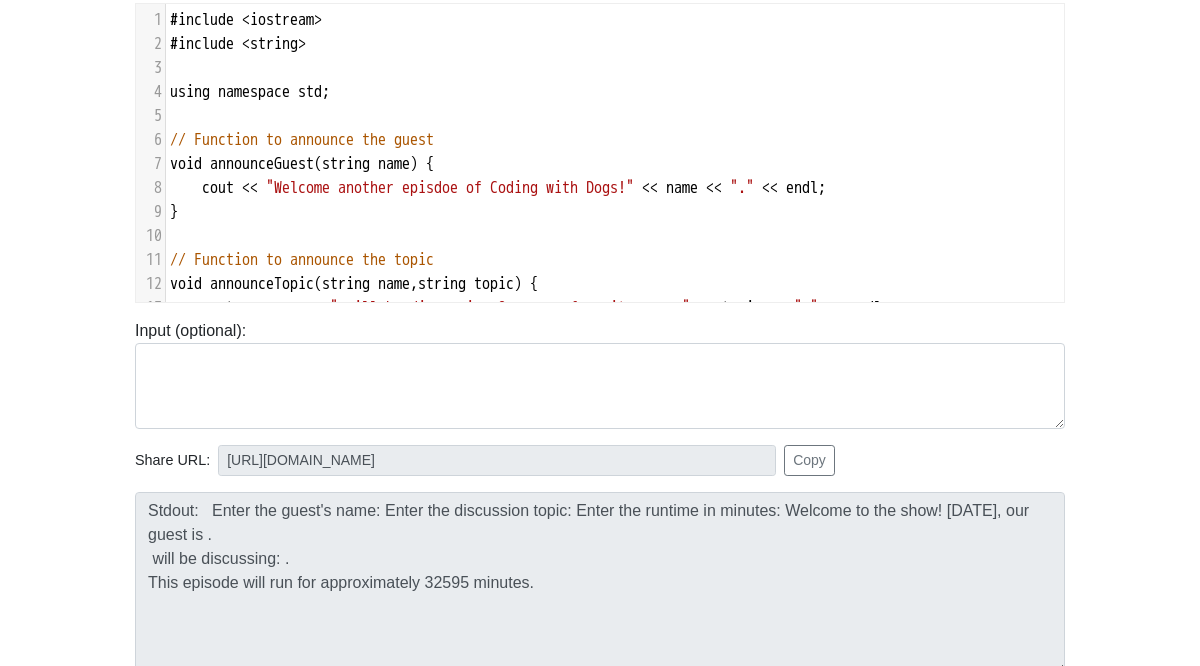 scroll, scrollTop: 646, scrollLeft: 0, axis: vertical 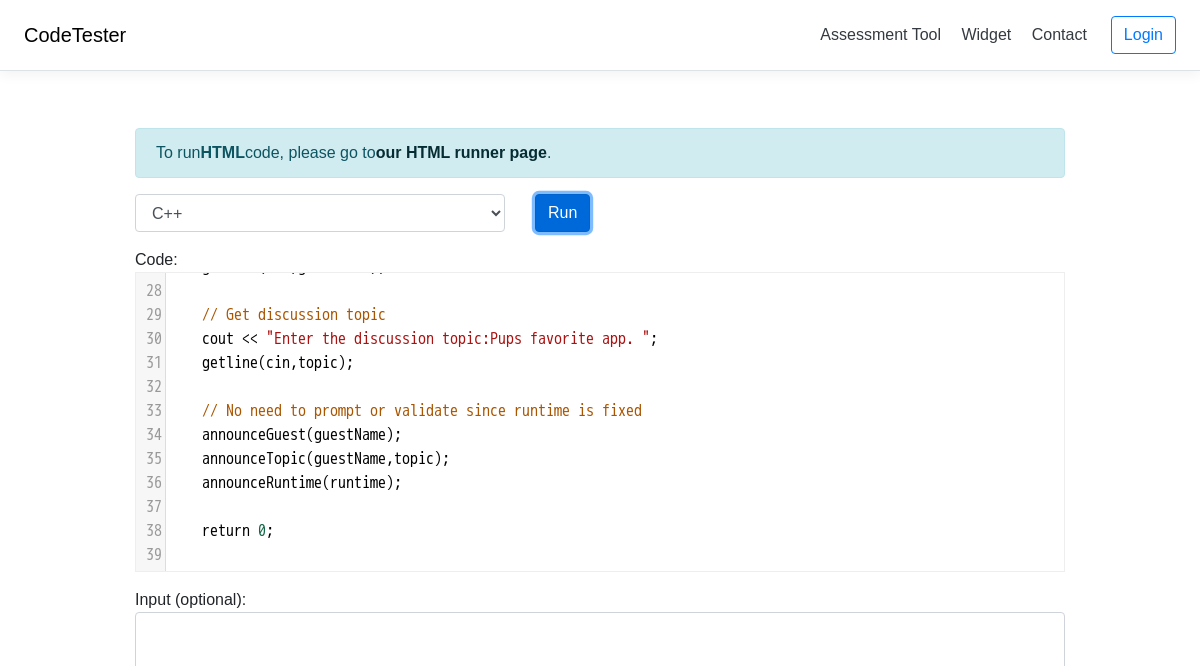 click on "Run" at bounding box center (562, 213) 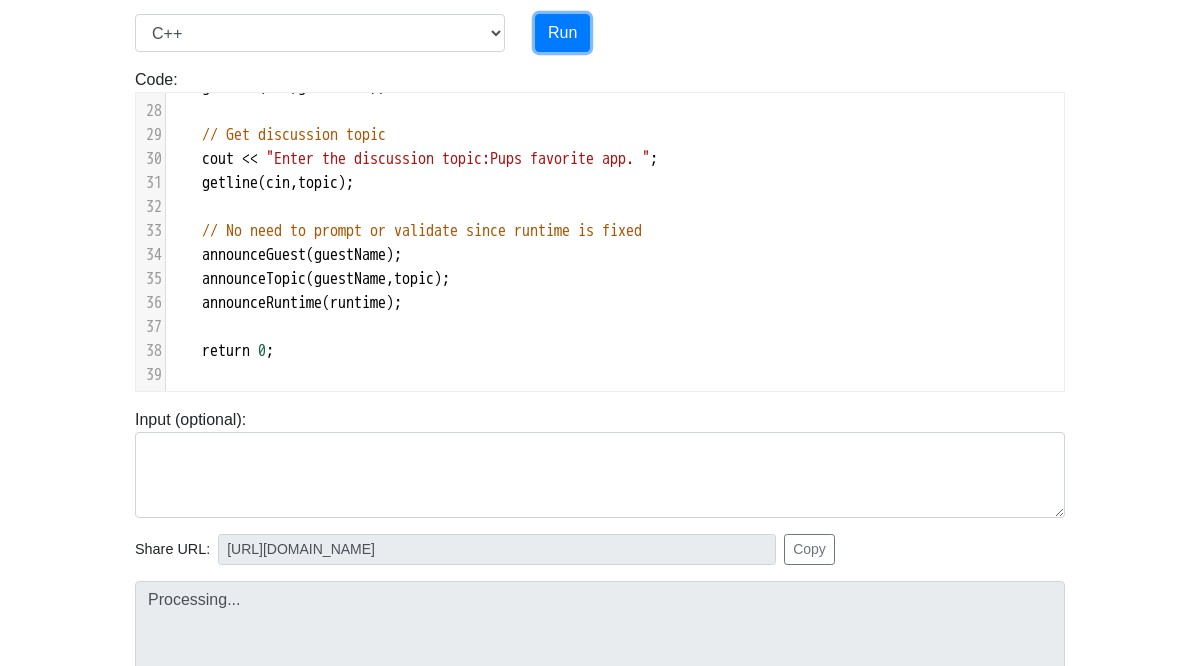 scroll, scrollTop: 449, scrollLeft: 0, axis: vertical 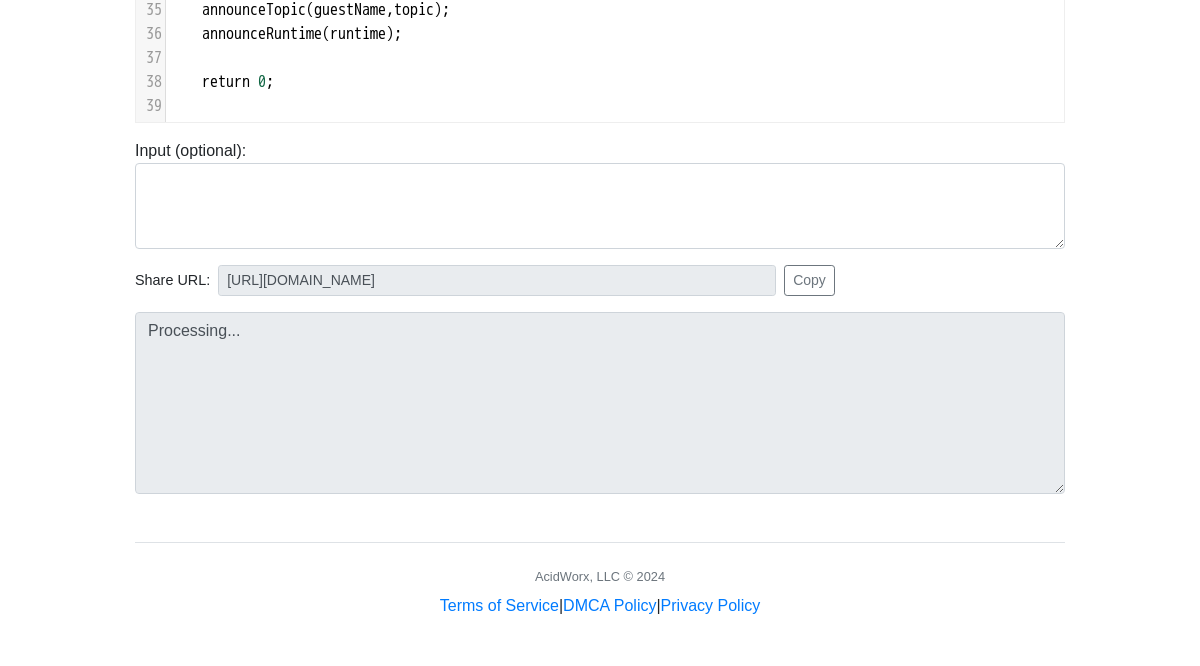 type on "[URL][DOMAIN_NAME]" 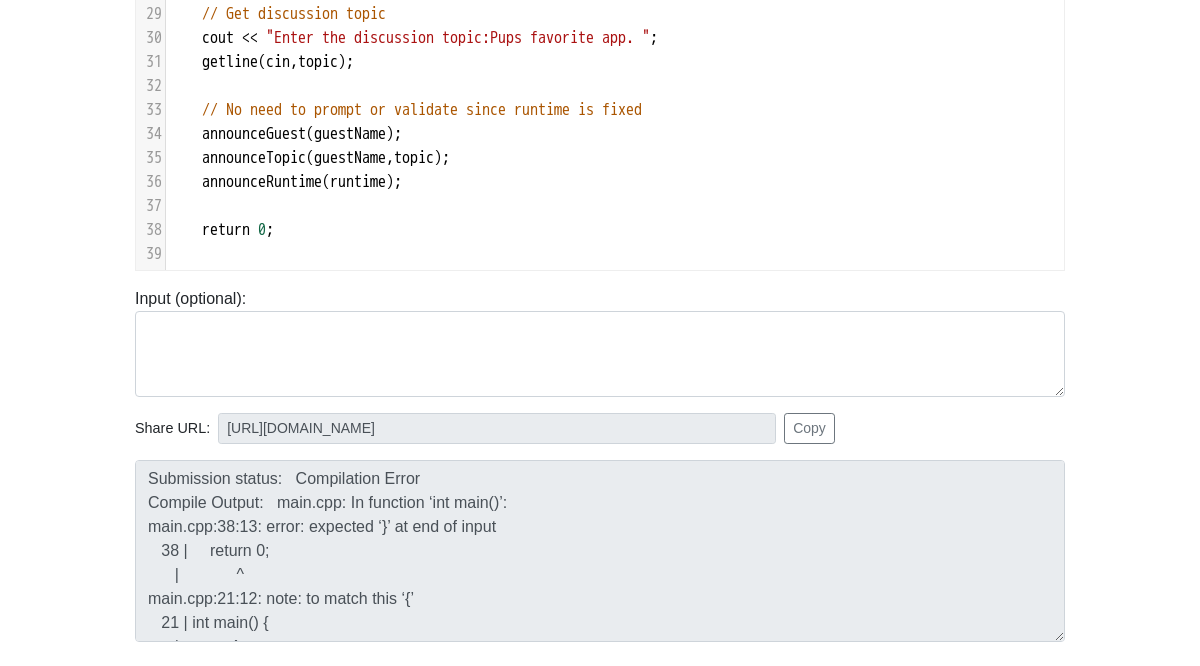 scroll, scrollTop: 267, scrollLeft: 0, axis: vertical 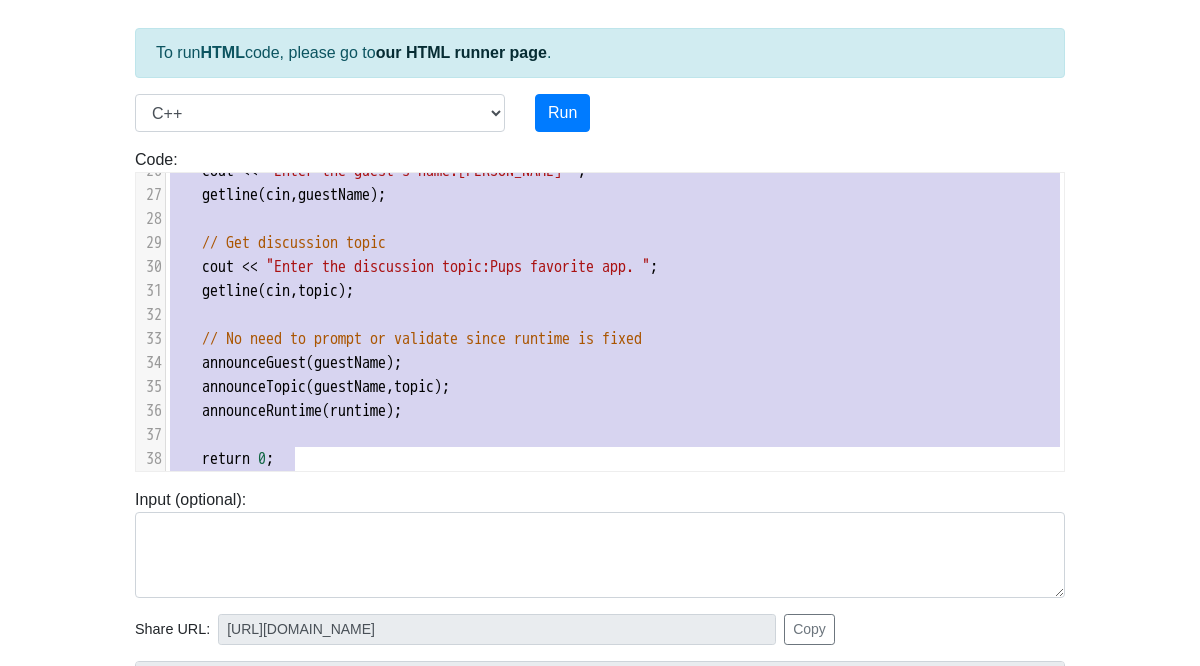 type on "#include <iostream>
#include <string>
using namespace std;
// Function to announce the guest
void announceGuest(string name) {
cout << "Welcome another episdoe of Coding with Dogs!" << name << "." << endl;
}
// Function to announce the topic
void announceTopic(string name, string topic) {
cout << name << " will be discussing:Our pups favorite app. " << topic << "." << endl;
}
// Function to announce the runtime
void announceRuntime(int minutes) {
cout << "This episode will run for approximately " << minutes << " minutes." << endl;
}
int main() {
string guestName, topic;
int runtime = 65;  // Set runtime to 65 directly
// Get guest name
cout << "Enter the guest's name:[PERSON_NAME]. ";
getline(cin, guestName);
// Get discussion topic
cout << "Enter the discussion topic:Pups favorite app. ";
getline(cin, topic);
// No need to prompt or validate since runtime is fixed
announceGuest(guestName);
announceTopic(guestName, topic);
announceRuntime(runtim..." 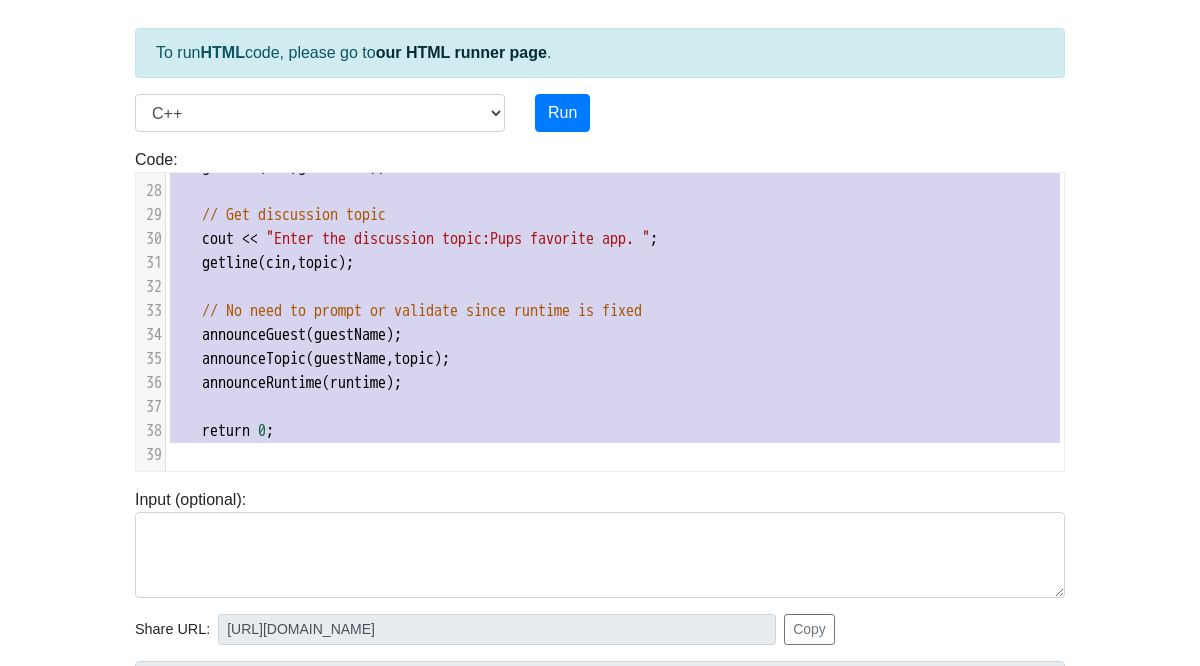 drag, startPoint x: 168, startPoint y: 182, endPoint x: 534, endPoint y: 562, distance: 527.59454 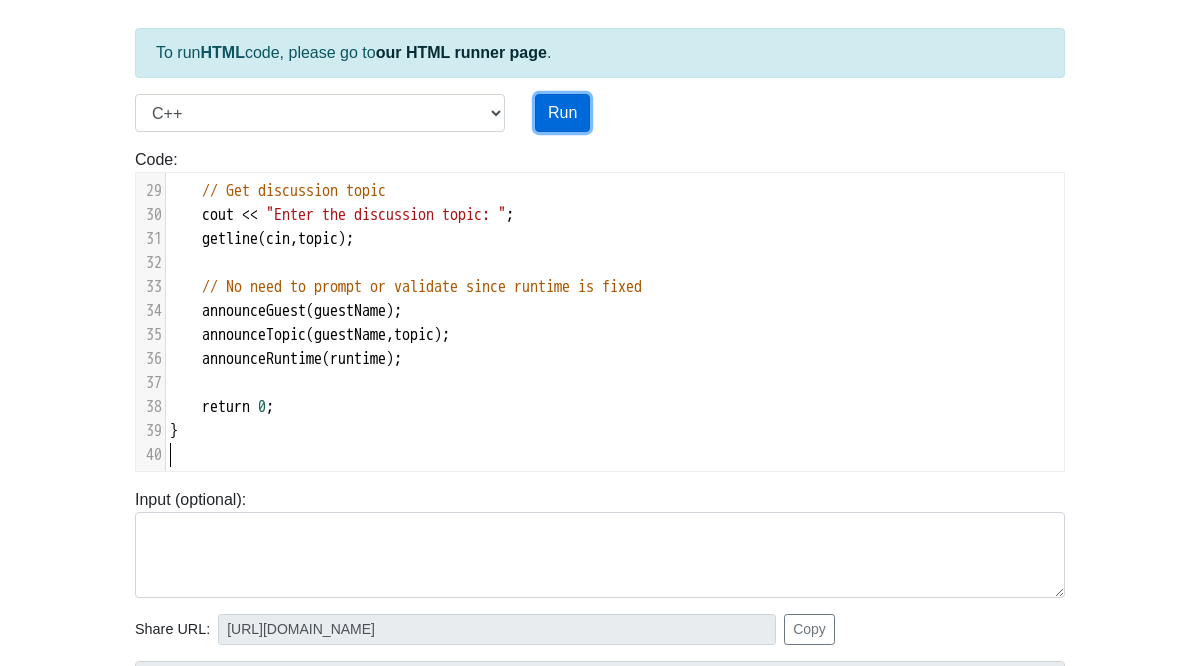 click on "Run" at bounding box center (562, 113) 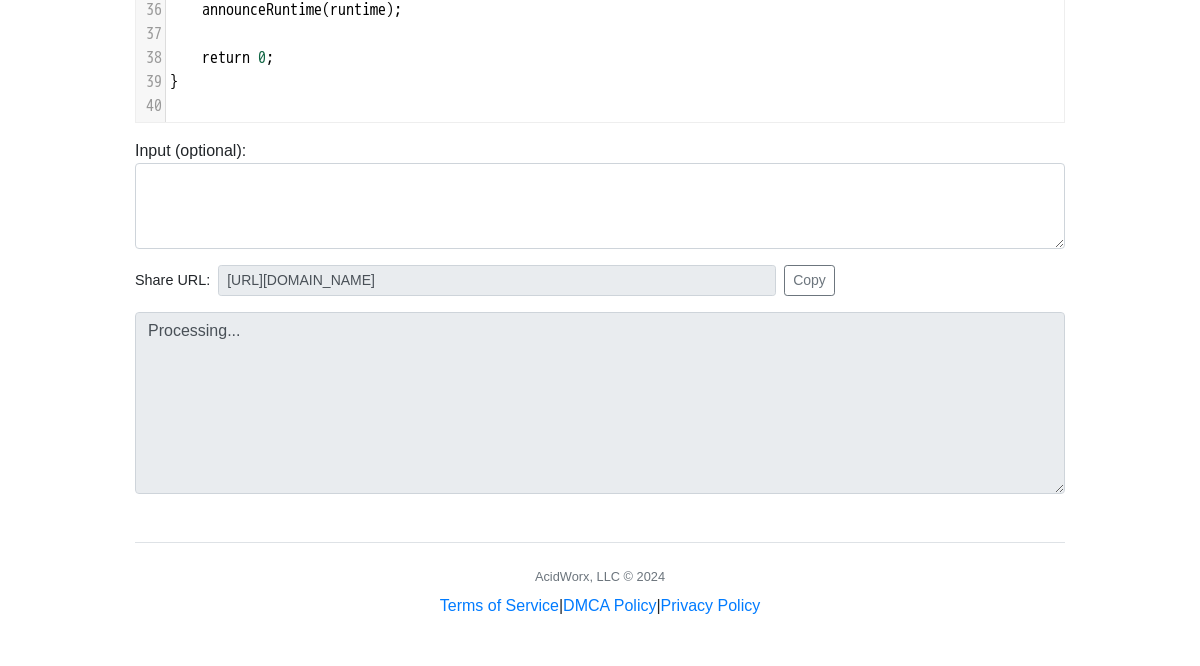 type on "[URL][DOMAIN_NAME]" 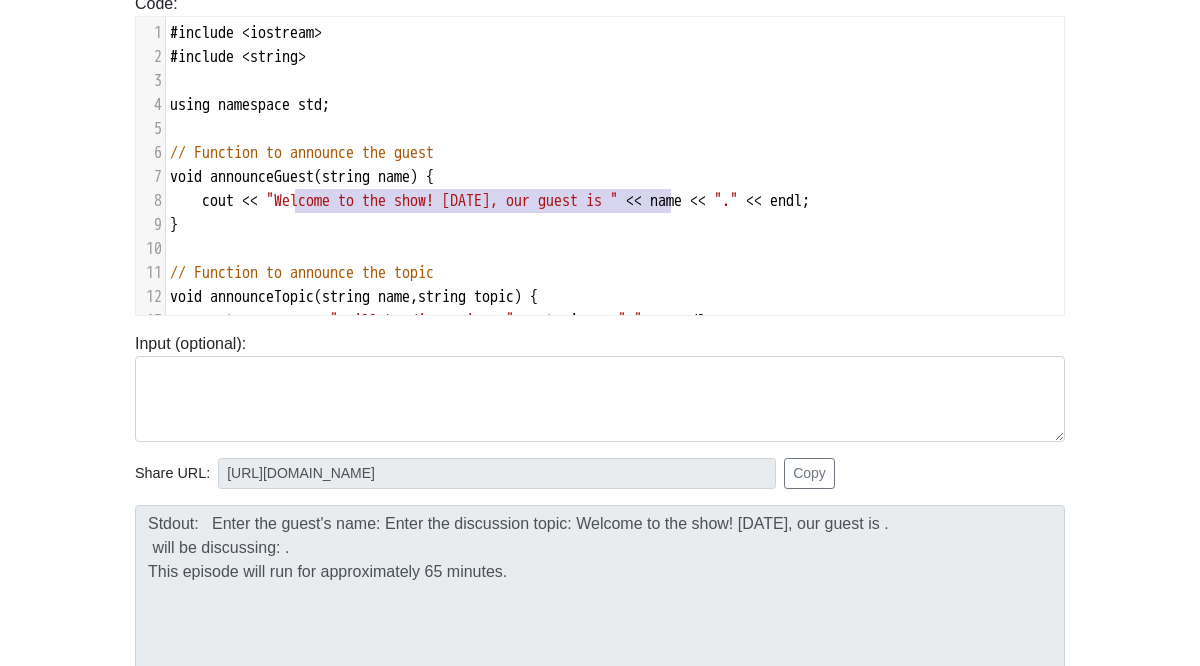 type on "Welcome to the show! [DATE], our guest is" 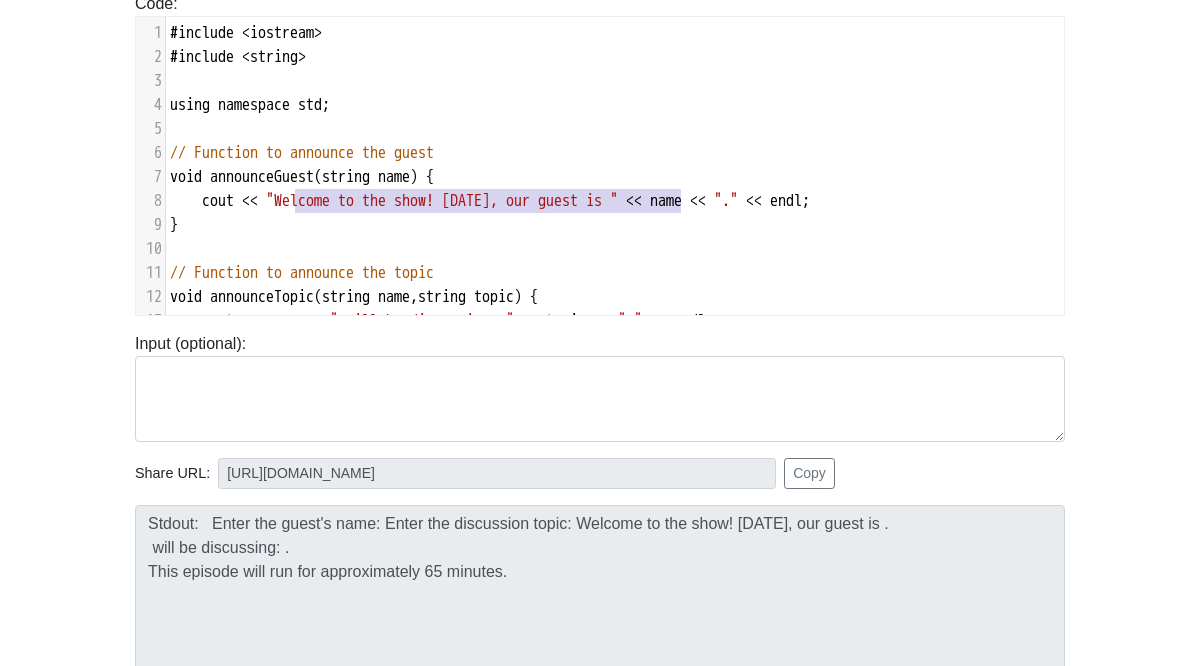 drag, startPoint x: 295, startPoint y: 203, endPoint x: 676, endPoint y: 202, distance: 381.0013 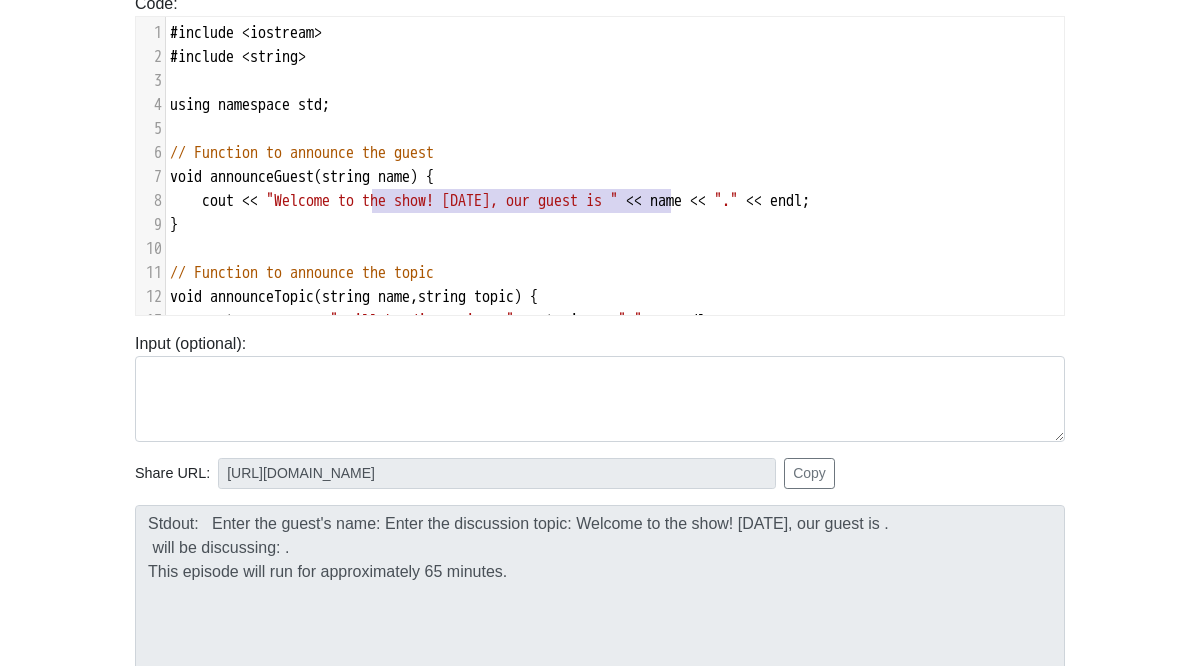 type on "to the show! [DATE], our guest is" 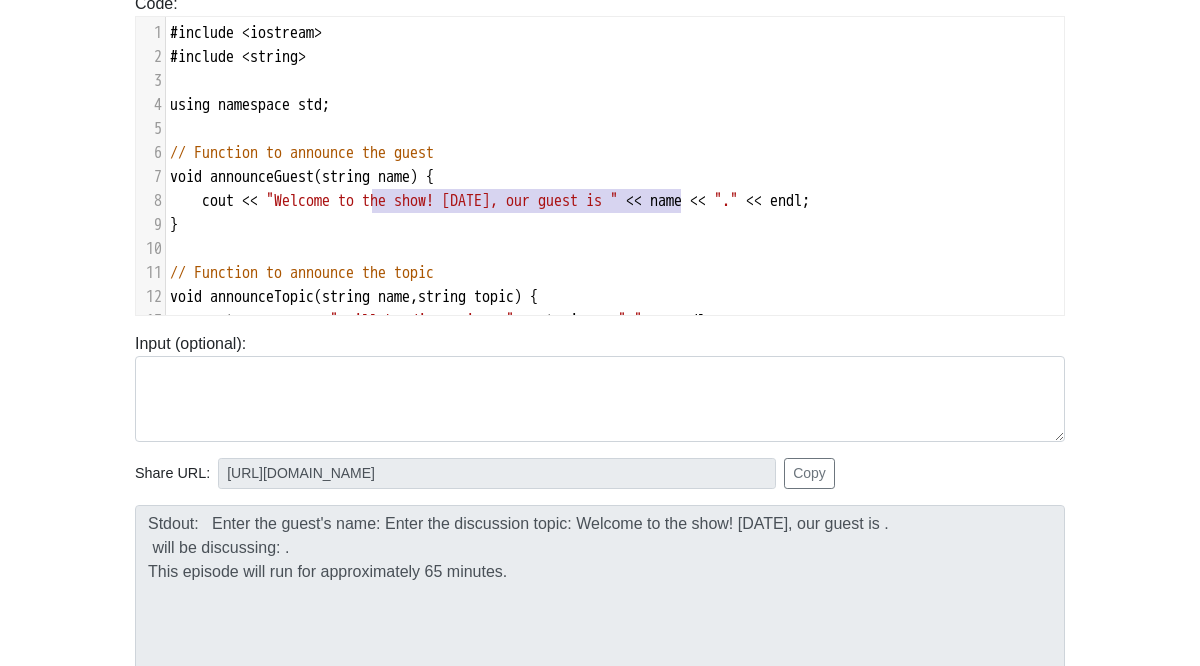 drag, startPoint x: 370, startPoint y: 202, endPoint x: 679, endPoint y: 202, distance: 309 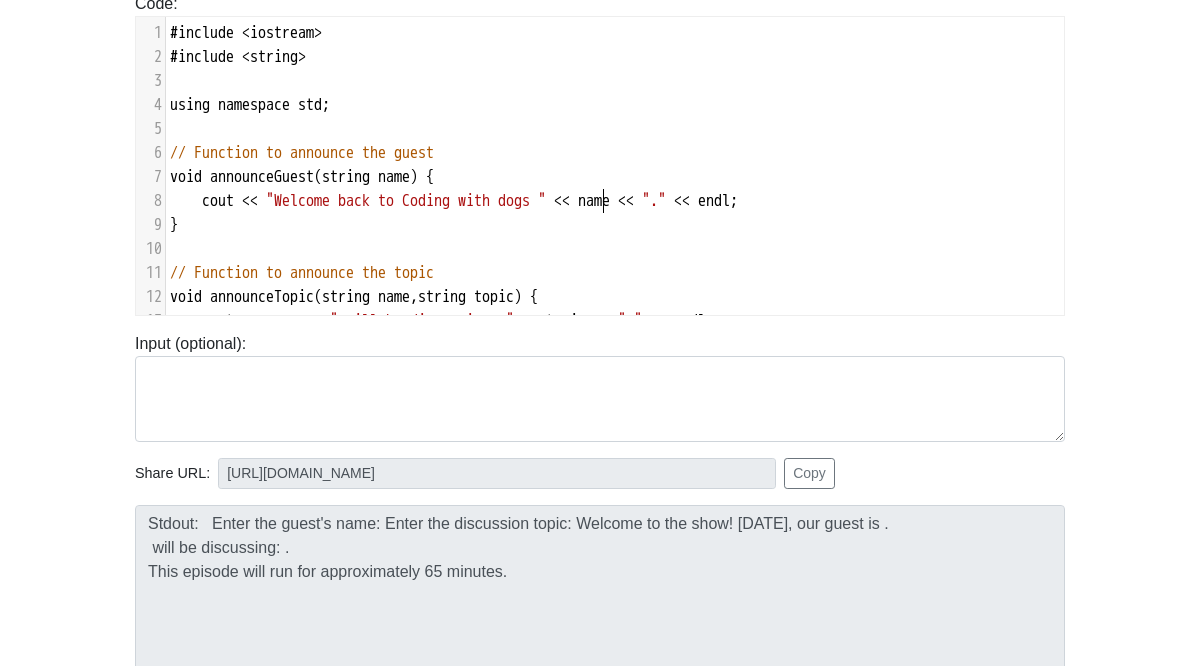 type on "back to Coding with dogs!" 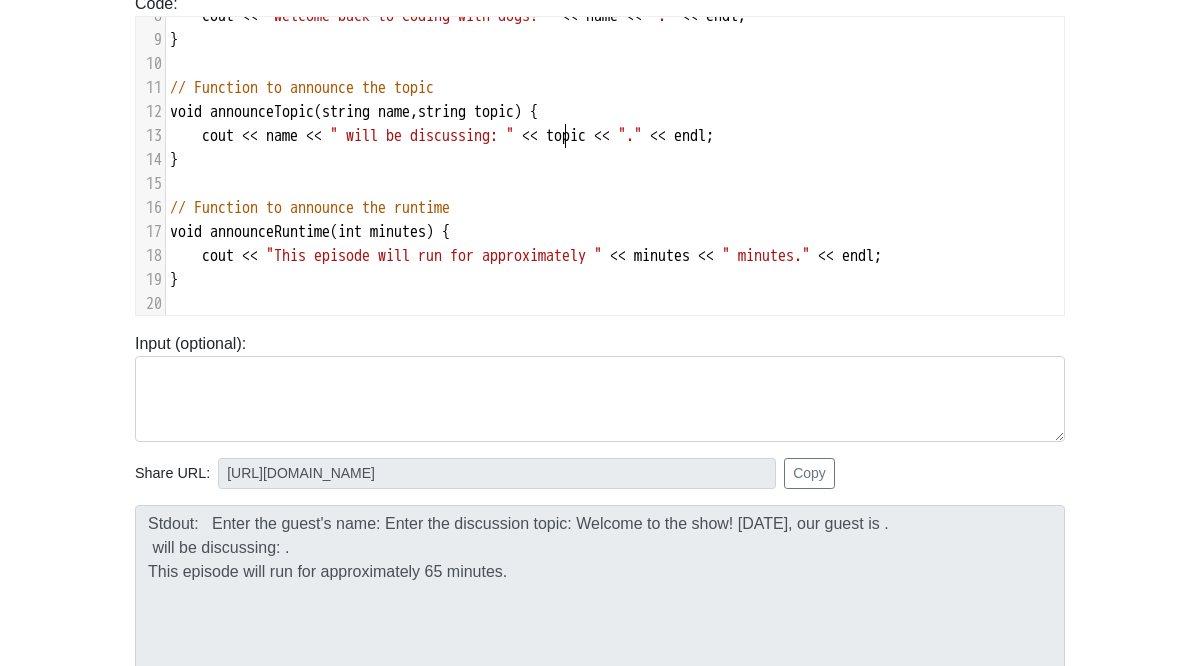 click on "" will be discussing: "" at bounding box center (422, 136) 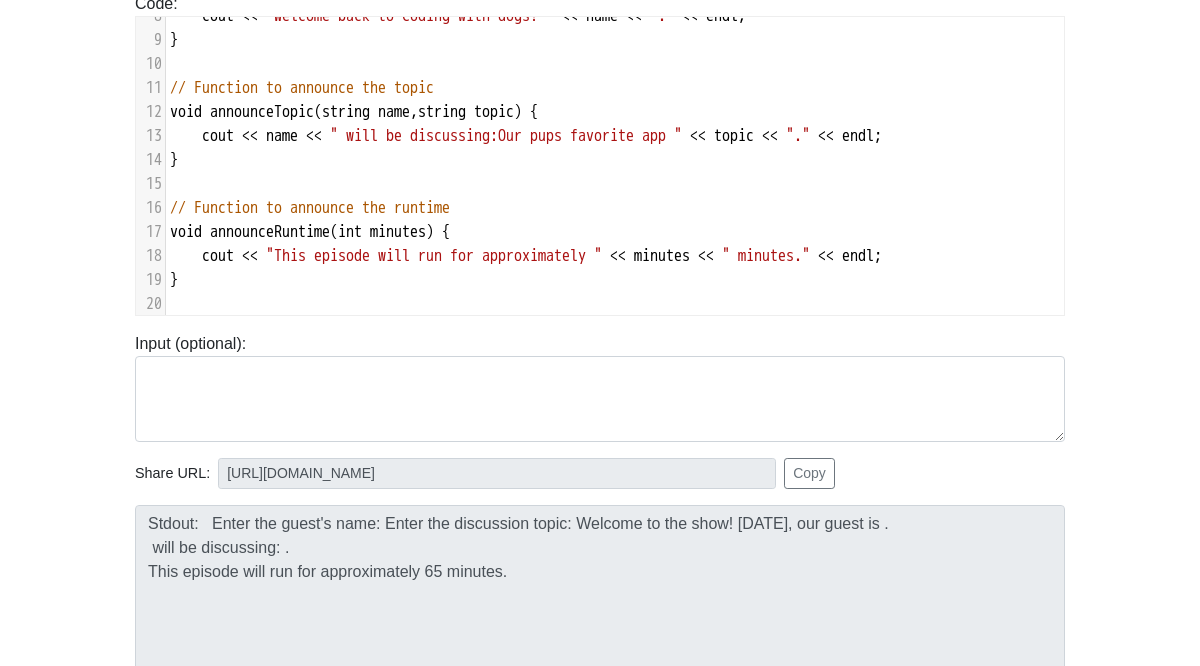 type on "Our pups favorite app." 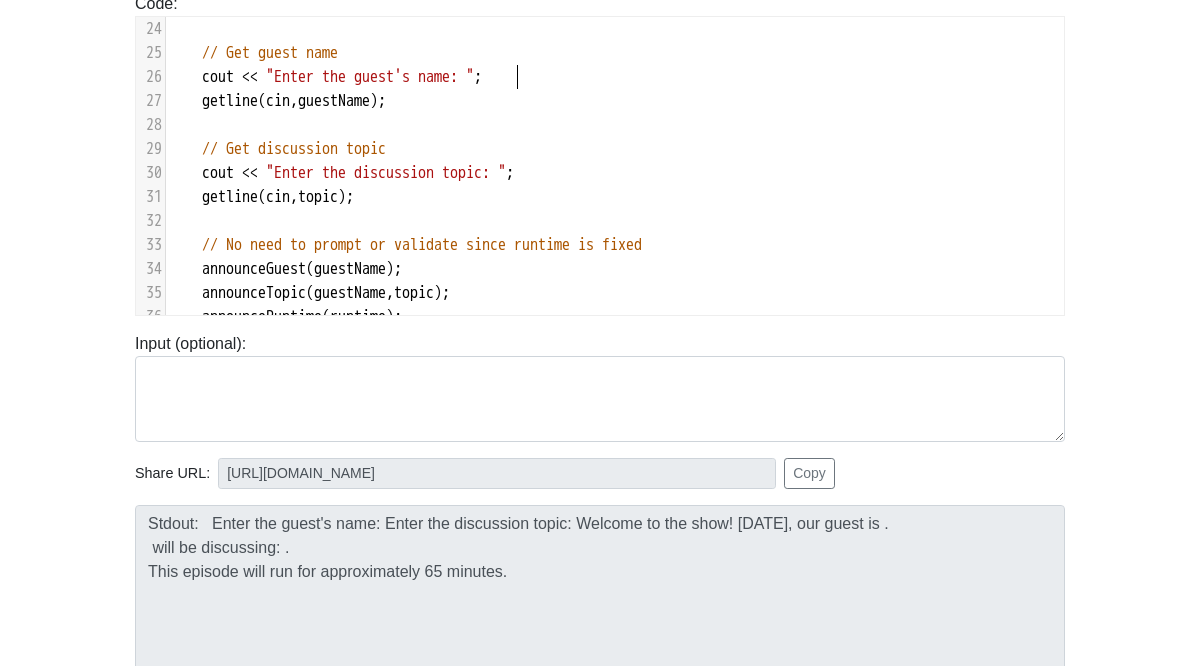 click on ""Enter the guest's name: "" at bounding box center [370, 77] 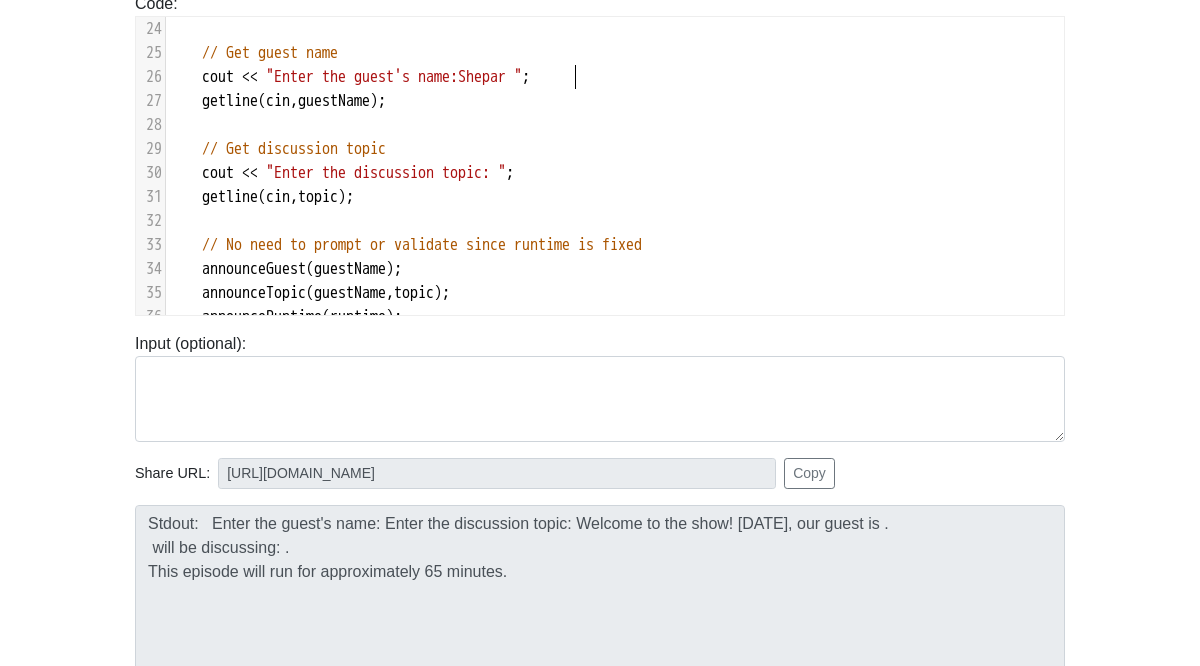 type on "[PERSON_NAME]" 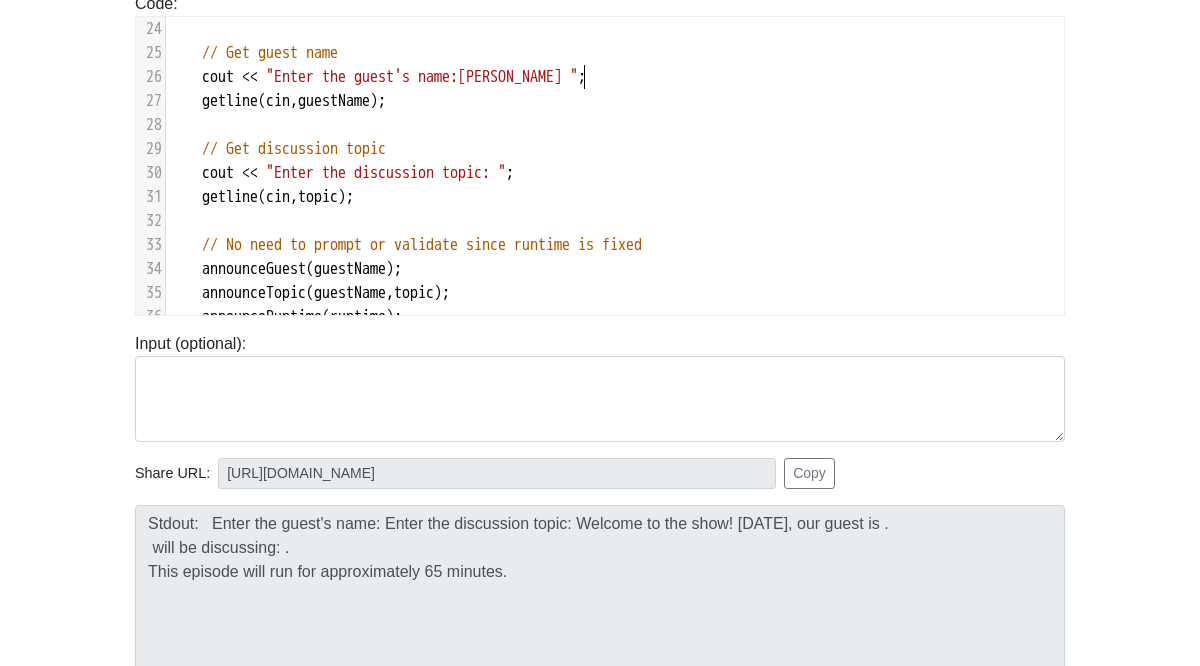 click on ""Enter the discussion topic: "" at bounding box center (386, 173) 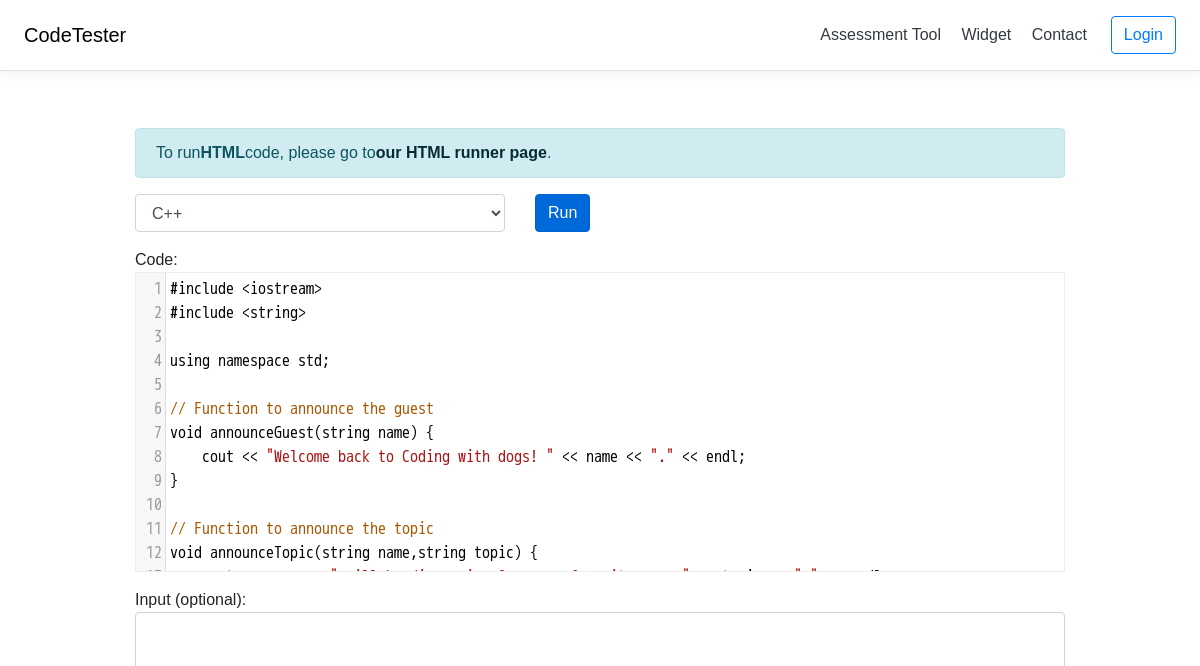 type on "Pups favorite app." 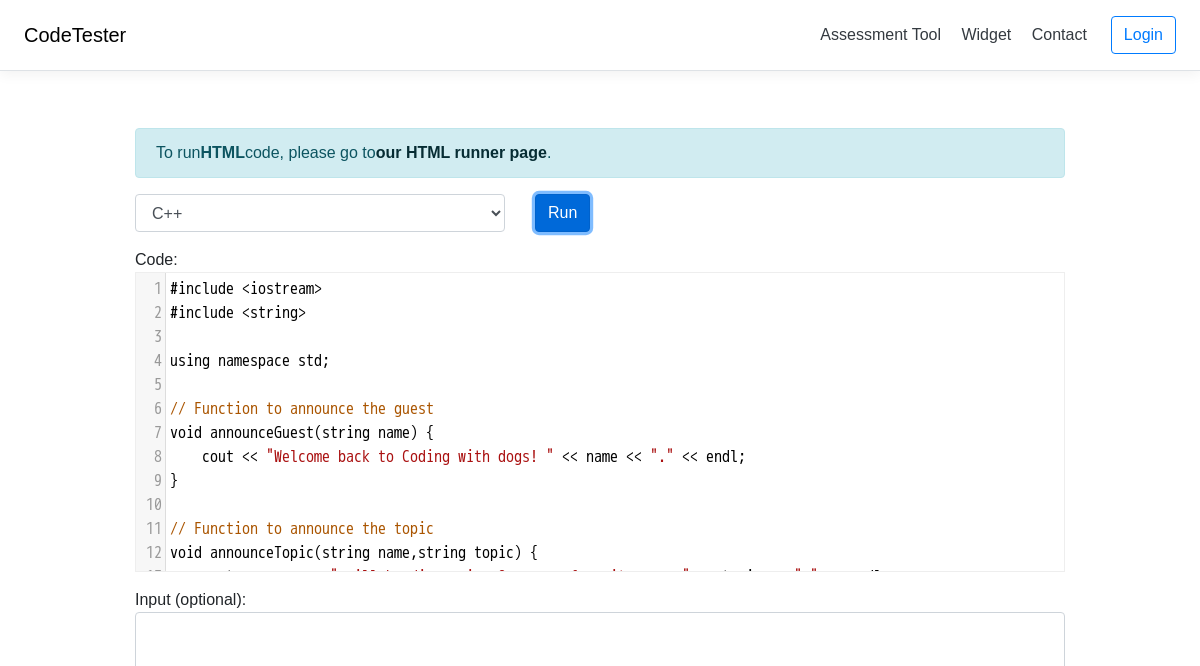 click on "Run" at bounding box center (562, 213) 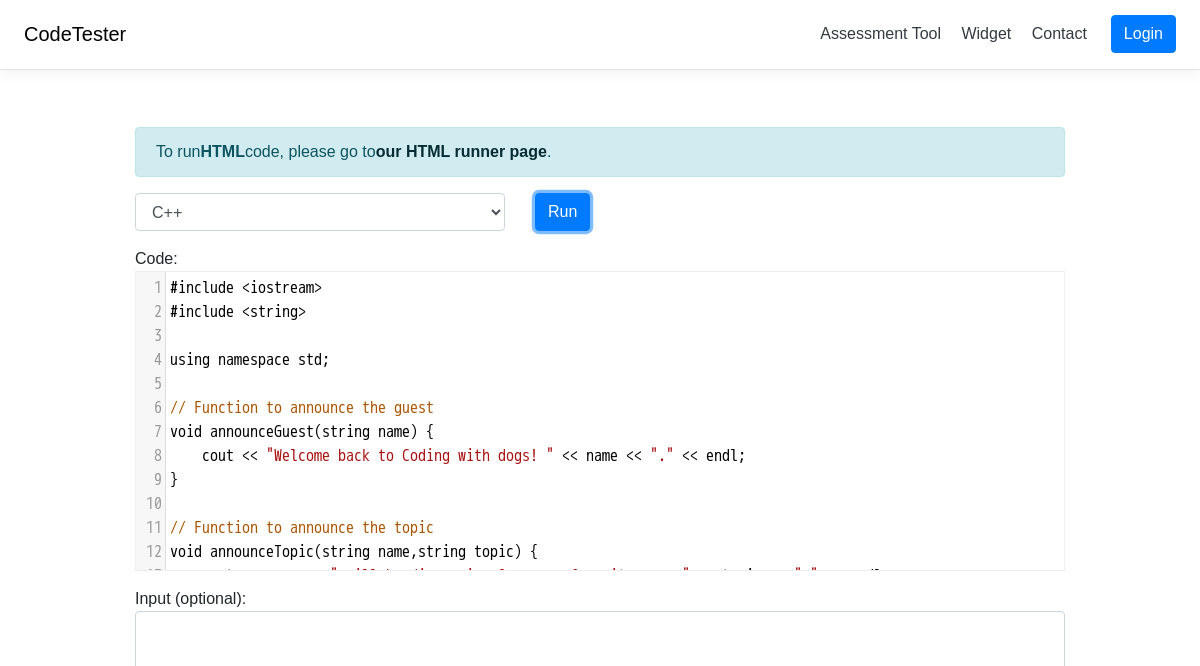 type on "[URL][DOMAIN_NAME]" 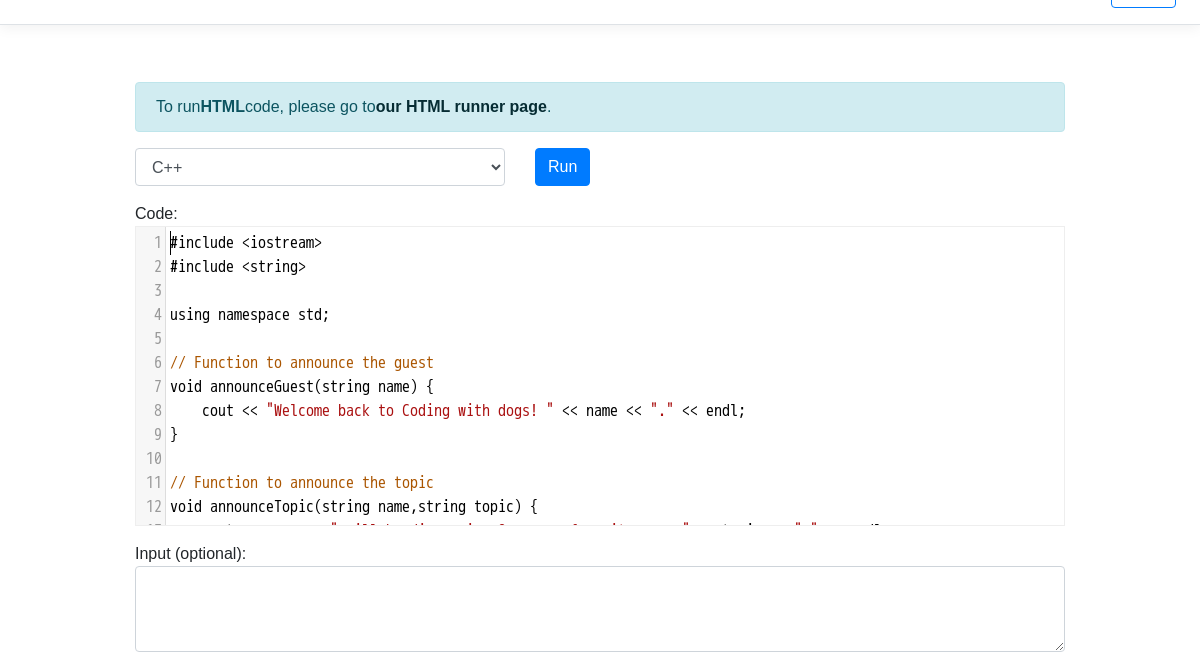 click on "#include" at bounding box center [202, 243] 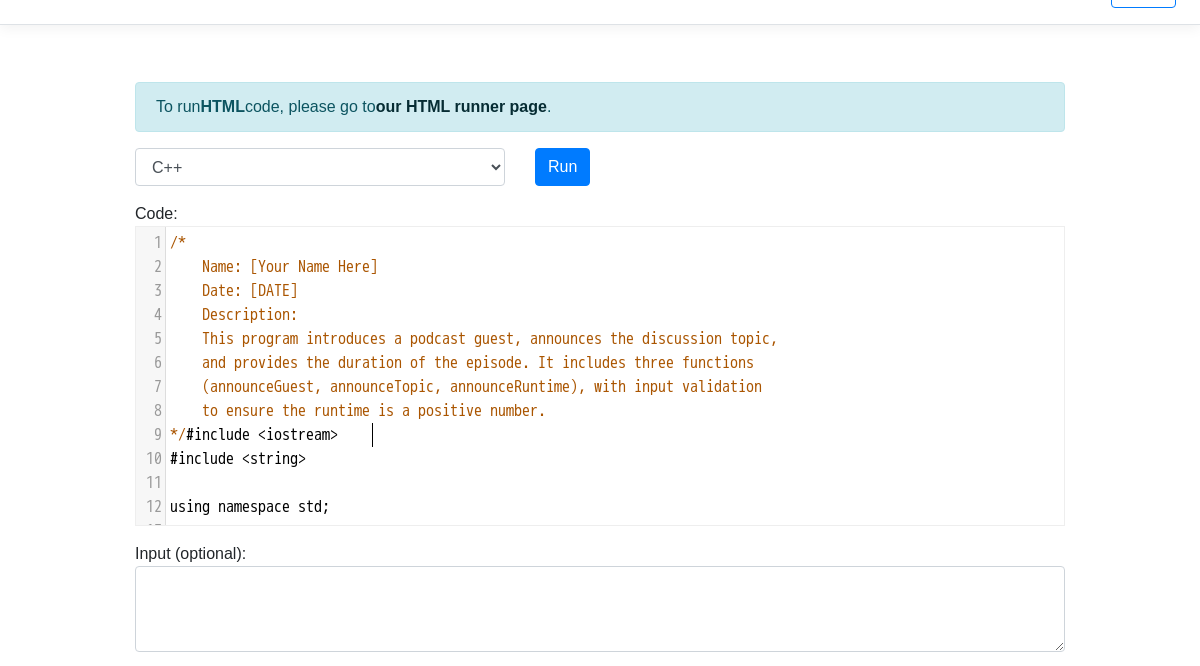 click on "*/ #include   < iostream >" at bounding box center (615, 435) 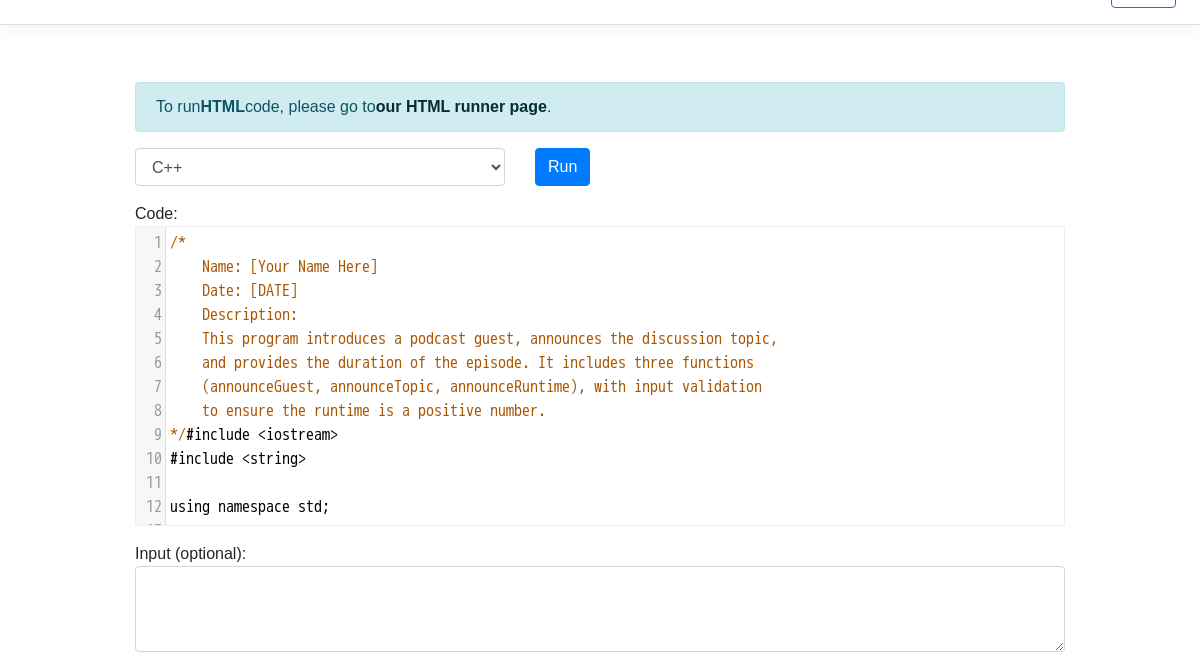 click on "Name: [Your Name Here]" at bounding box center (615, 267) 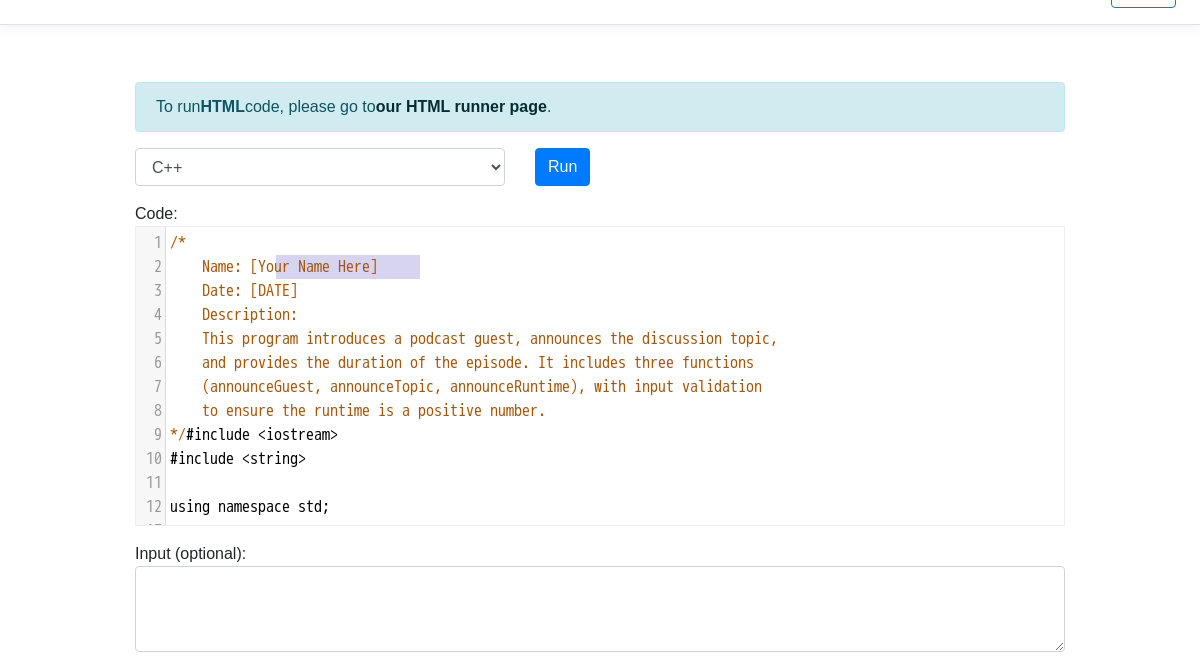 type on "[Your Name Here]" 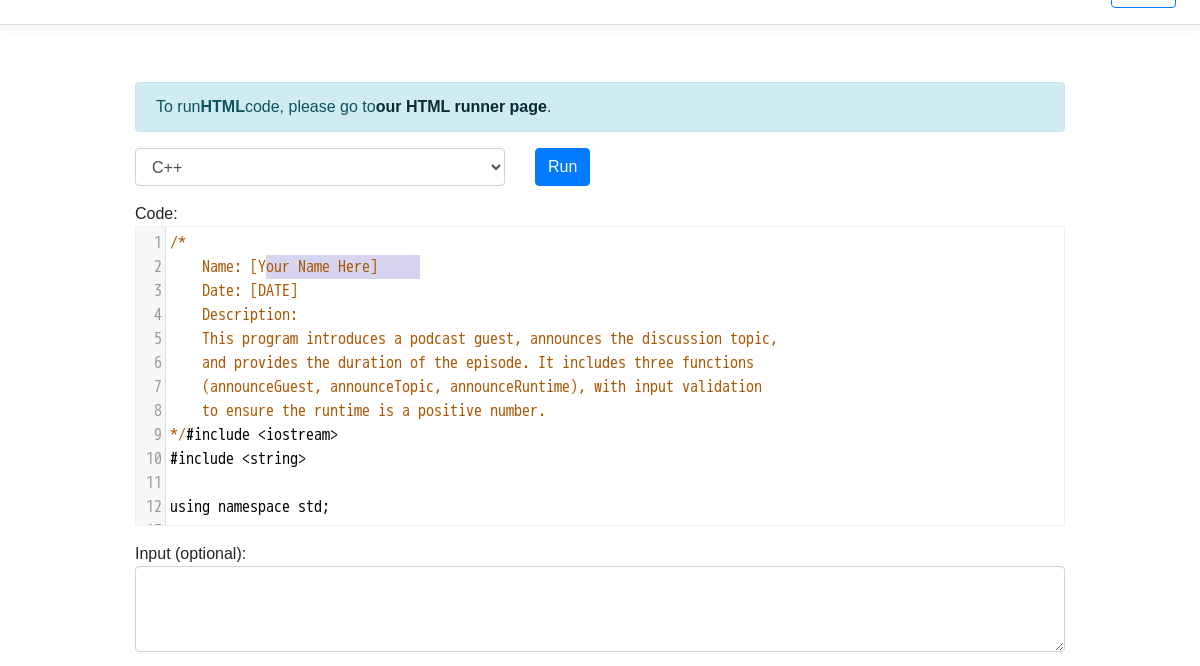 drag, startPoint x: 428, startPoint y: 260, endPoint x: 266, endPoint y: 260, distance: 162 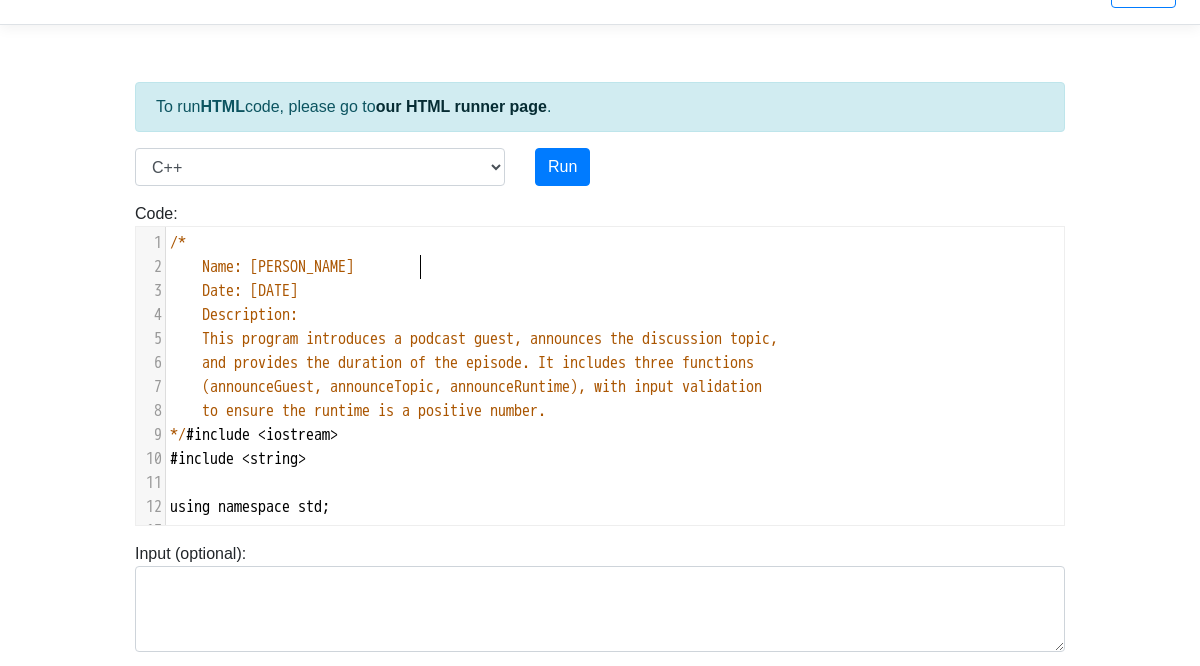 type on "[PERSON_NAME]" 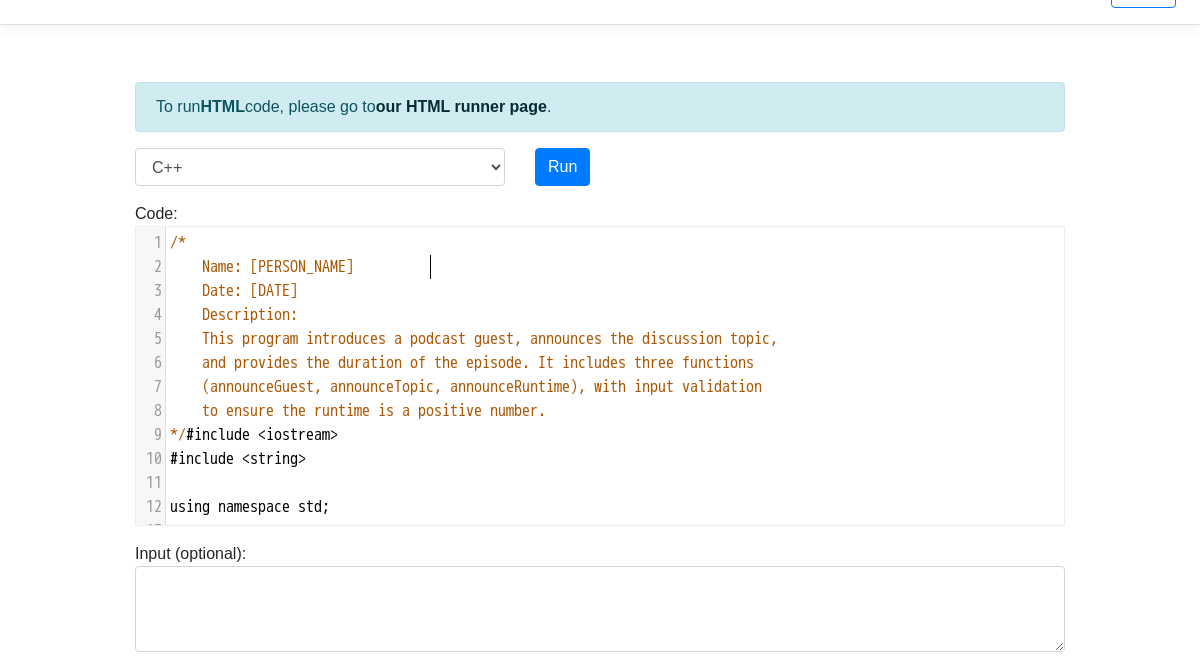 click on "Date: [DATE]" at bounding box center (250, 291) 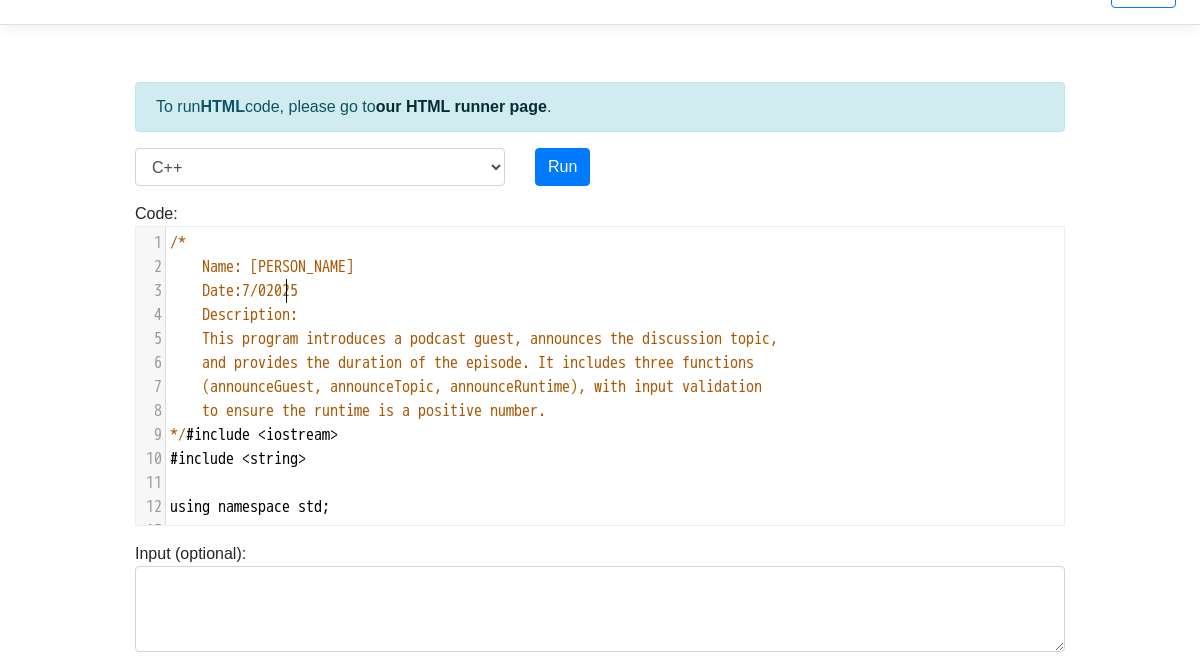 scroll, scrollTop: 8, scrollLeft: 37, axis: both 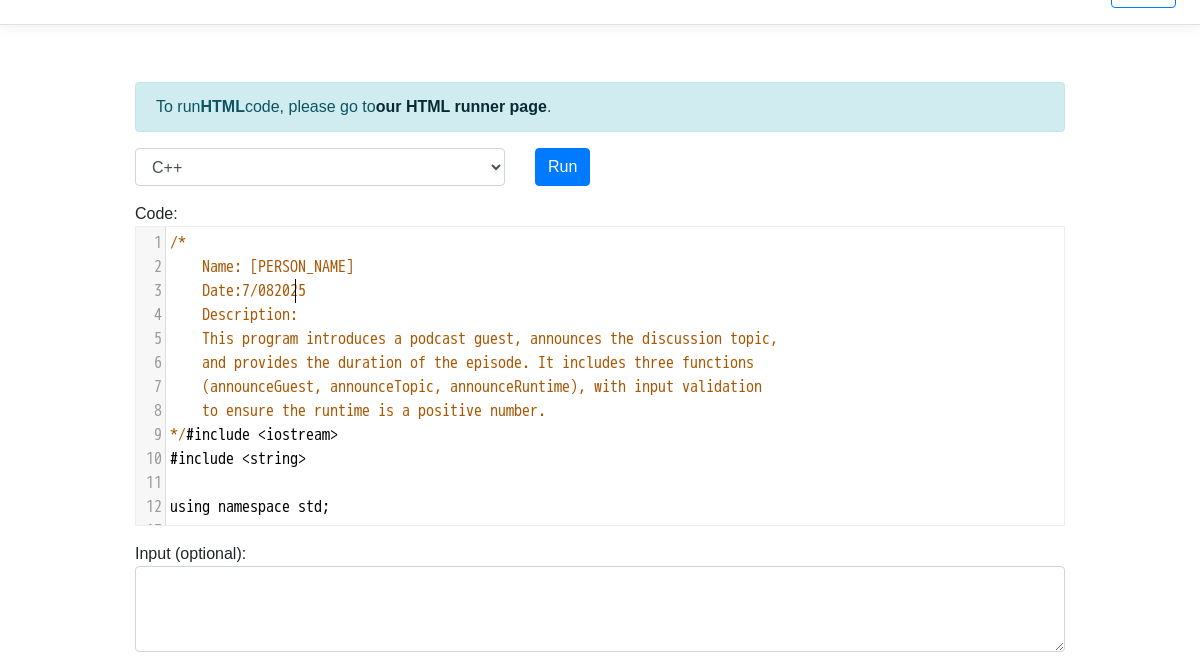 type on "7/08/" 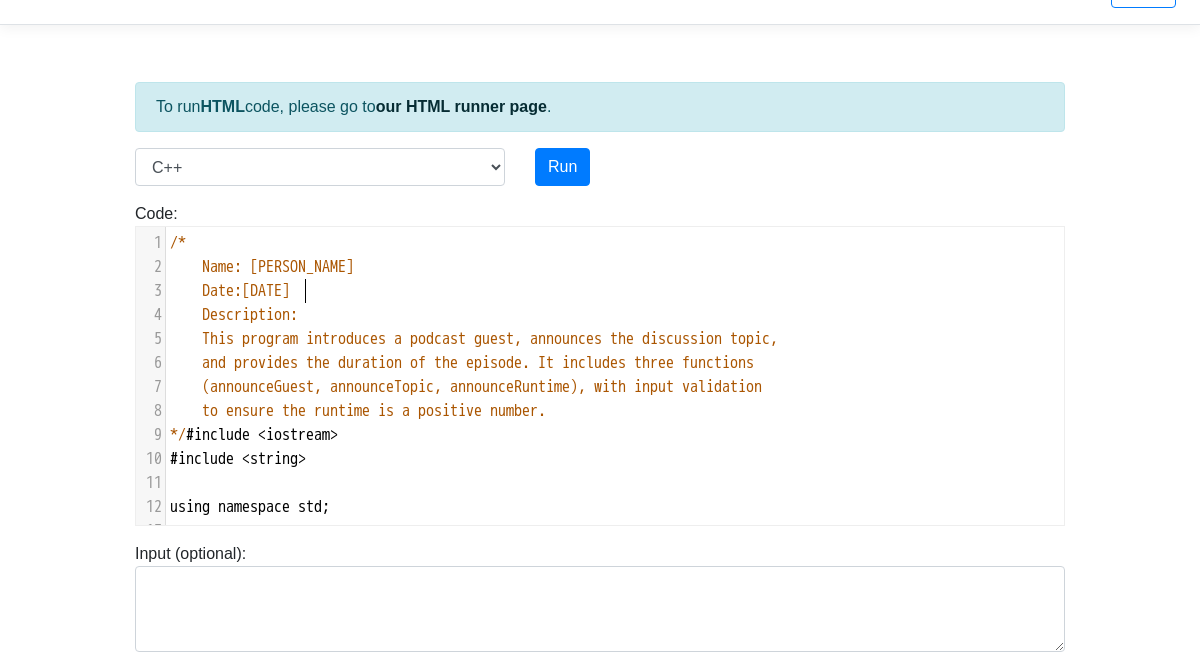 scroll, scrollTop: 8, scrollLeft: 46, axis: both 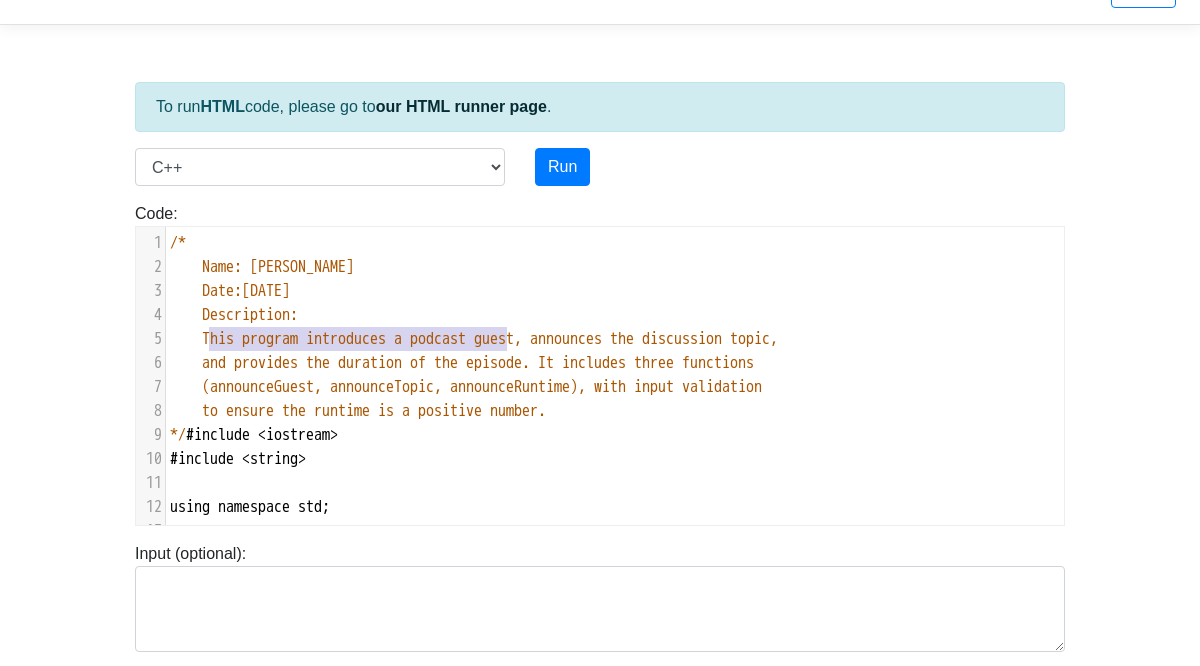 type on "This program introduces a podcas" 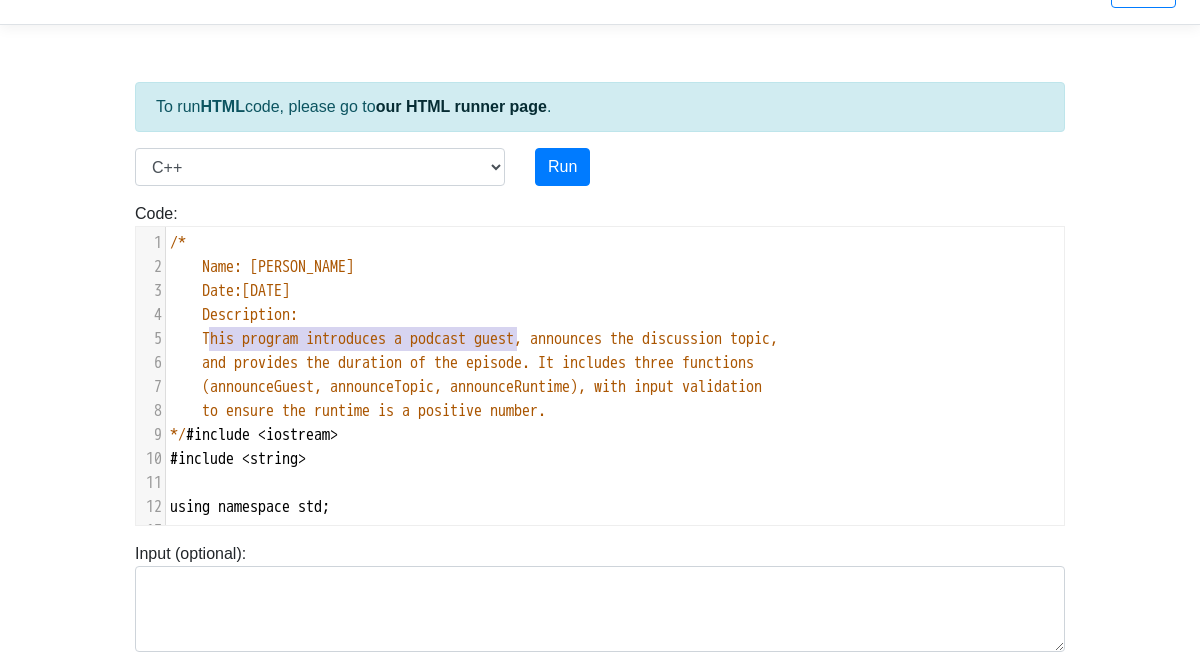 drag, startPoint x: 211, startPoint y: 341, endPoint x: 518, endPoint y: 341, distance: 307 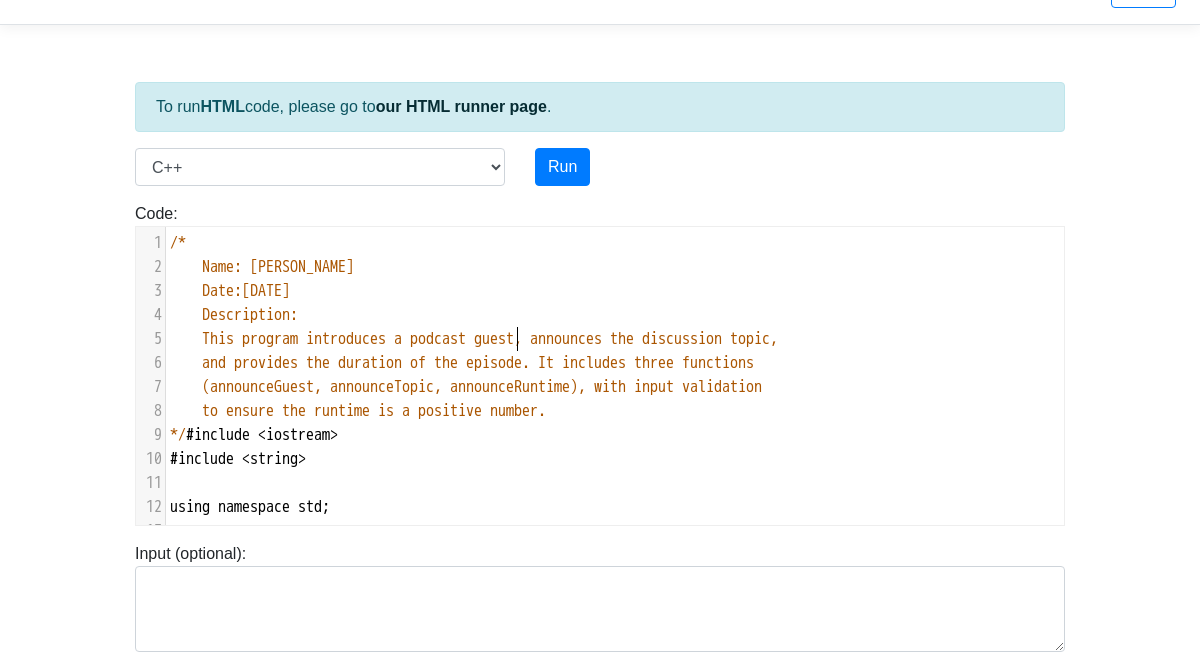 click on "This program introduces a podcast guest, announces the discussion topic," at bounding box center [490, 339] 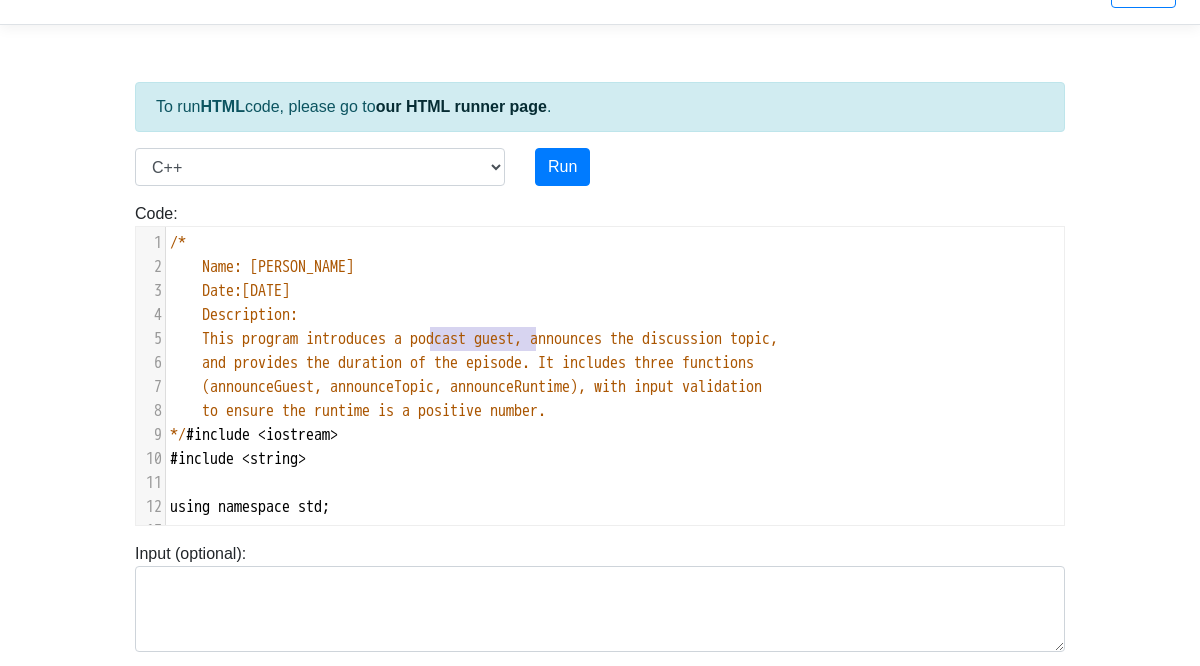 type on "a podcast" 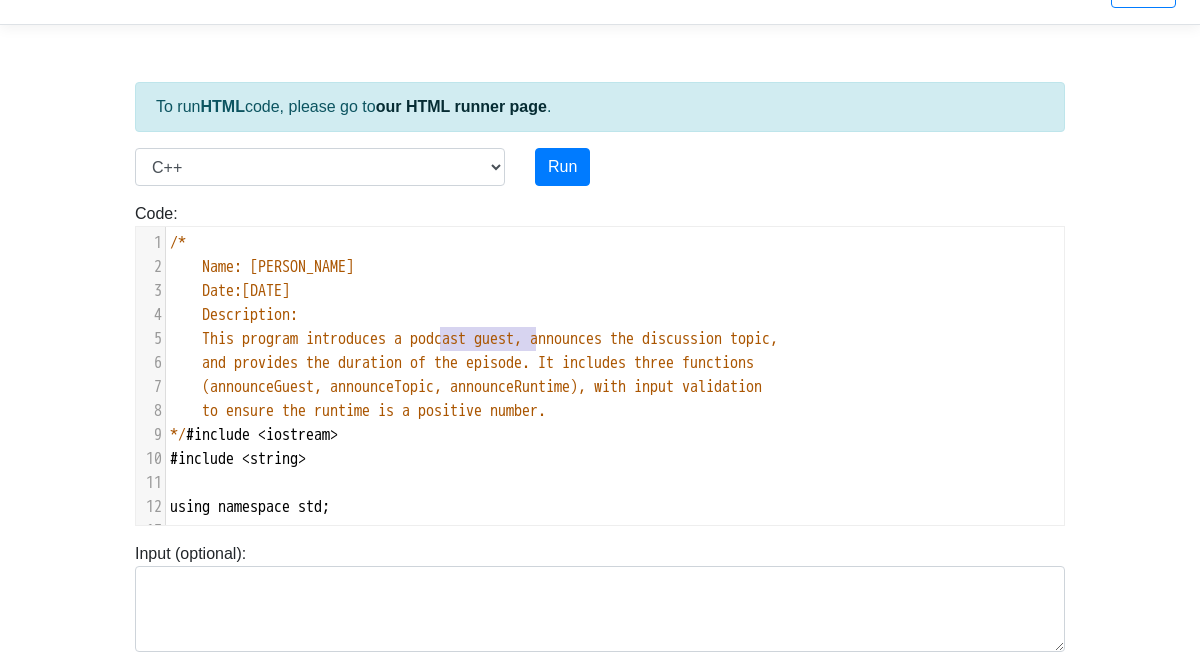 drag, startPoint x: 533, startPoint y: 341, endPoint x: 437, endPoint y: 341, distance: 96 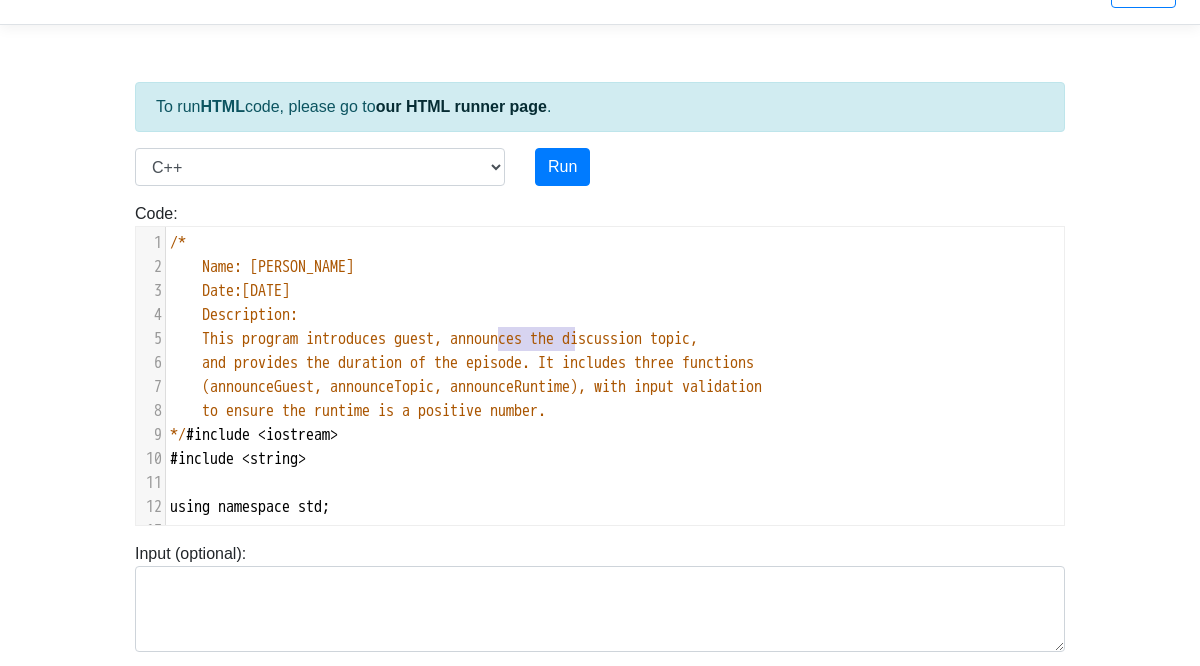 type on "announce" 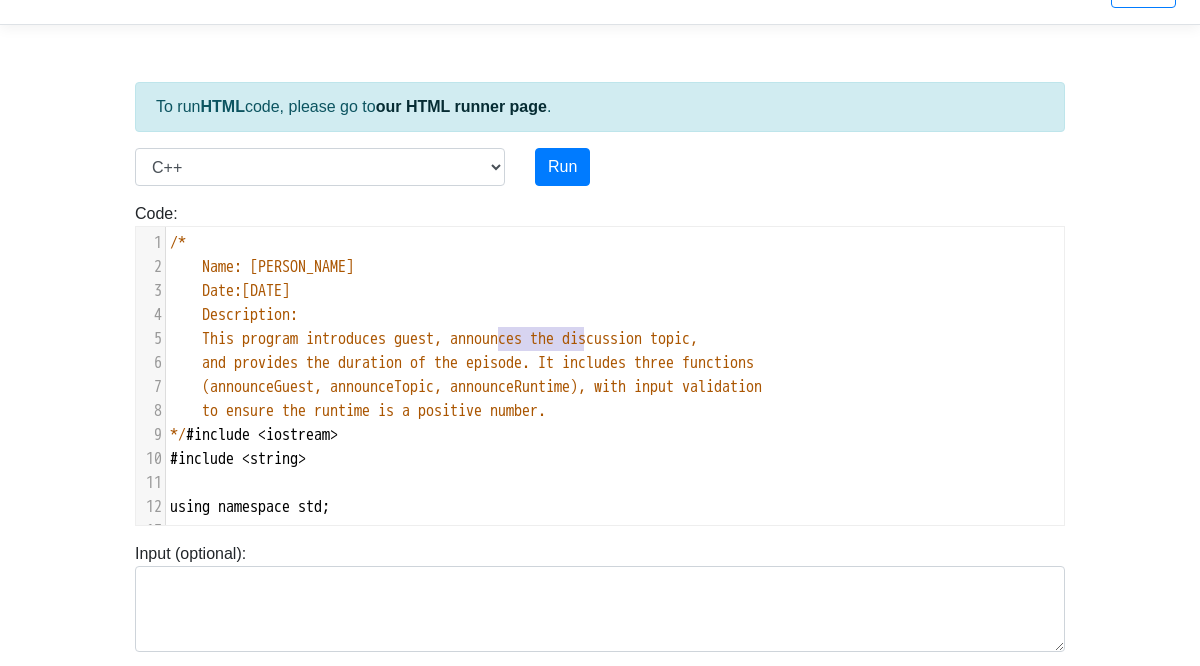 drag, startPoint x: 494, startPoint y: 342, endPoint x: 585, endPoint y: 338, distance: 91.08787 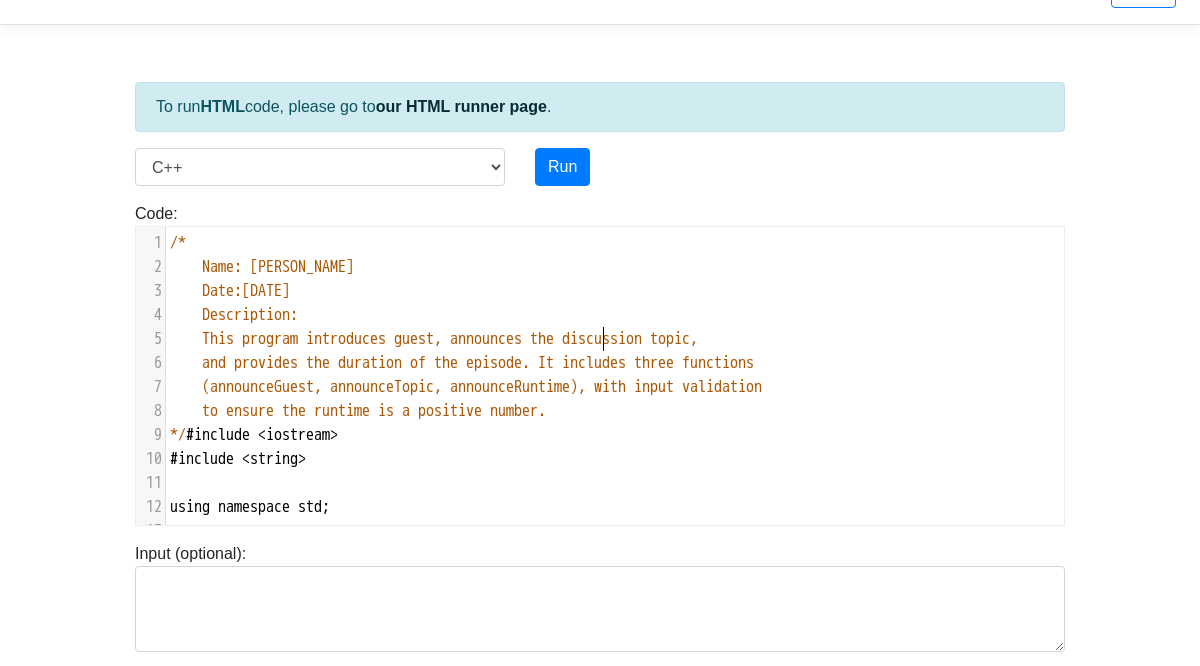 click on "This program introduces guest, announces the discussion topic," at bounding box center [450, 339] 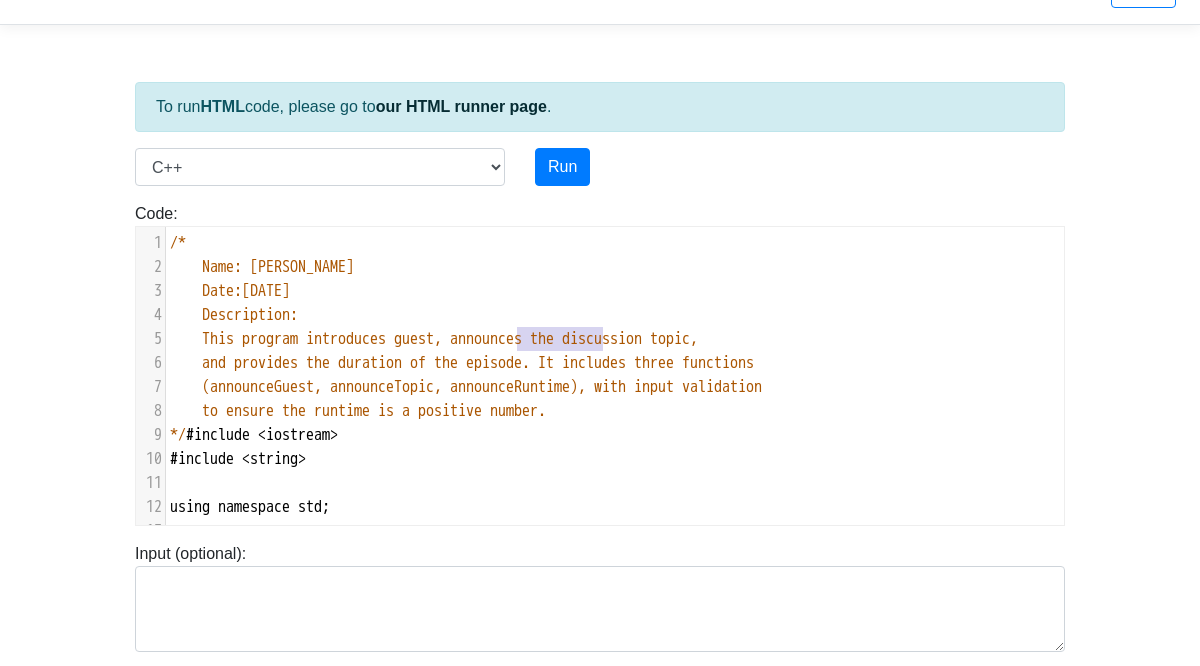 type on "announces" 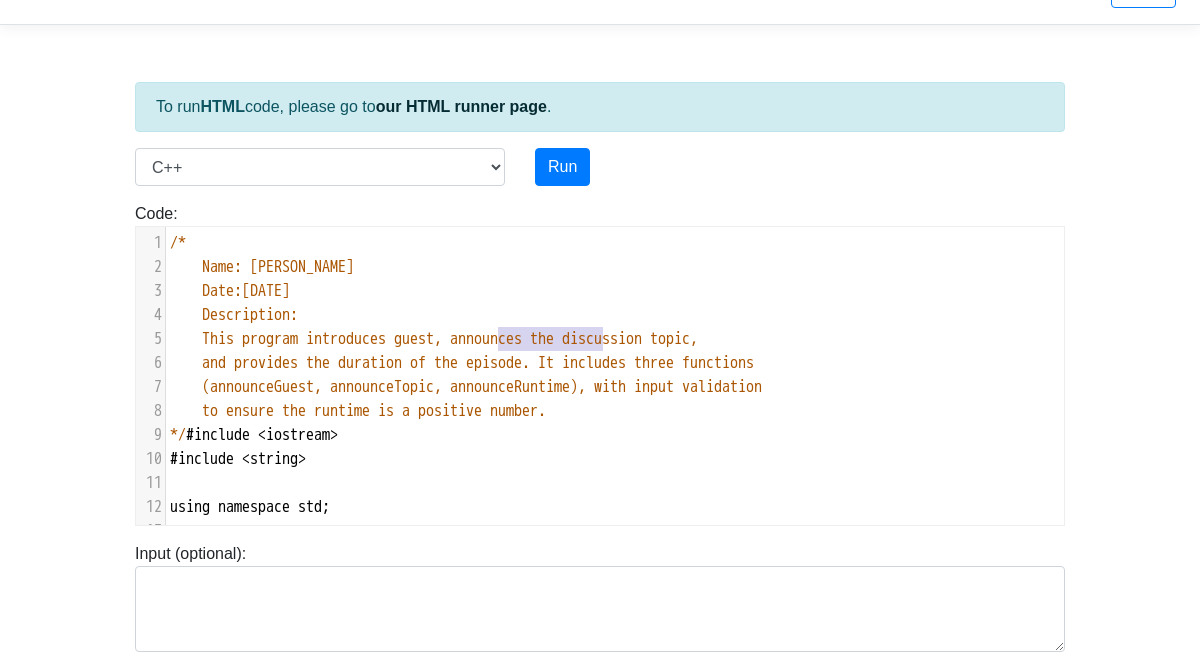 drag, startPoint x: 600, startPoint y: 336, endPoint x: 495, endPoint y: 346, distance: 105.47511 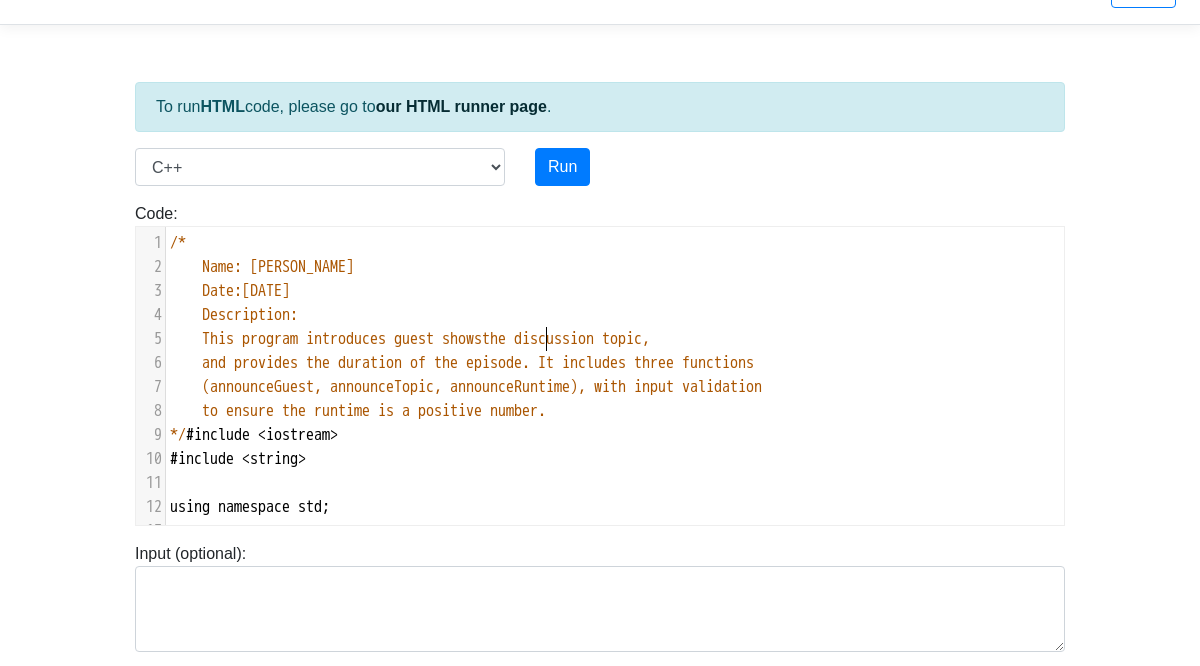 type on "shows" 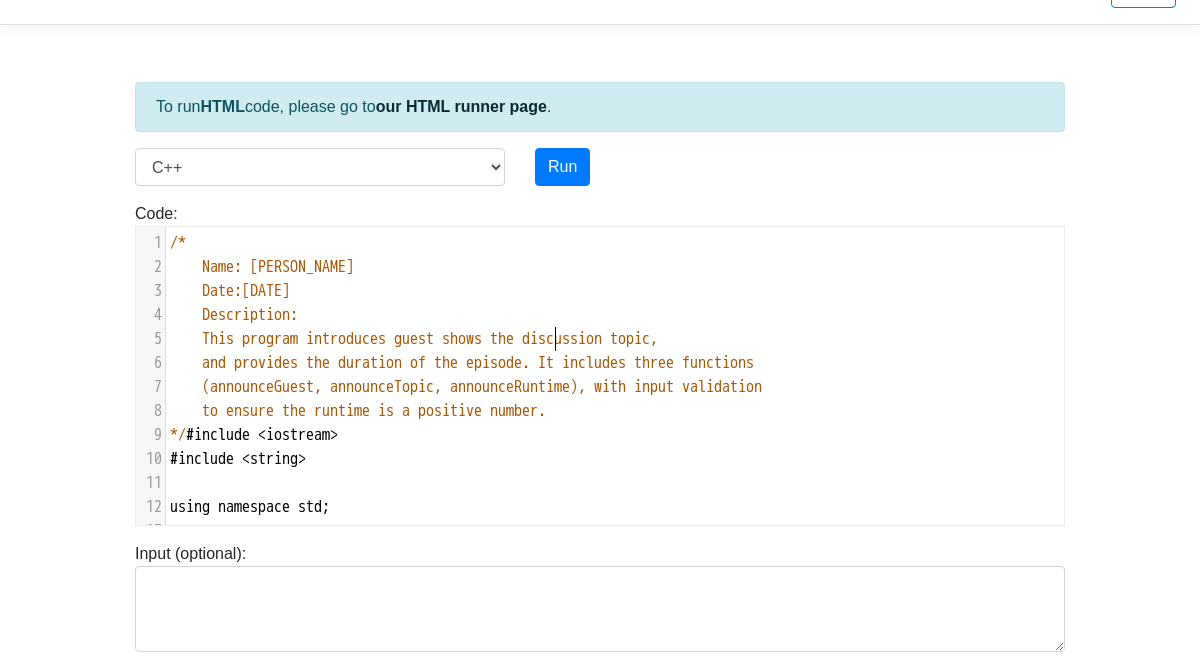 scroll, scrollTop: 8, scrollLeft: 66, axis: both 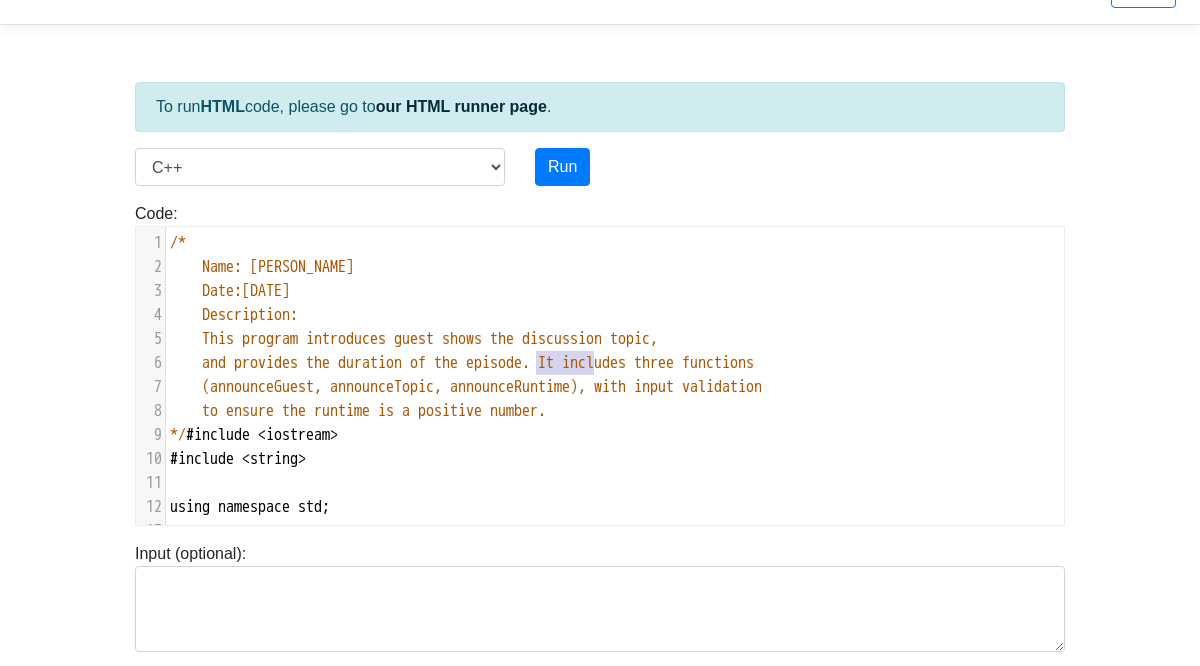 type on "episode" 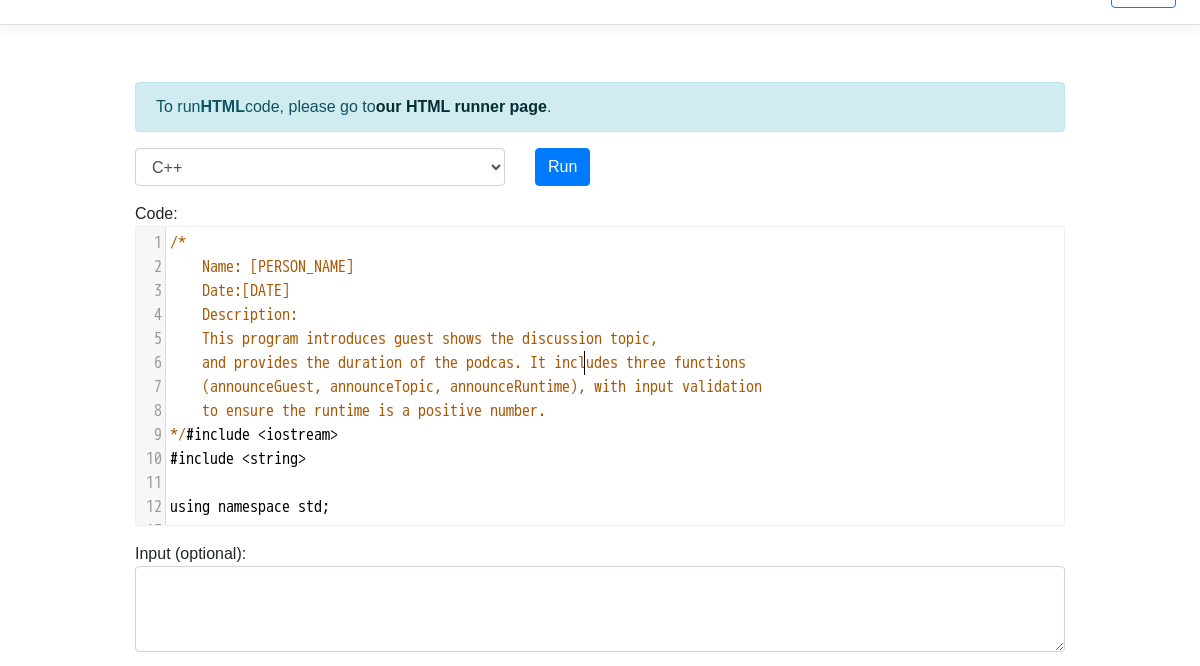 type on "podcast" 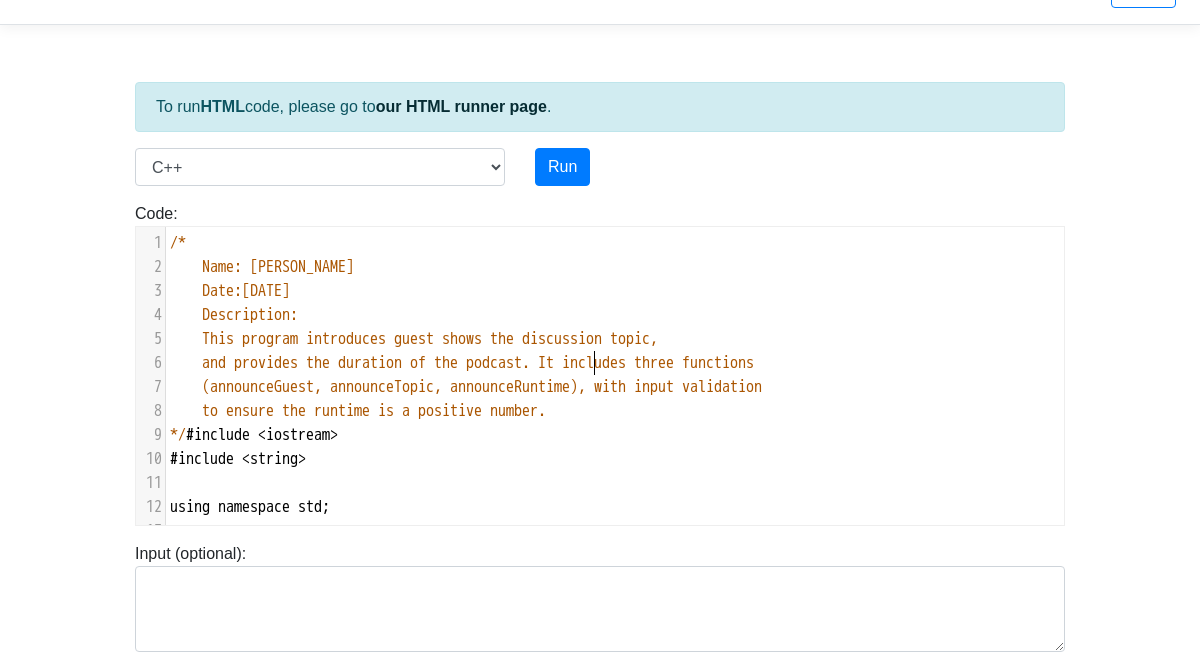 scroll, scrollTop: 8, scrollLeft: 66, axis: both 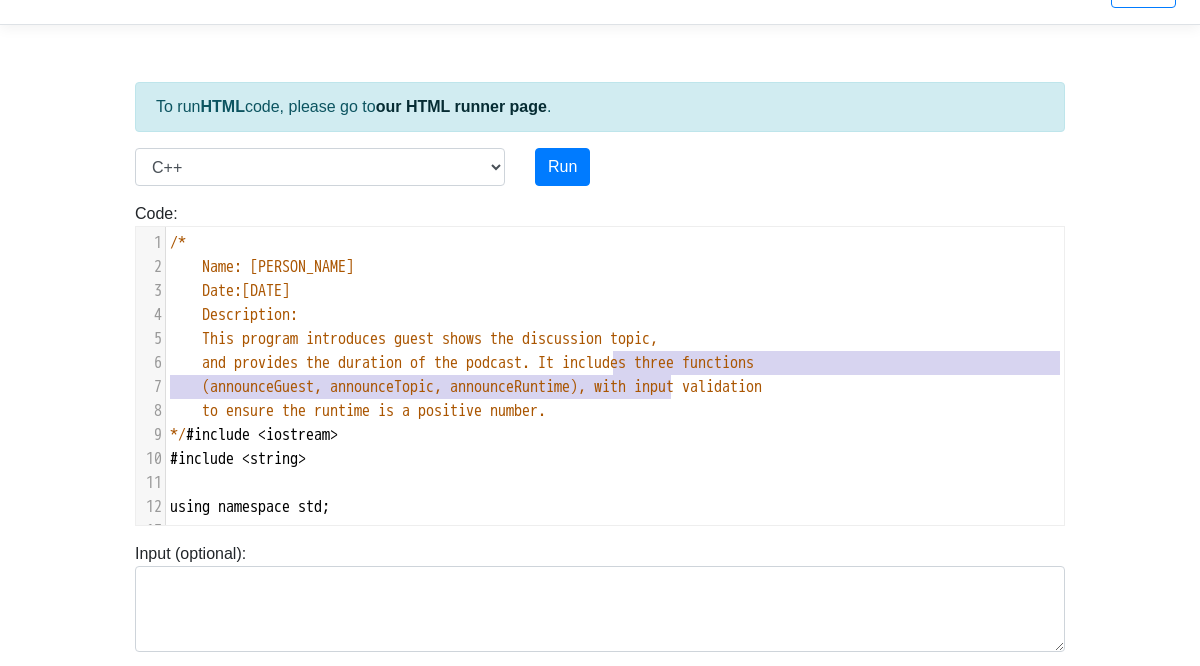 type on "It includes three functions
(announceGuest, announceTopic, announceRuntime)" 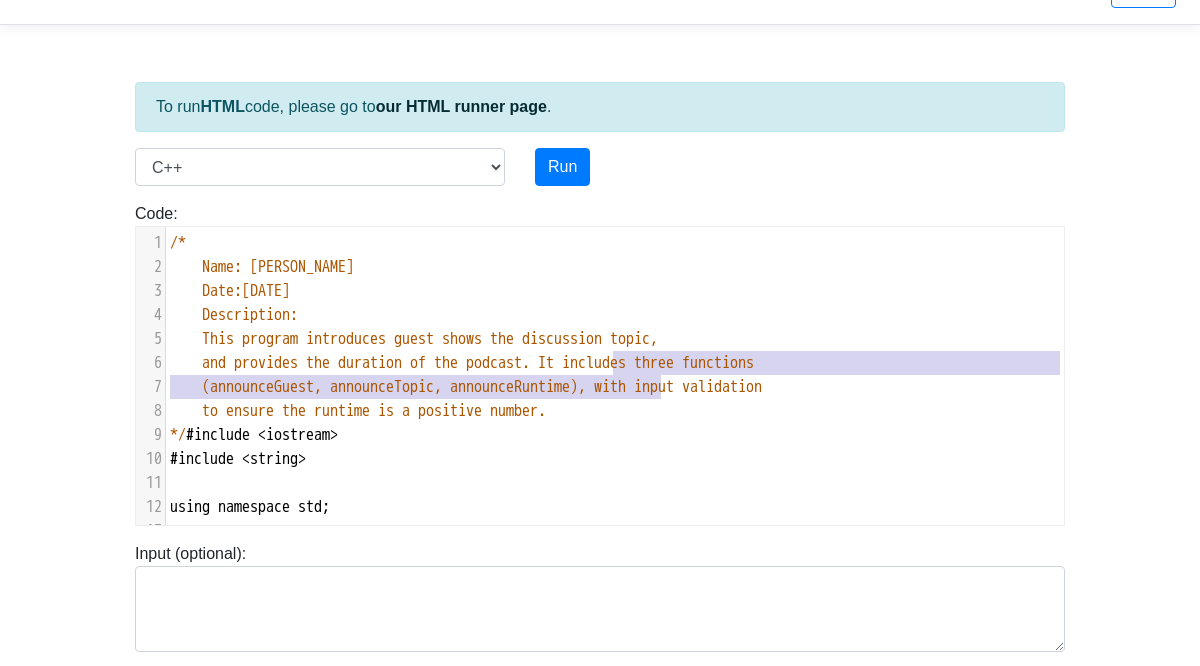 drag, startPoint x: 611, startPoint y: 363, endPoint x: 662, endPoint y: 391, distance: 58.18075 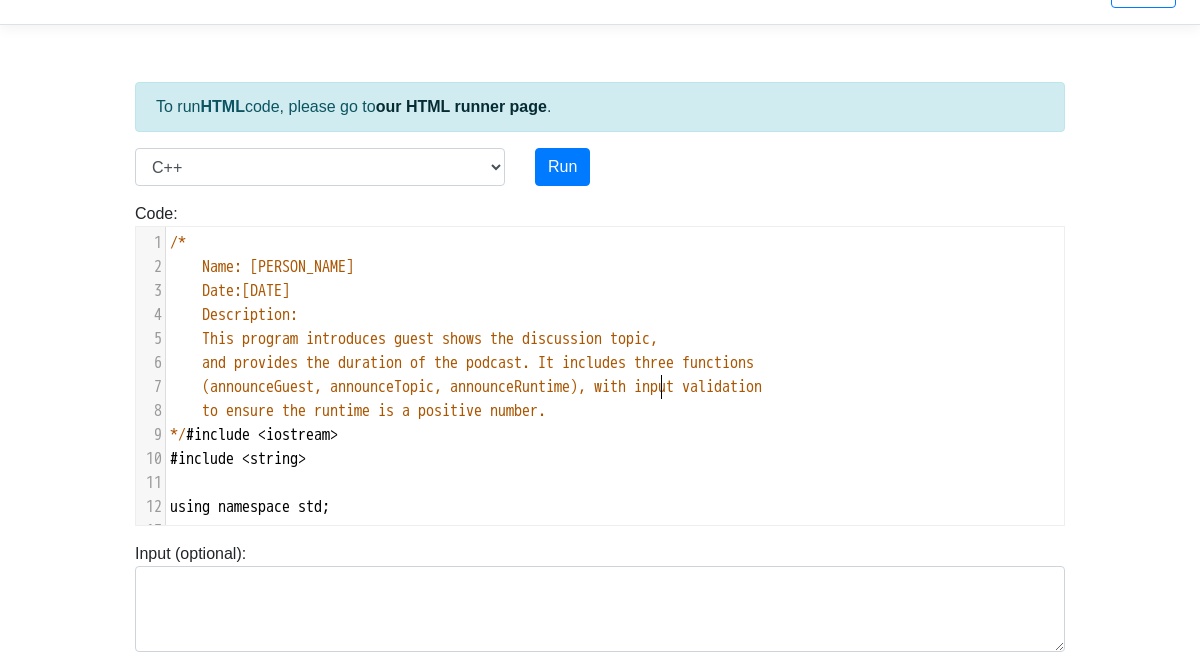 click on "(announceGuest, announceTopic, announceRuntime), with input validation" at bounding box center (482, 387) 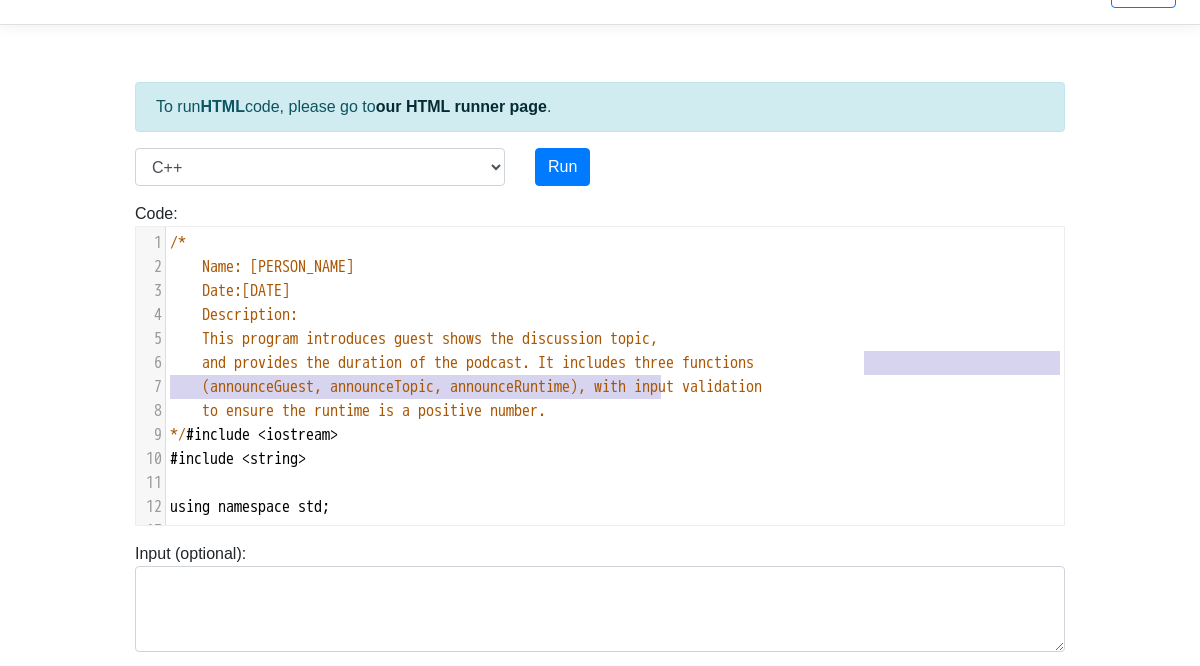 type on "(announceGuest, announceTopic, announceRuntime)" 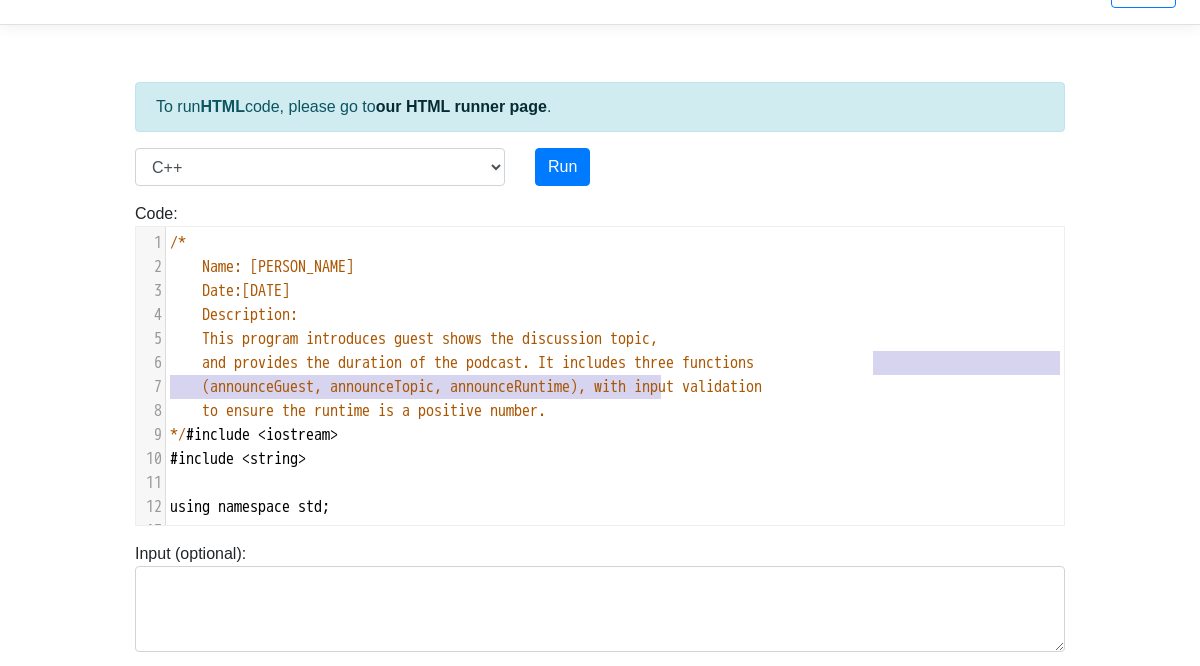 drag, startPoint x: 662, startPoint y: 391, endPoint x: 875, endPoint y: 361, distance: 215.1023 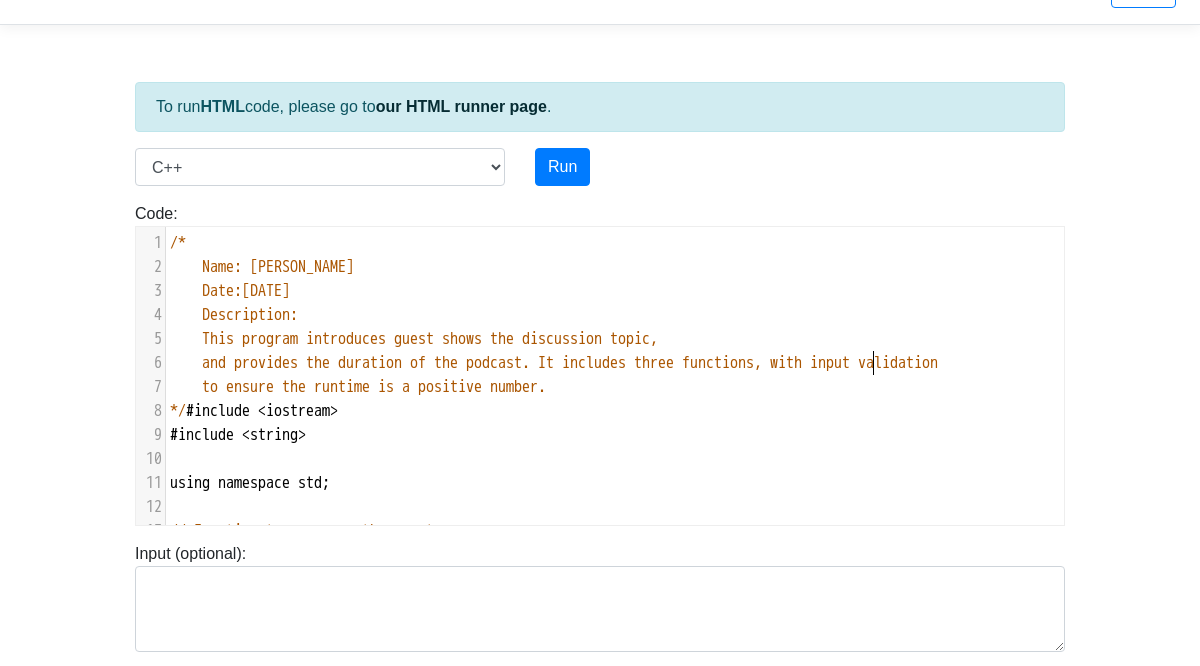 scroll, scrollTop: 83, scrollLeft: 0, axis: vertical 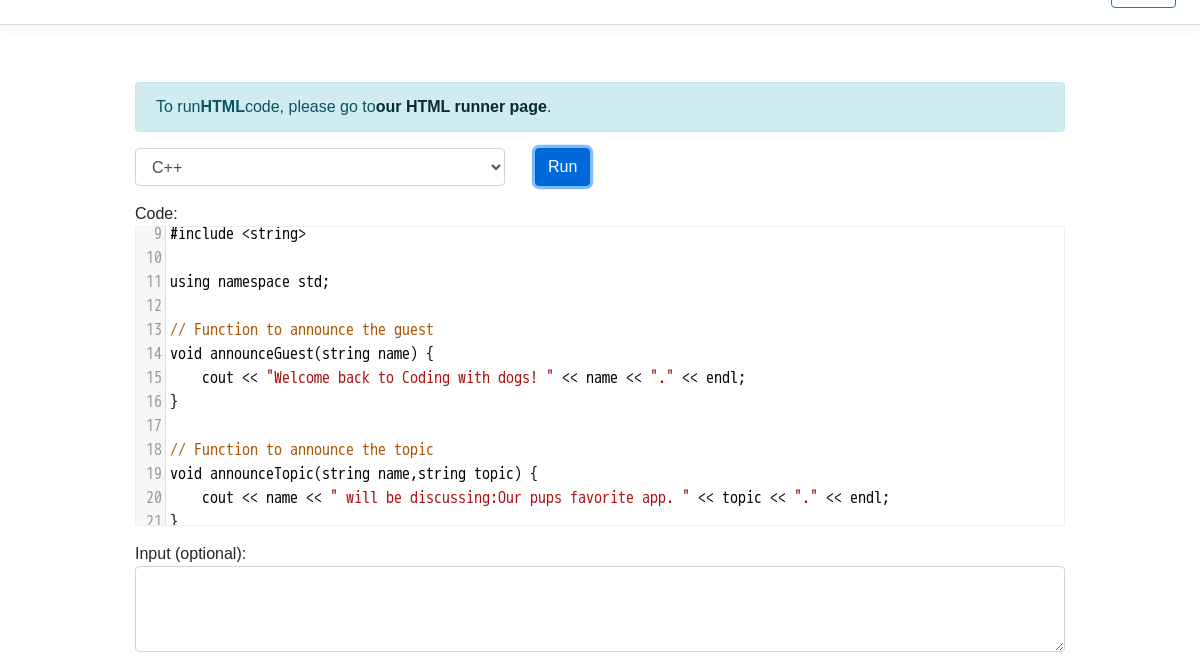 click on "Run" at bounding box center (562, 167) 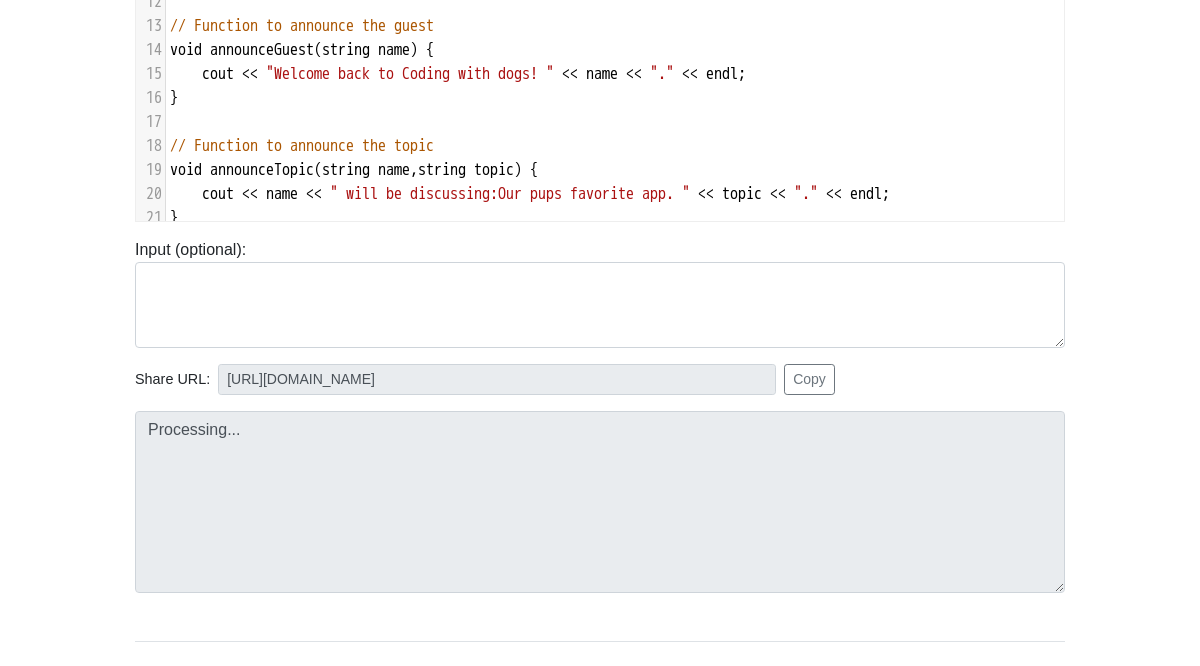 scroll, scrollTop: 449, scrollLeft: 0, axis: vertical 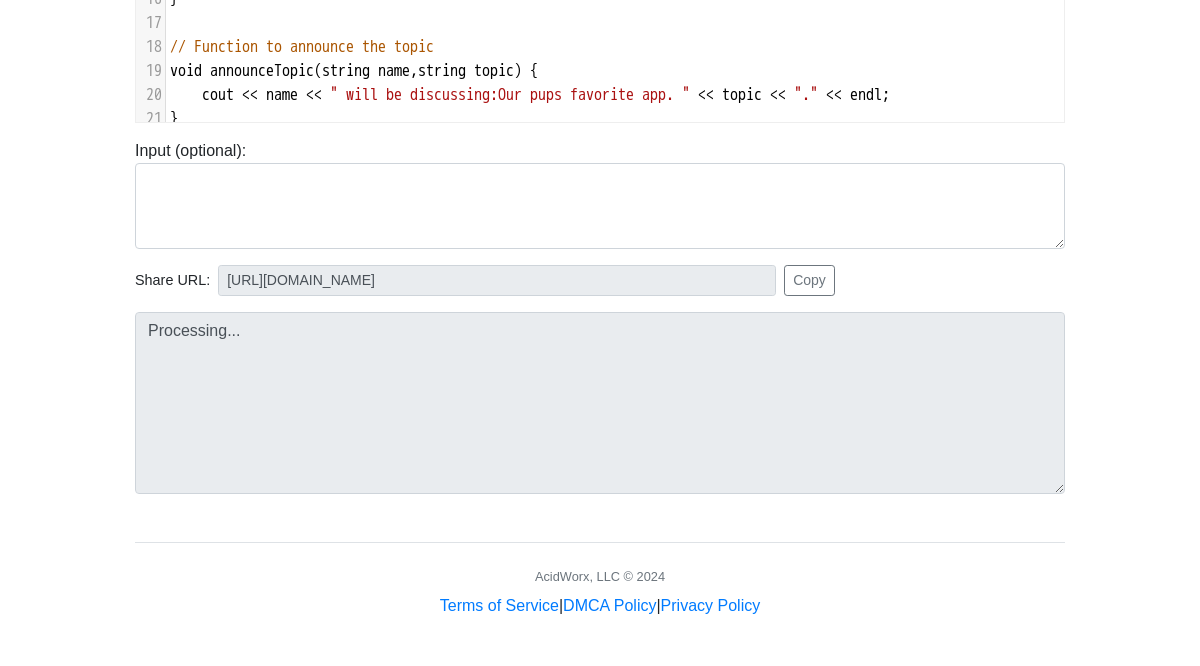type on "[URL][DOMAIN_NAME]" 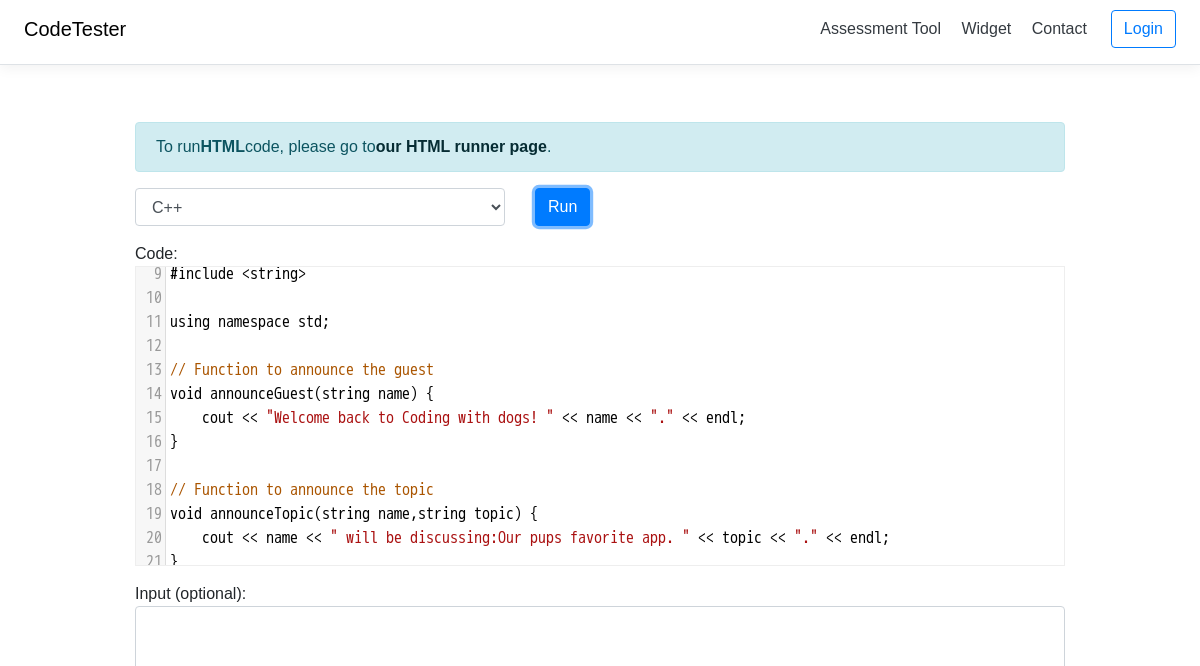 scroll, scrollTop: 0, scrollLeft: 0, axis: both 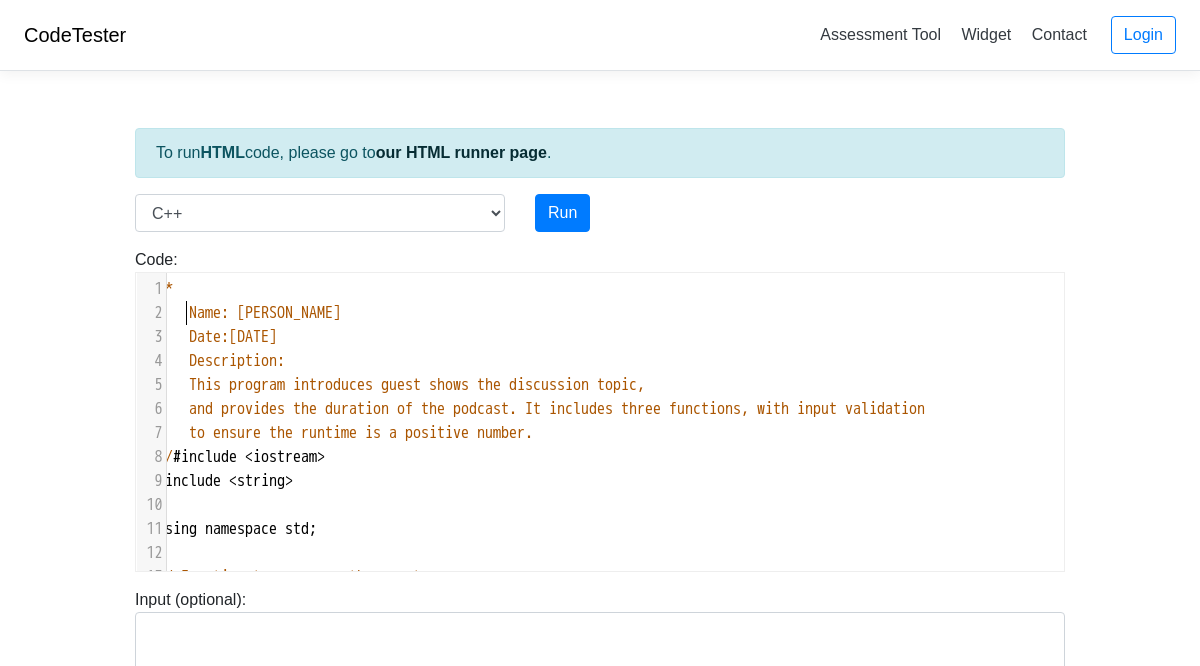 click on "Name: [PERSON_NAME]" at bounding box center (249, 313) 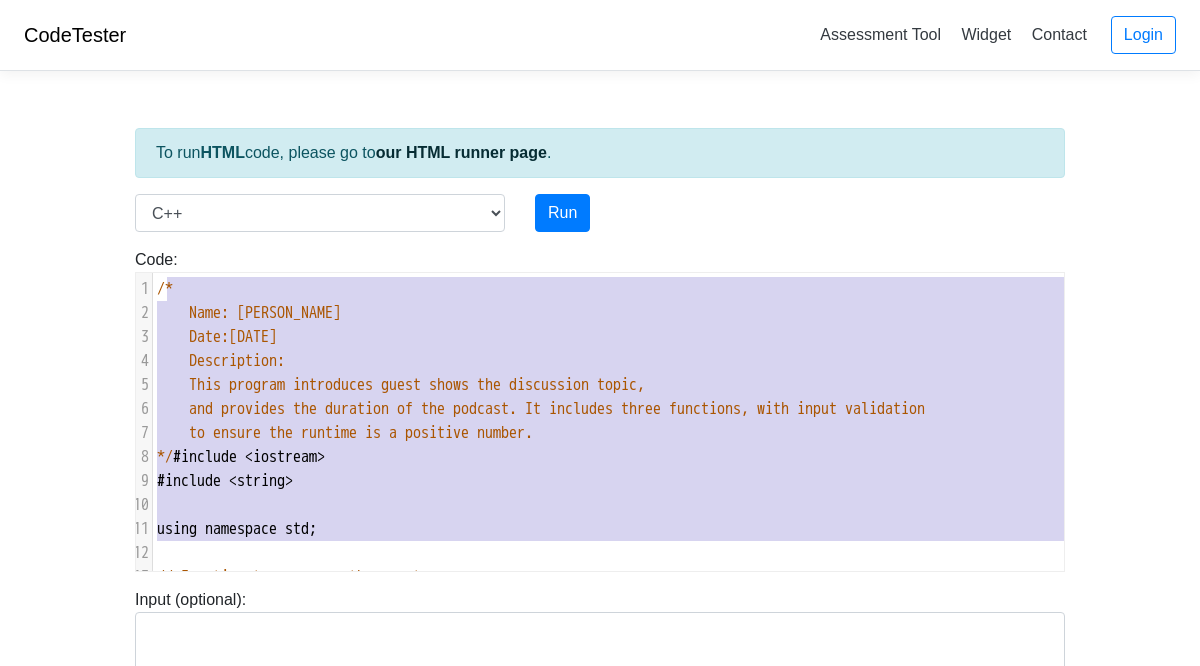 scroll, scrollTop: 210, scrollLeft: 0, axis: vertical 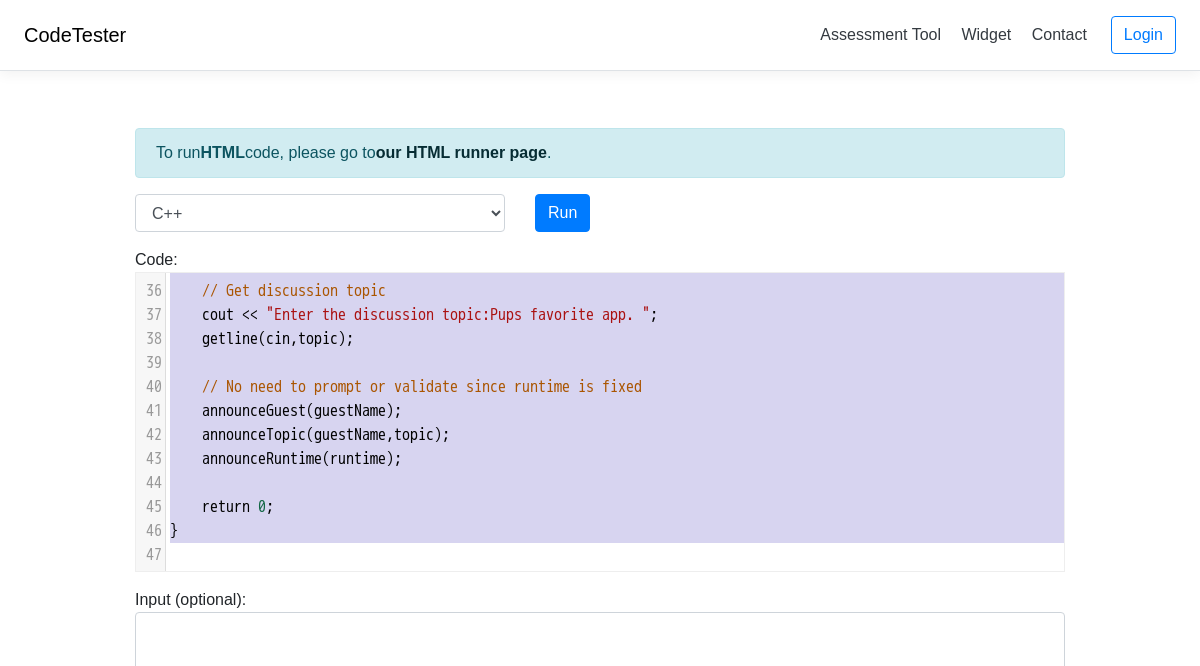 drag, startPoint x: 170, startPoint y: 294, endPoint x: 412, endPoint y: 626, distance: 410.83817 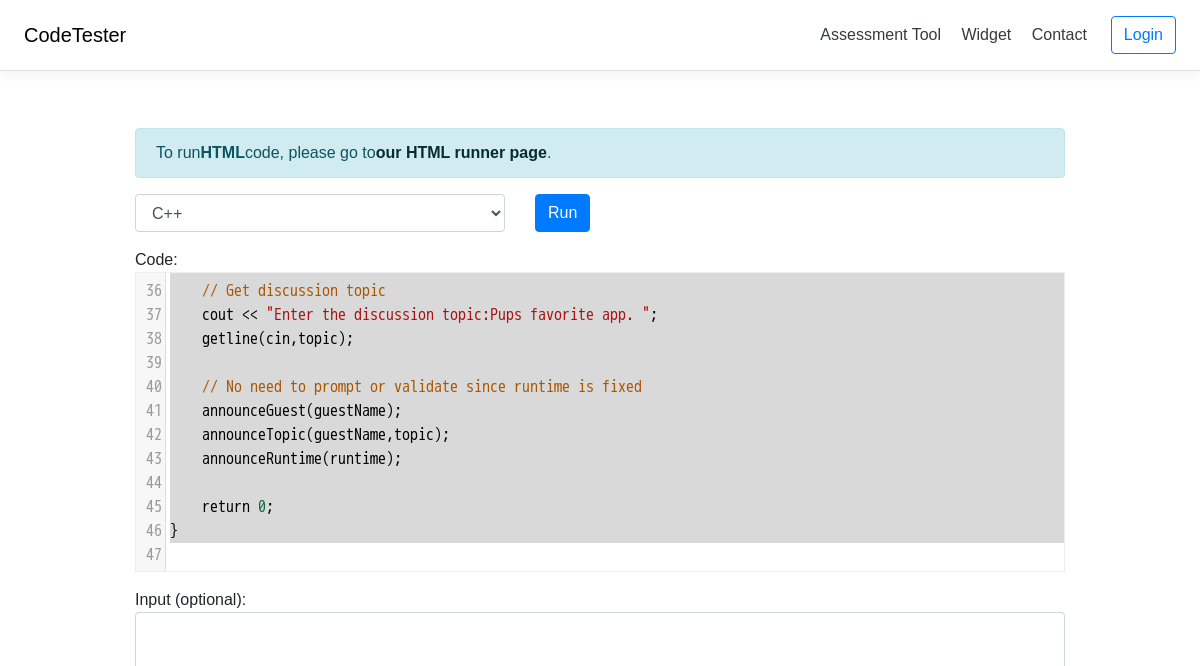 type on "*
Name: [PERSON_NAME]
Date:[DATE]
Description:
This program introduces guest shows the discussion topic,
and provides the duration of the podcast. It includes three functions, with input validation
to ensure the runtime is a positive number.
*/#include <iostream>
#include <string>
using namespace std;
// Function to announce the guest
void announceGuest(string name) {
cout << "Welcome back to Coding with dogs! " << name << "." << endl;
}
// Function to announce the topic
void announceTopic(string name, string topic) {
cout << name << " will be discussing:Our pups favorite app. " << topic << "." << endl;
}
// Function to announce the runtime
void announceRuntime(int minutes) {
cout << "This episode will run for approximately " << minutes << " minutes." << endl;
}
int main() {
string guestName, topic;
int runtime = 65;  // Set runtime to 65 directly
// Get guest name
cout << "Enter the guest's name:[PERSON_NAME] ";
[PERSON_NAME](cin, guestName);
..." 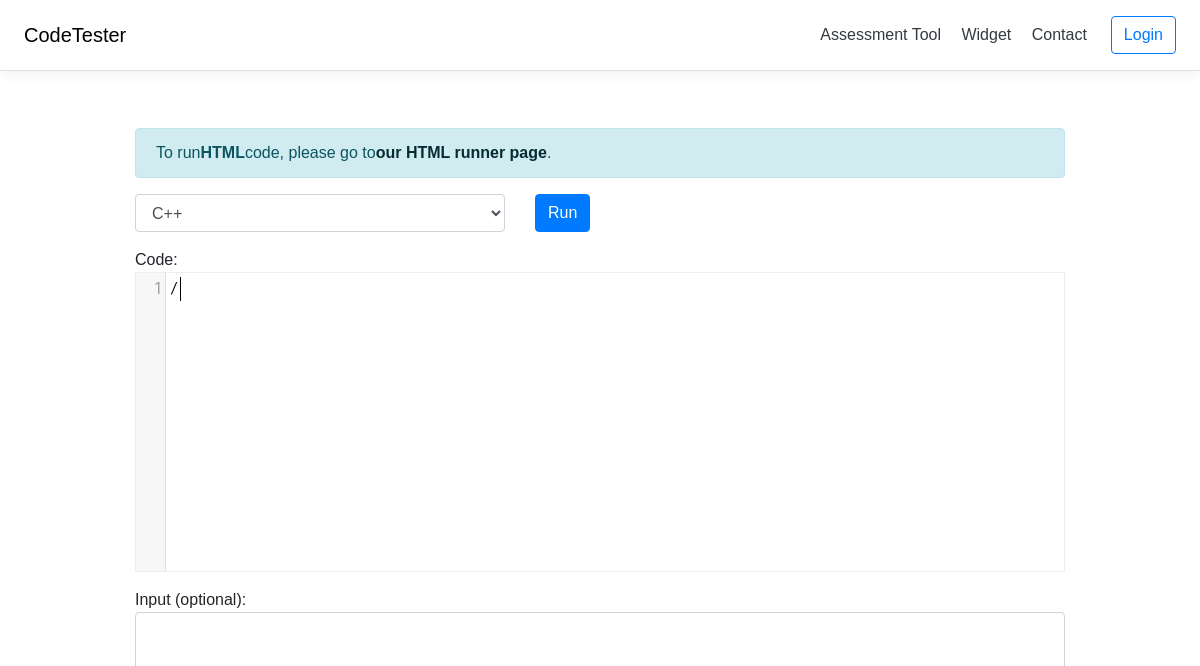 scroll, scrollTop: 0, scrollLeft: 0, axis: both 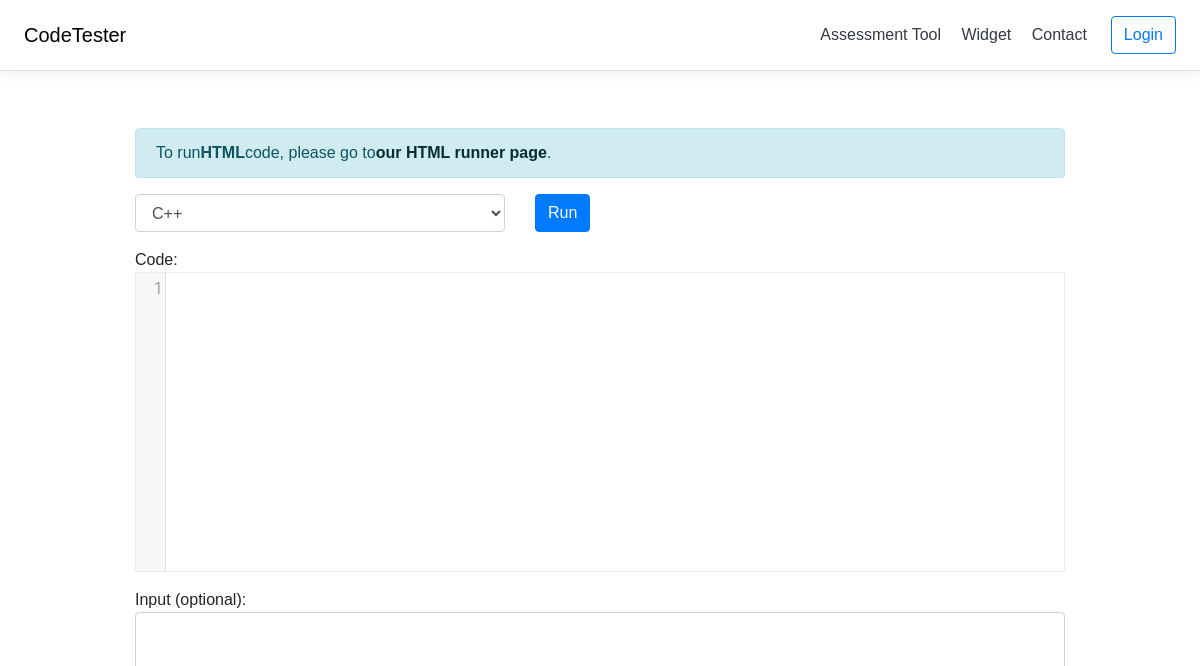 type on "√" 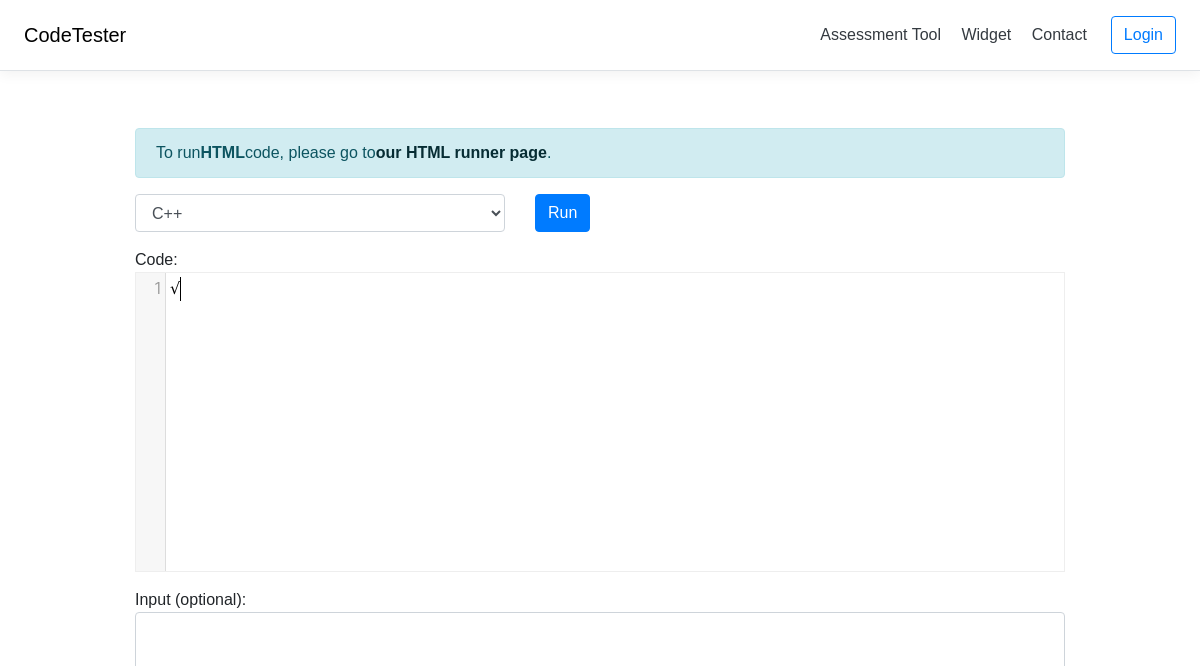 type 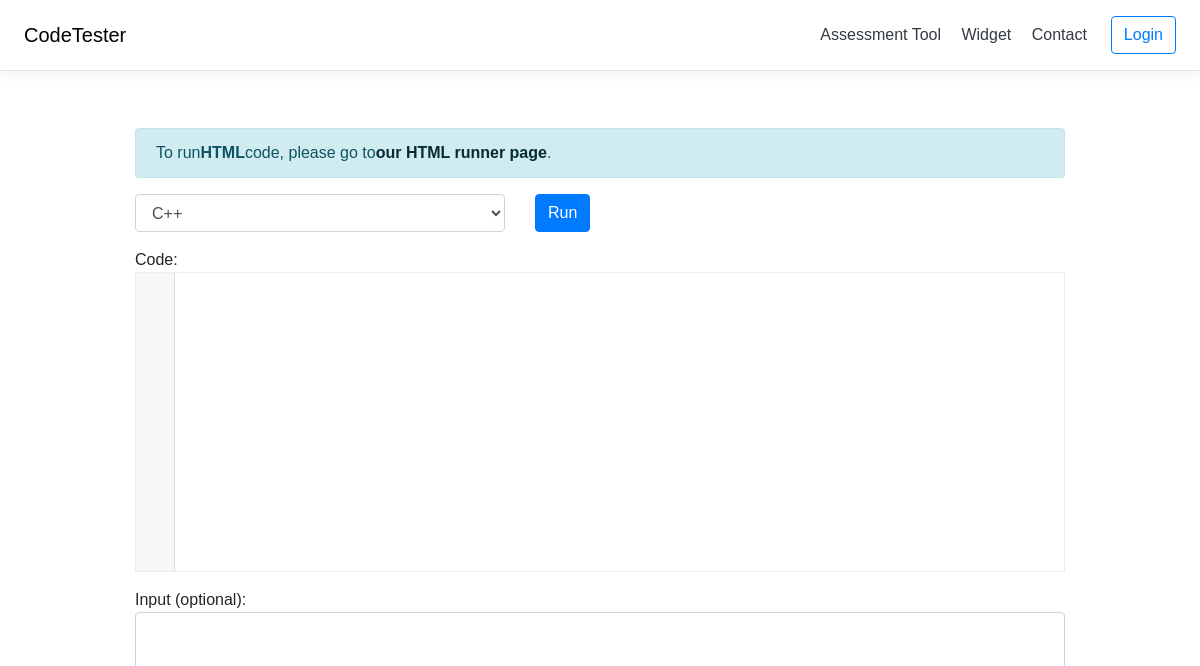 scroll, scrollTop: 3214, scrollLeft: 0, axis: vertical 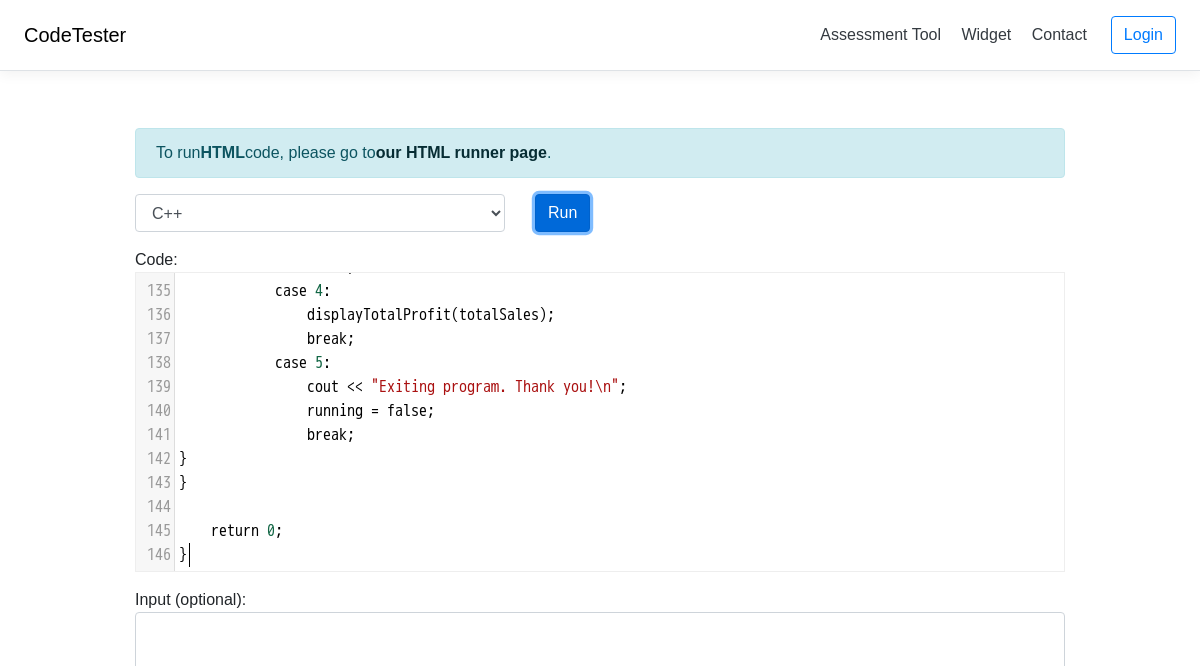 click on "Run" at bounding box center (562, 213) 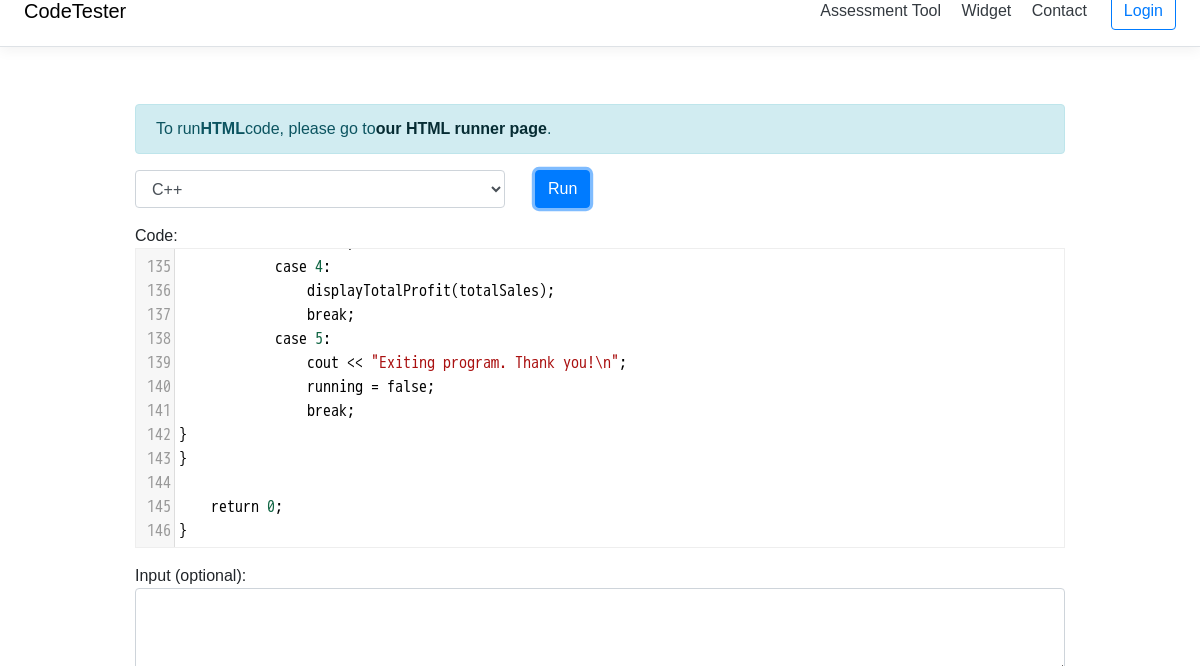 type on "[URL][DOMAIN_NAME]" 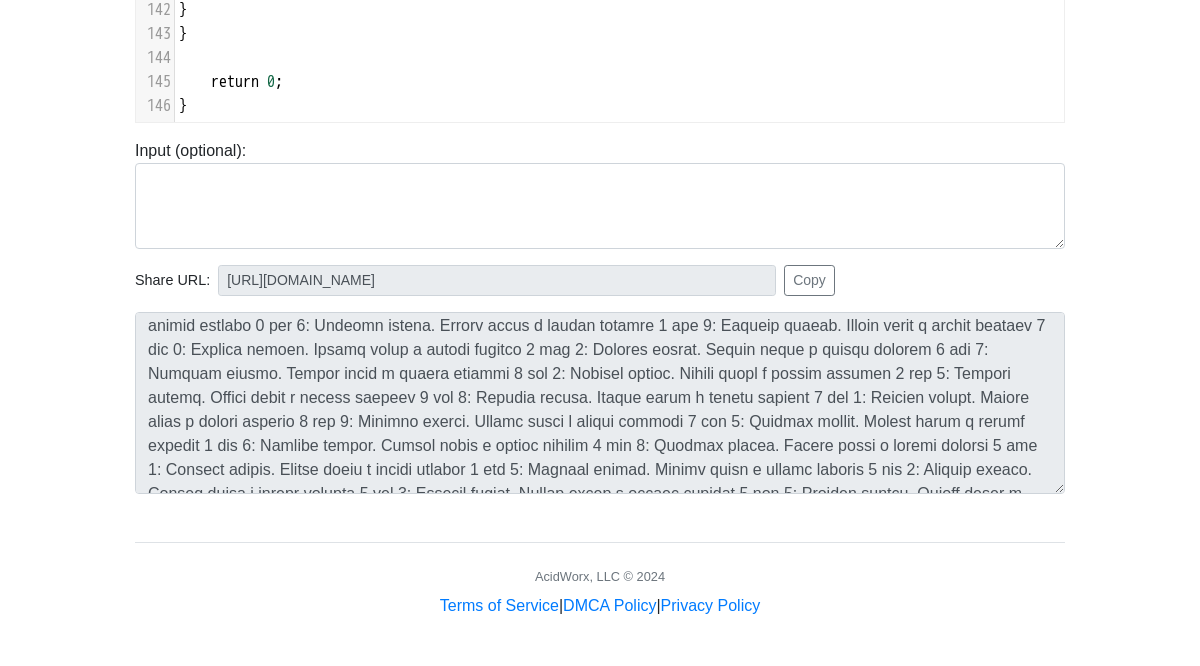 scroll, scrollTop: 0, scrollLeft: 0, axis: both 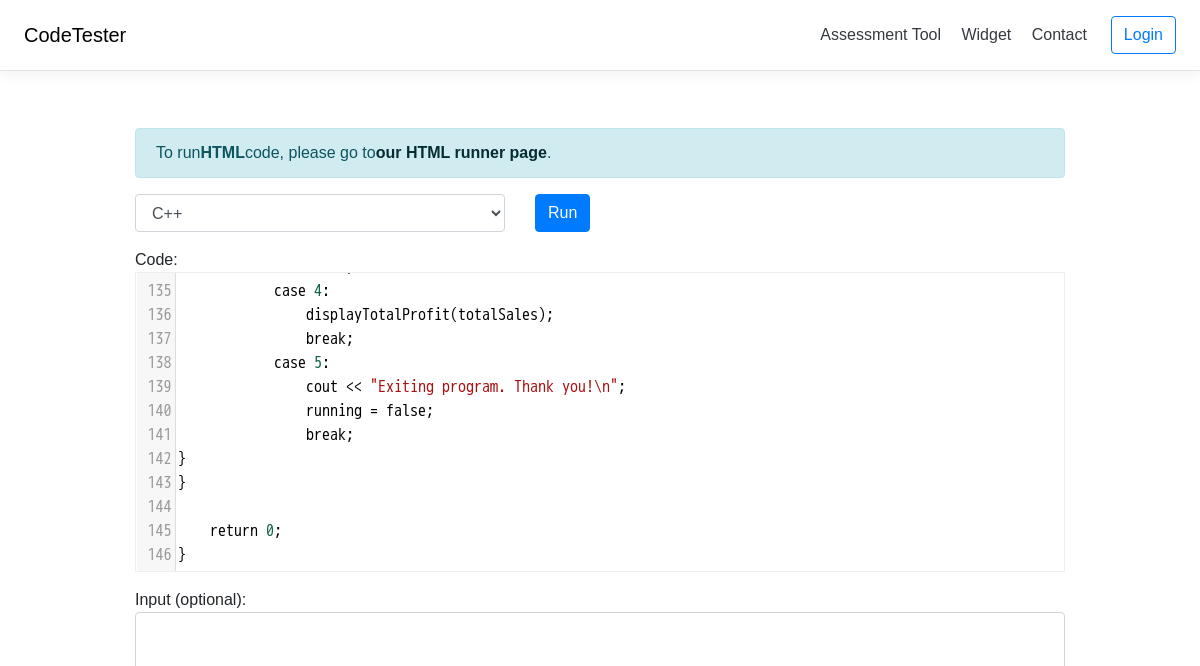 click on "CodeTester
Assessment Tool
Widget
Contact
Login
To run  HTML  code, please go to  our HTML runner page .
Language
C
C++
Go
Java
Javascript
Python
Ruby
Run
Code:
#include <iostream>
using namespace std;
int main() {
cout << "hello";
return 0;
} x 48 1 48 1 40 2 40 1 62 1 39 1 40 1 146   91 // Function to display number of cups sold and revenue for each size 119      printHeader (); 120 ​ 121      bool   running   =   true ; 122      while  ( running ) { 123          int   choice   =   displayMenu ();" at bounding box center [600, 557] 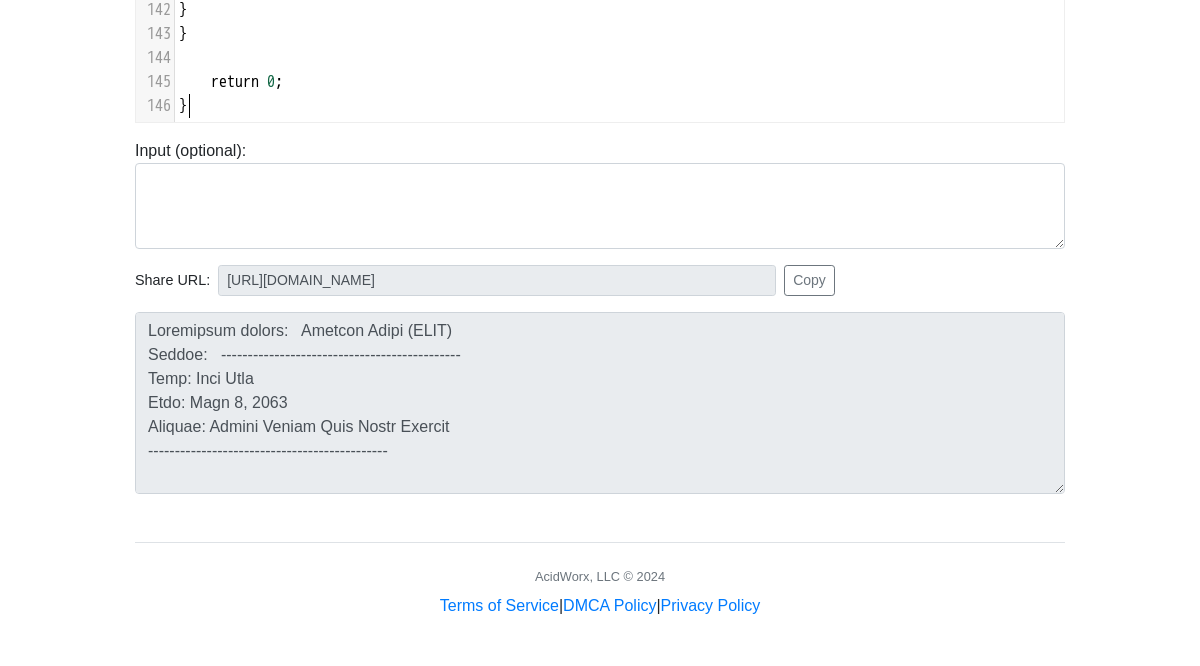 scroll, scrollTop: 8, scrollLeft: 0, axis: vertical 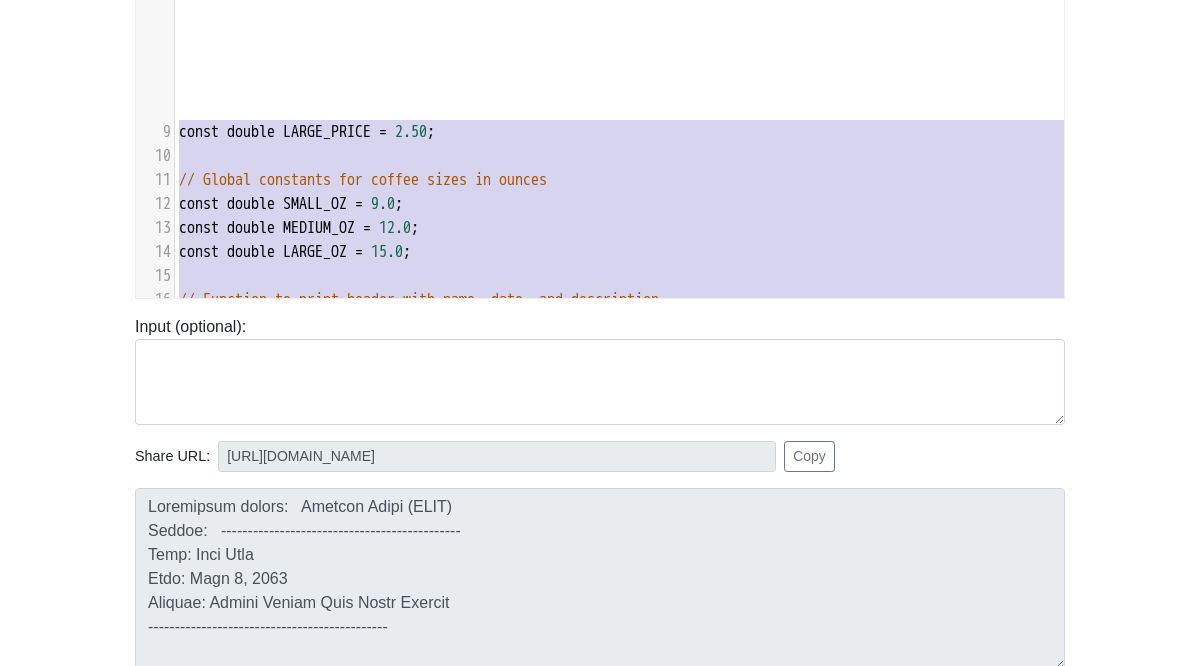 type on "#include <iostream>
#include <string>
#include <iomanip>
using namespace std;
// Global constants for coffee prices
const double SMALL_PRICE = 1.50;
const double MEDIUM_PRICE = 2.00;
const double LARGE_PRICE = 2.50;
// Global constants for coffee sizes in ounces
const double SMALL_OZ = 9.0;
const double MEDIUM_OZ = 12.0;
const double LARGE_OZ = 15.0;
// Function to print header with name, date, and description
void printHeader() {
cout << "---------------------------------------------\n";
cout << "Name: Your Name\n";
cout << "Date: [DATE]\n";
cout << "Program: Campus Coffee Shop Sales Tracker\n";
cout << "---------------------------------------------\n\n";
}
// Function to display menu and return choice
int displayMenu() {
int choice;
cout << "\n===== Coffee Shop Menu =====\n";
cout << "1. Purchase Coffee\n";
cout << "2. View Sales Report (Cups sold and revenue by size)\n";
cout << "3. View Total Coffee Sold (oz)\n";
cout << "4. View Total Revenue and P..." 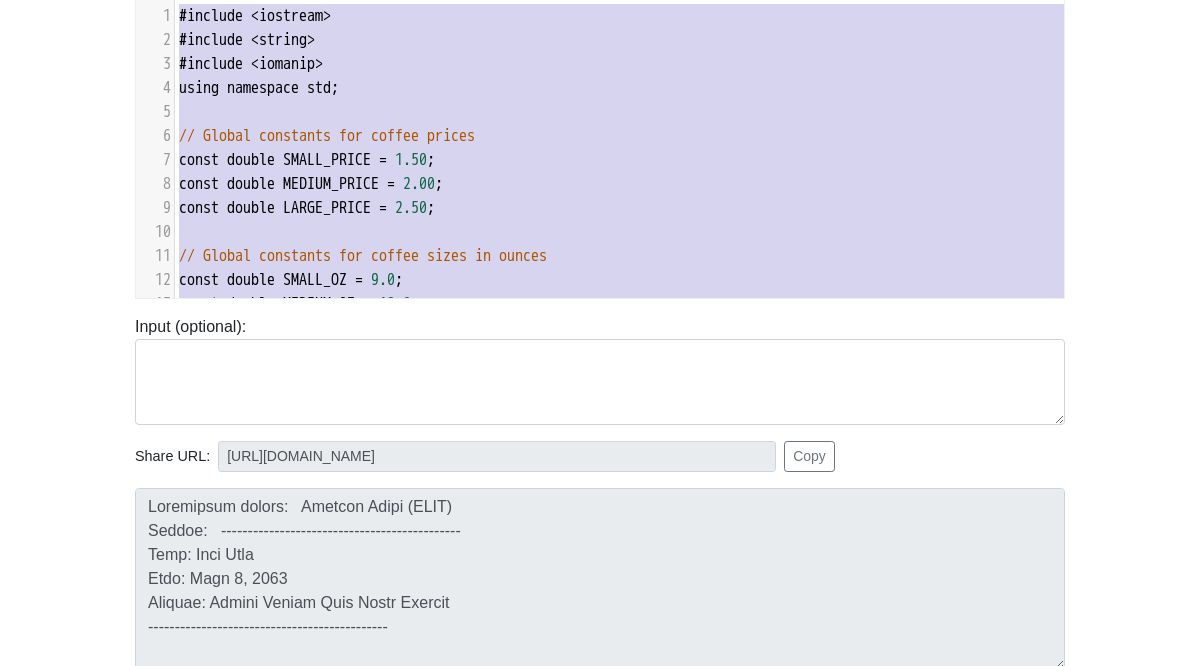 drag, startPoint x: 421, startPoint y: 117, endPoint x: 72, endPoint y: -112, distance: 417.42303 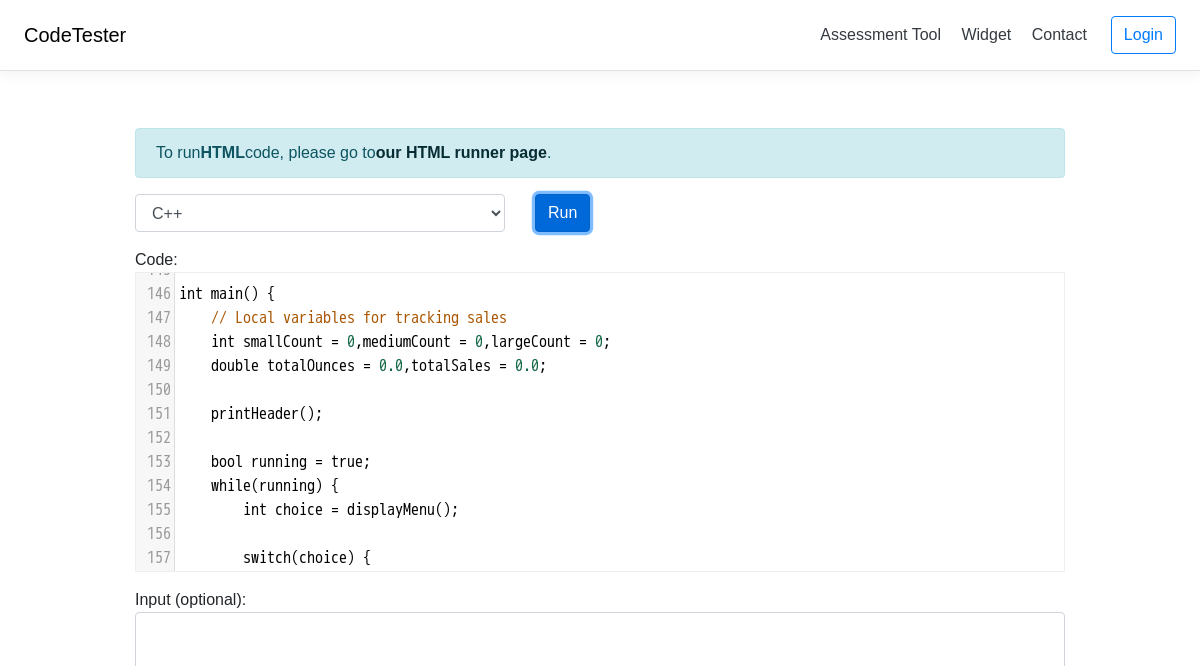 click on "Run" at bounding box center (562, 213) 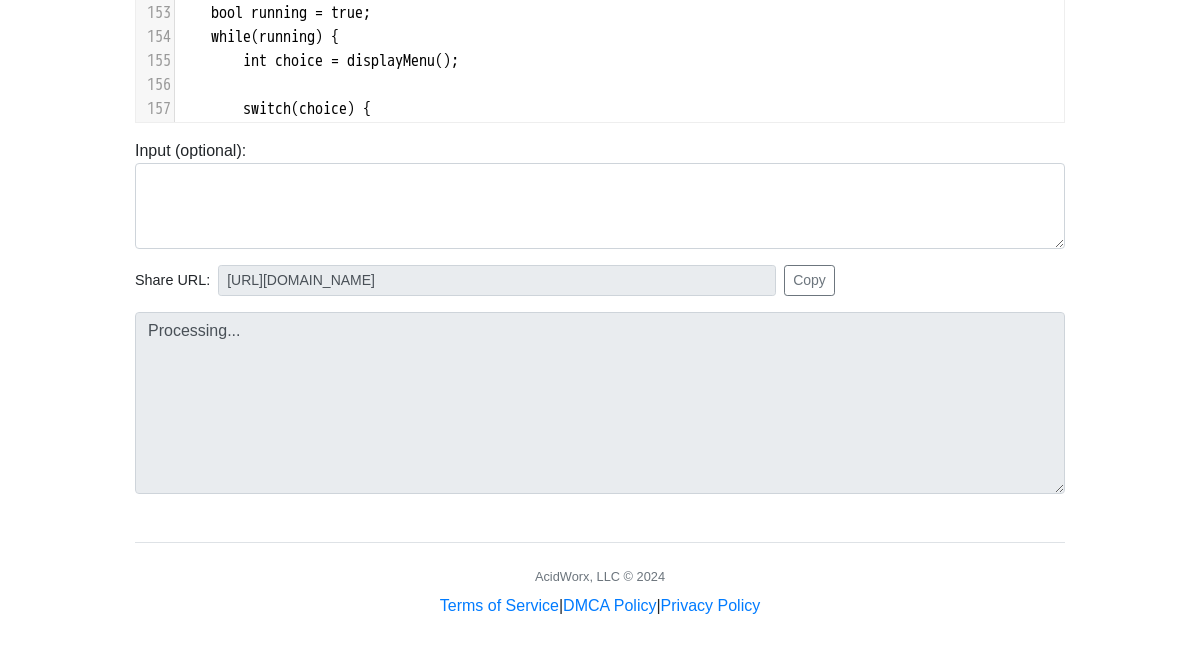 type on "[URL][DOMAIN_NAME]" 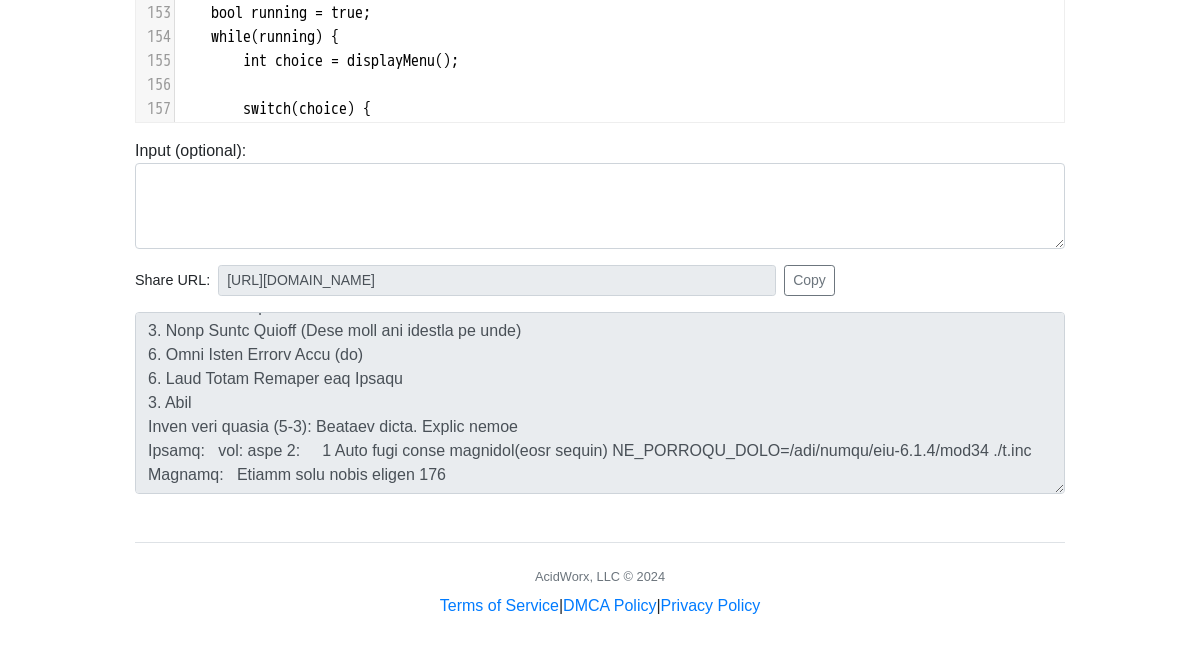 click on "To run  HTML  code, please go to  our HTML runner page .
Language
C
C++
Go
Java
Javascript
Python
Ruby
Run
Code:
#include <iostream>
using namespace std;
int main() {
cout << "hello";
return 0;
} x 48 1 48 1 40 2 40 1 62 1 39 1 40 1 146 1 179      cout   <<   "Medium cups sold: "   <<   mediumCount   <<   "  | Revenue: $"   <<   mediumCount   *   MEDIUM_PRICE   <<   endl ;   134      cout   <<   fixed   <<   setprecision ( 2 ); 135      cout   <<   "\nTotal coffee sold: "   <<   totalOunces   <<   " ounces\n" ; 136 } 137 ​ 138 // Function to display total revenue and profit (25% of revenue) 139 void   displayTotalProfit ( double   totalSales ) { 140      double   profit   =     *   ;" at bounding box center [600, 128] 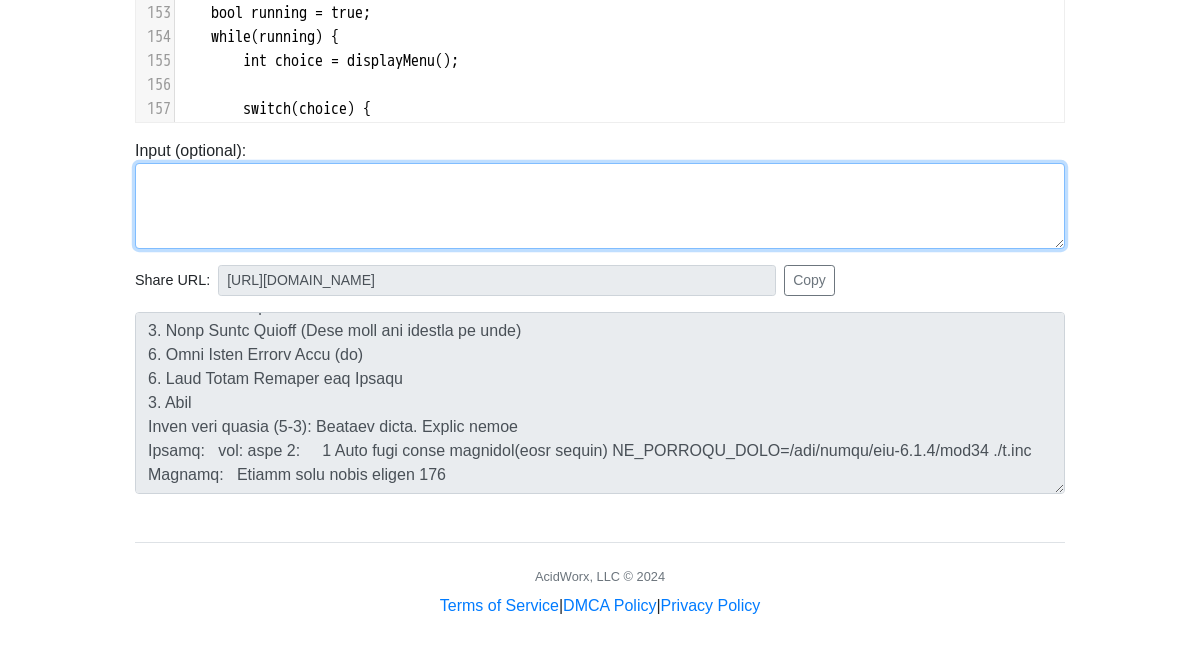 click at bounding box center [600, 206] 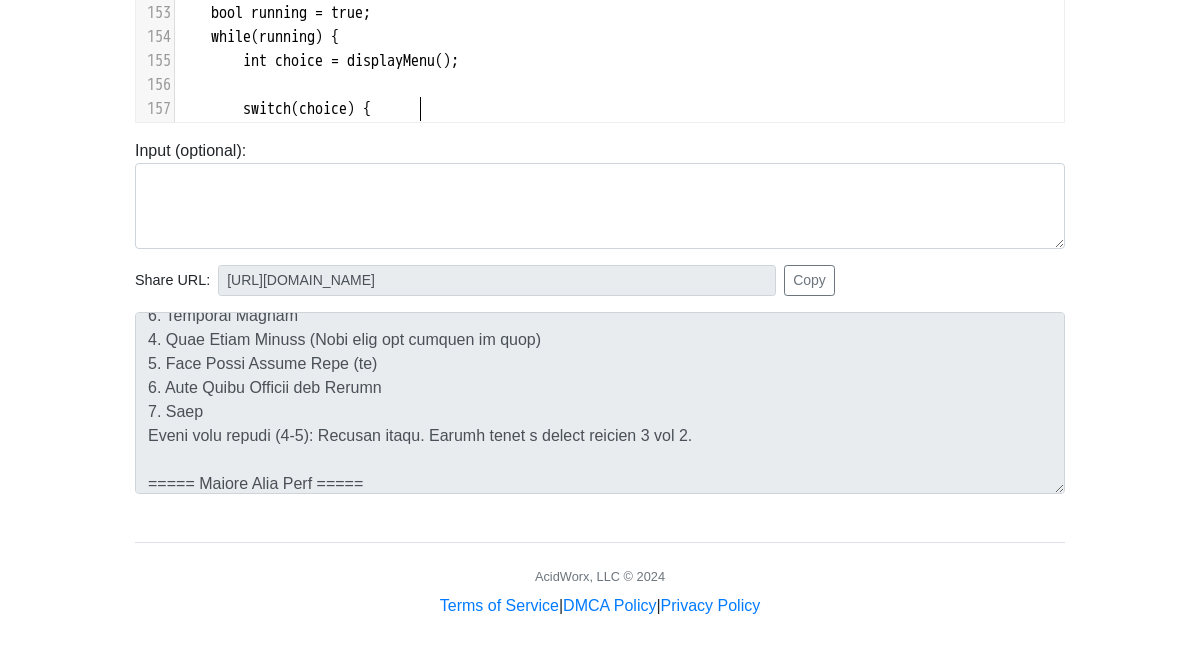 scroll, scrollTop: 2980, scrollLeft: 0, axis: vertical 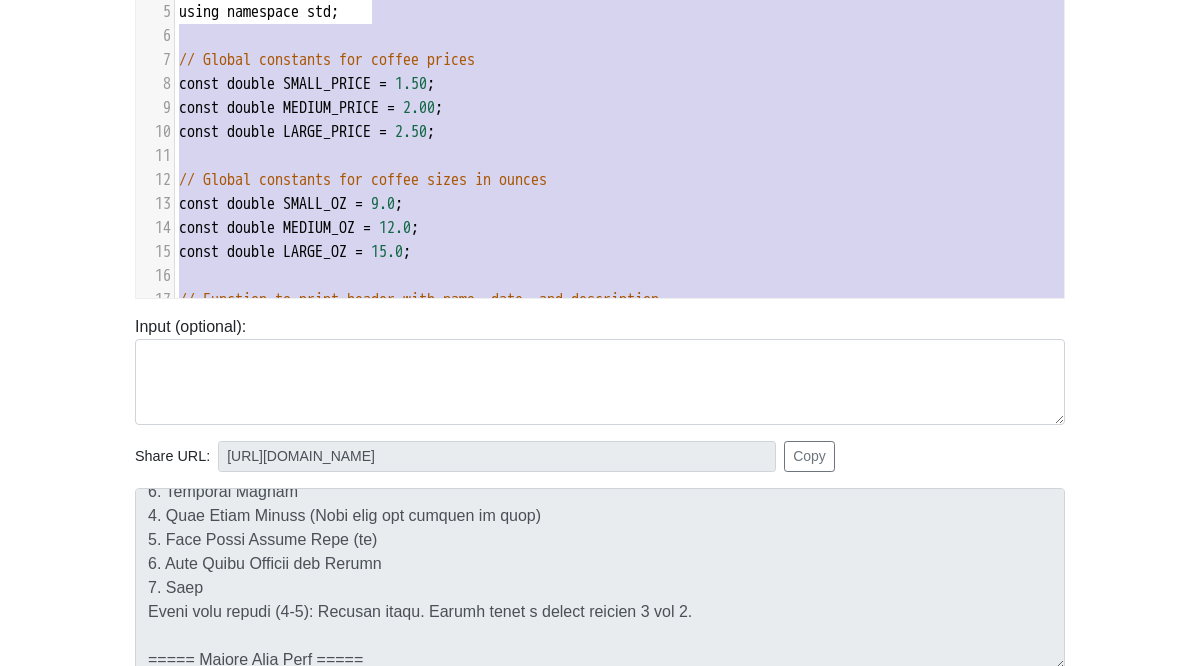 type on "#include <iostream>
#include <string>
#include <iomanip>
#include <limits>  // for numeric_limits
using namespace std;
// Global constants for coffee prices
const double SMALL_PRICE = 1.50;
const double MEDIUM_PRICE = 2.00;
const double LARGE_PRICE = 2.50;
// Global constants for coffee sizes in ounces
const double SMALL_OZ = 9.0;
const double MEDIUM_OZ = 12.0;
const double LARGE_OZ = 15.0;
// Function to print header with name, date, and description
void printHeader() {
cout << "---------------------------------------------\n";
cout << "Name: Your Name\n";
cout << "Date: [DATE]\n";
cout << "Program: Campus Coffee Shop Sales Tracker\n";
cout << "---------------------------------------------\n\n";
}
// Function to display menu and return choice safely
int displayMenu() {
int choice;
while (true) {
cout << "\n===== Coffee Shop Menu =====\n";
cout << "1. Purchase Coffee\n";
cout << "2. View Sales Report (Cups sold and revenue by size)\n";
c..." 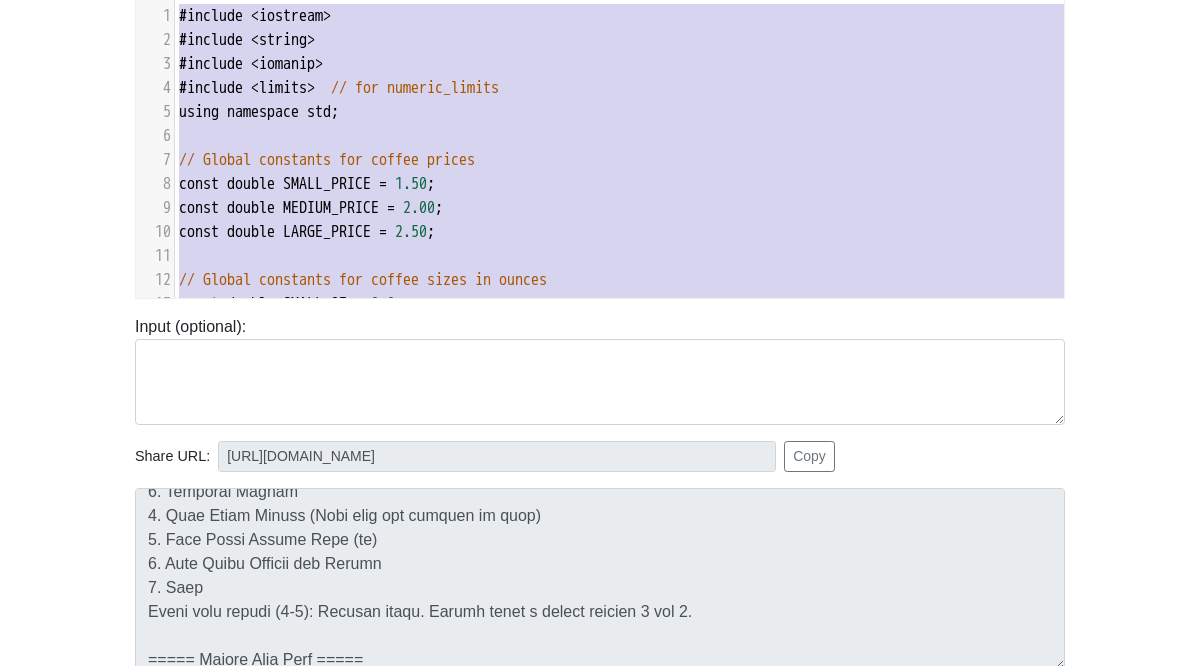 drag, startPoint x: 535, startPoint y: 108, endPoint x: 393, endPoint y: -112, distance: 261.8473 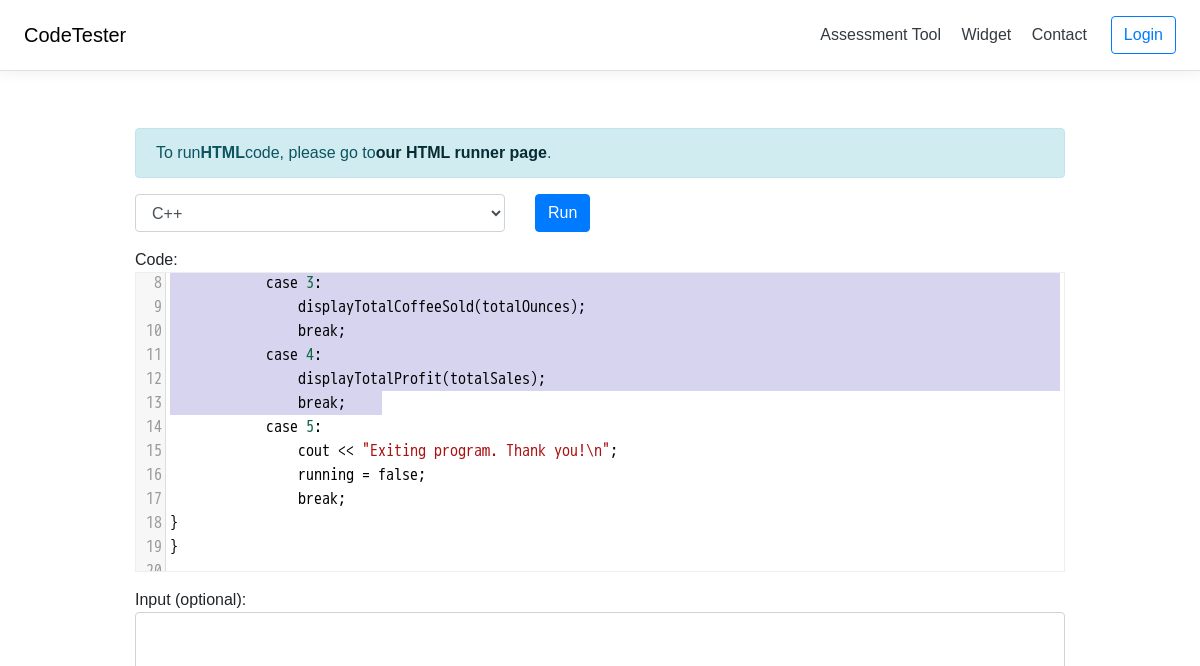 type on "case 1:
sellCoffee(smallCount, mediumCount, largeCount, totalOunces, totalSales);
break;
case 2:
displaySalesReport(smallCount, mediumCount, largeCount);
break;
case 3:
displayTotalCoffeeSold(totalOunces);
break;
case 4:
displayTotalProfit(totalSales);
break;
case 5:
cout << "Exiting program. Thank you!\n";
running = false;
break;
}
}
return 0;
}" 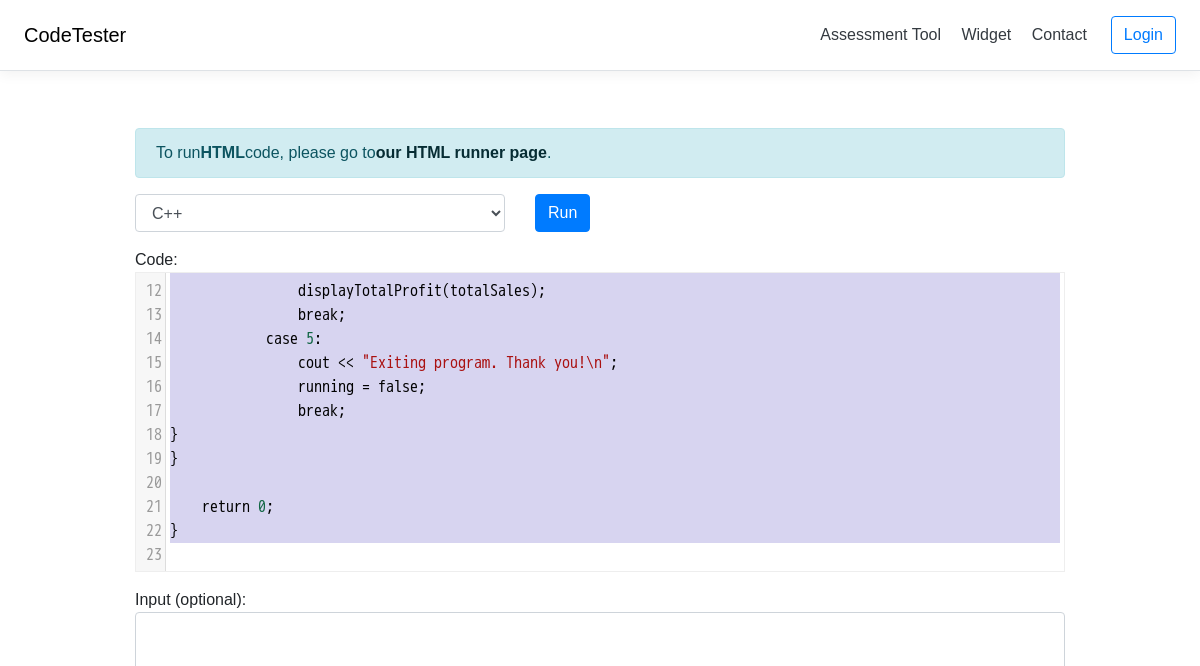 drag, startPoint x: 176, startPoint y: 277, endPoint x: 722, endPoint y: 787, distance: 747.13855 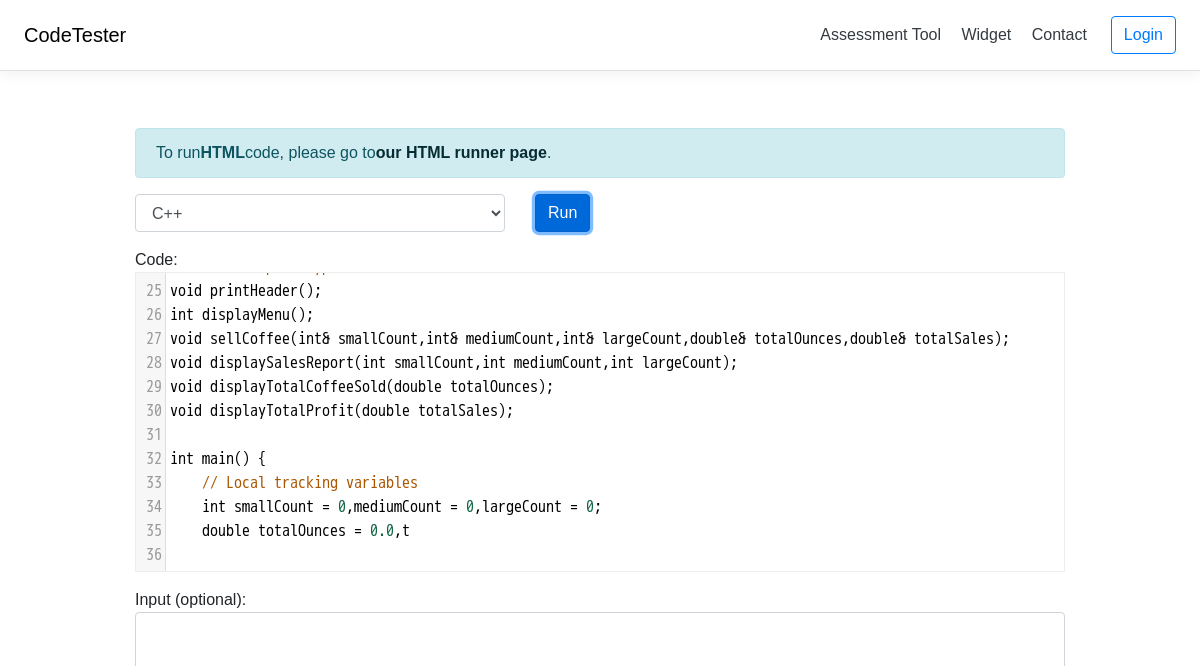 click on "Run" at bounding box center [562, 213] 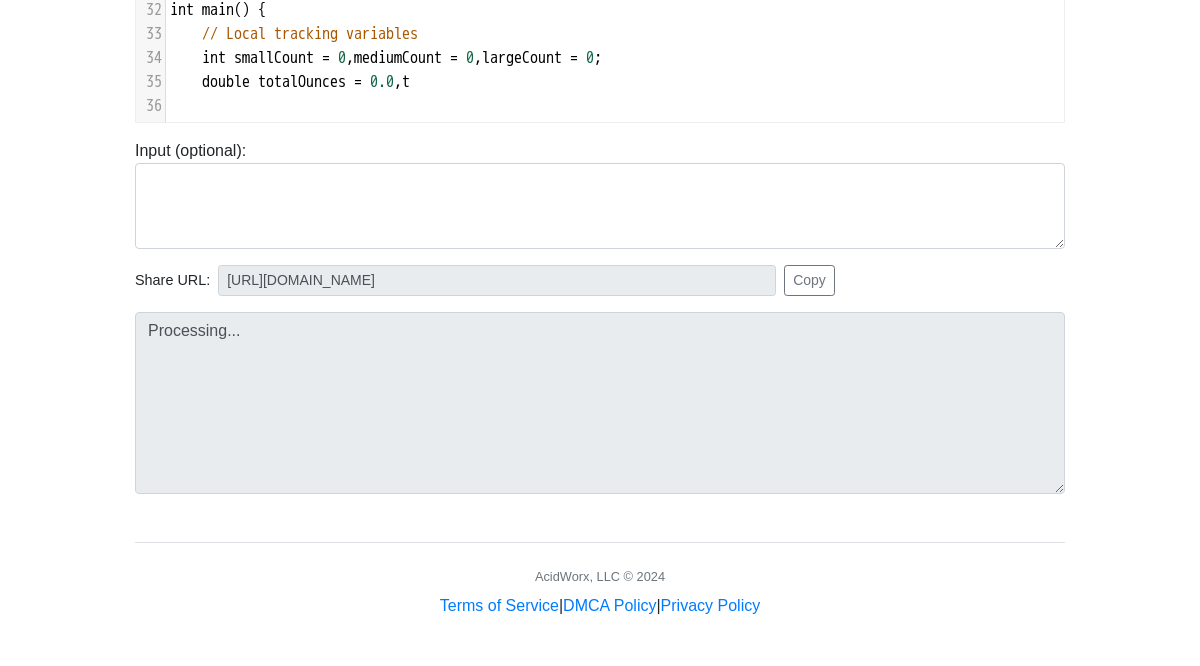 type on "[URL][DOMAIN_NAME]" 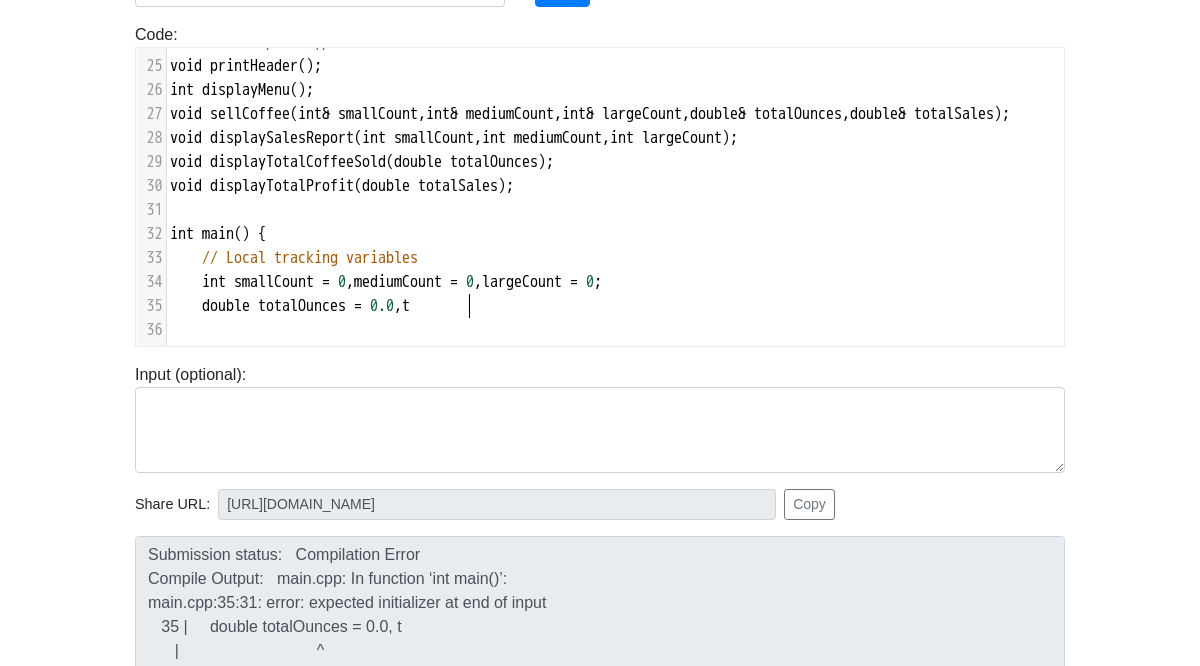 click on "double   totalOunces   =   0.0 ,  t" at bounding box center [694, 306] 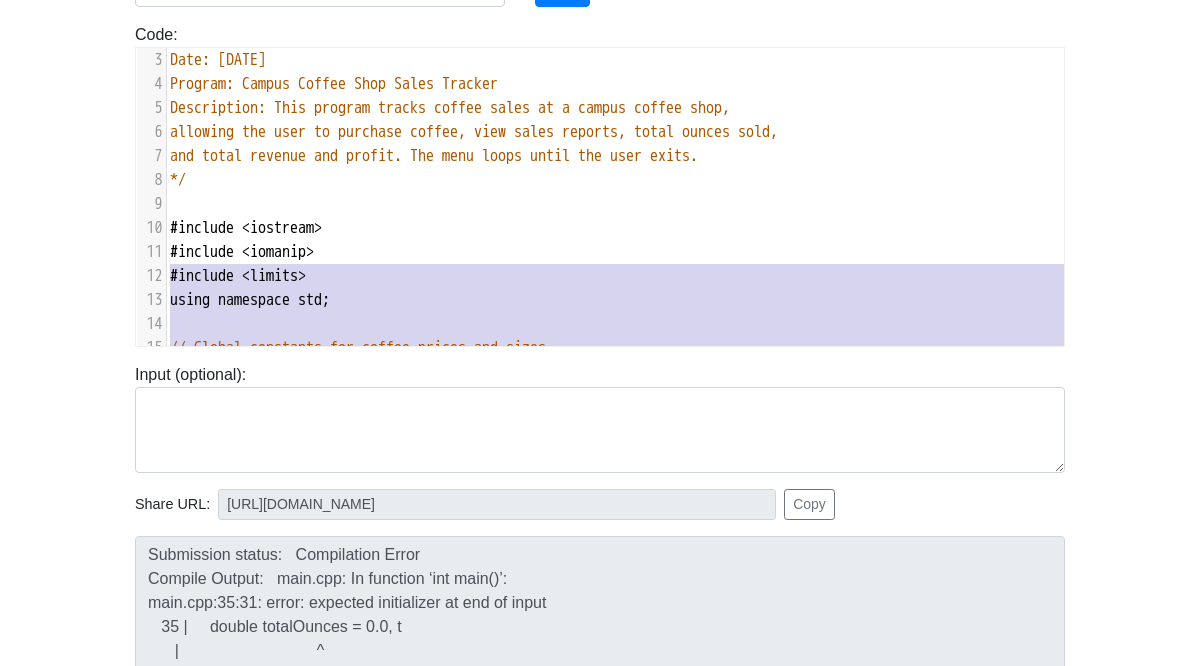 type on "/*
Name: Your Name
Date: [DATE]
Program: Campus Coffee Shop Sales Tracker
Description: This program tracks coffee sales at a campus coffee shop,
allowing the user to purchase coffee, view sales reports, total ounces sold,
and total revenue and profit. The menu loops until the user exits.
*/
#include <iostream>
#include <iomanip>
#include <limits>
using namespace std;
// Global constants for coffee prices and sizes
const double SMALL_PRICE = 1.50;
const double MEDIUM_PRICE = 2.00;
const double LARGE_PRICE = 2.50;
const double SMALL_OZ = 9.0;
const double MEDIUM_OZ = 12.0;
const double LARGE_OZ = 15.0;
// Function prototypes
void printHeader();
int displayMenu();
void sellCoffee(int& smallCount, int& mediumCount, int& largeCount, double& totalOunces, double& totalSales);
void displaySalesReport(int smallCount, int mediumCount, int largeCount);
void displayTotalCoffeeSold(double totalOunces);
void displayTotalProfit(double totalSales);
int main() {
// Local tracking variables
int smallCount..." 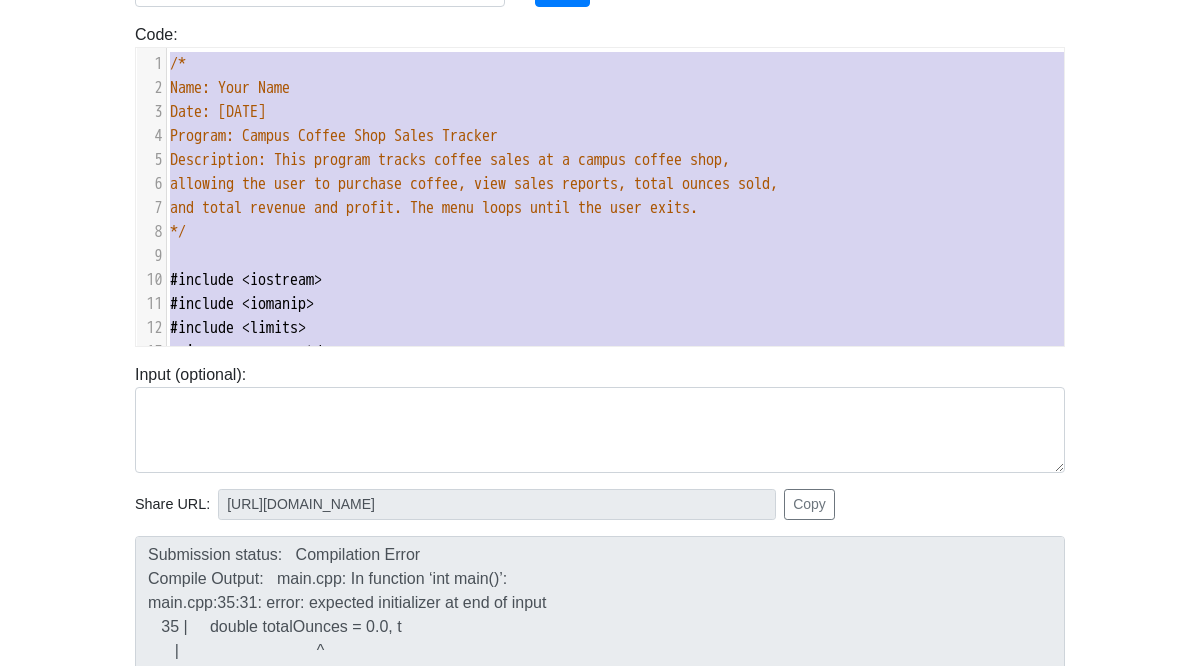drag, startPoint x: 474, startPoint y: 325, endPoint x: 167, endPoint y: -12, distance: 455.8706 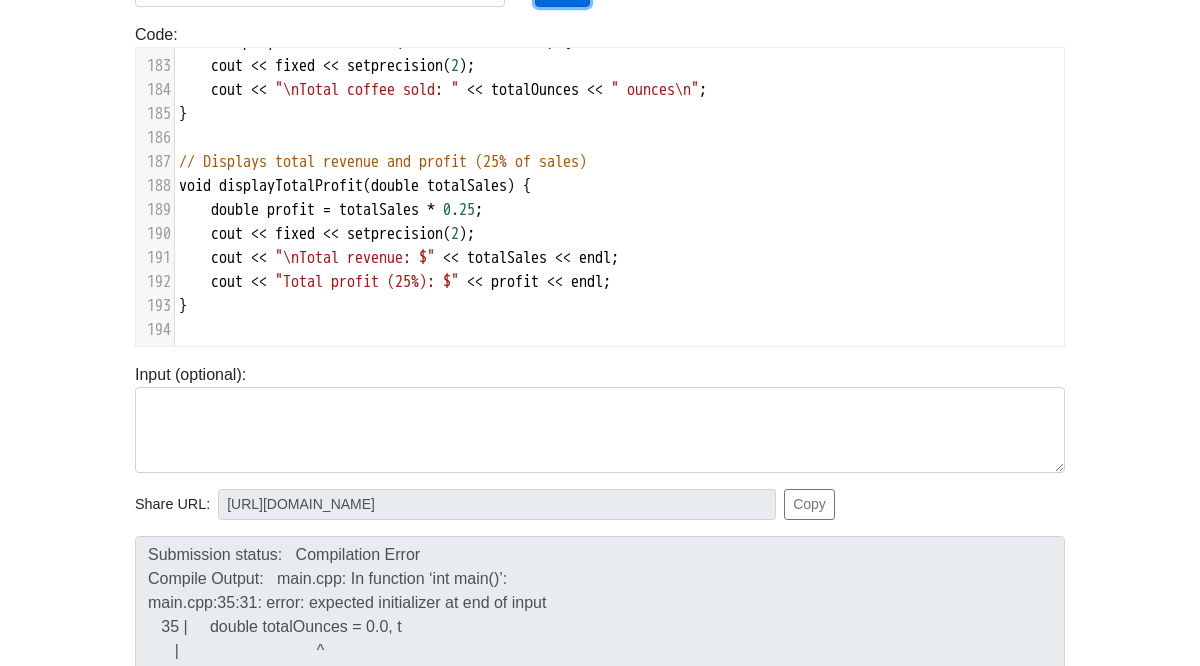 click on "Run" at bounding box center [562, -12] 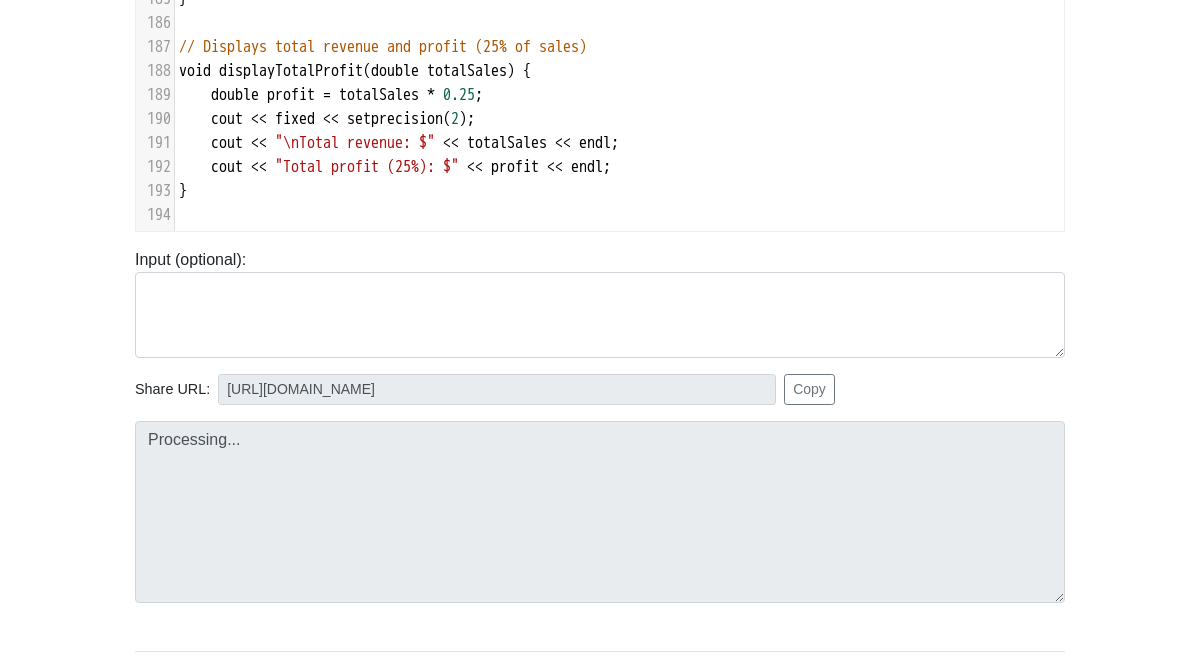 type on "[URL][DOMAIN_NAME]" 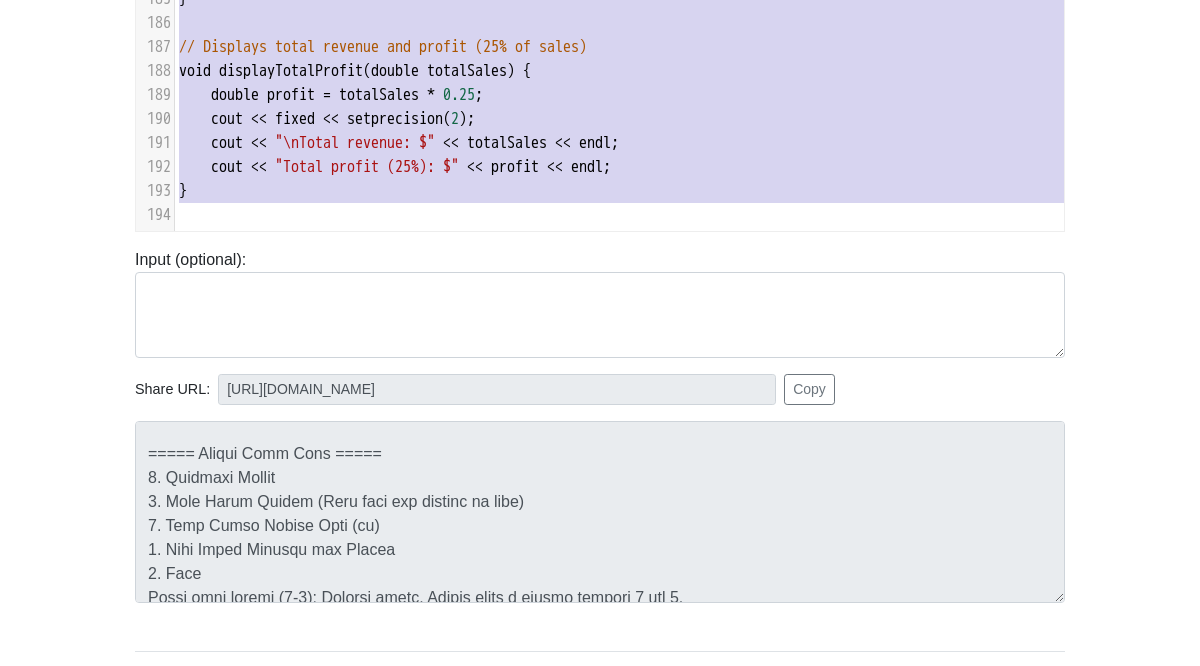 scroll, scrollTop: 273, scrollLeft: 0, axis: vertical 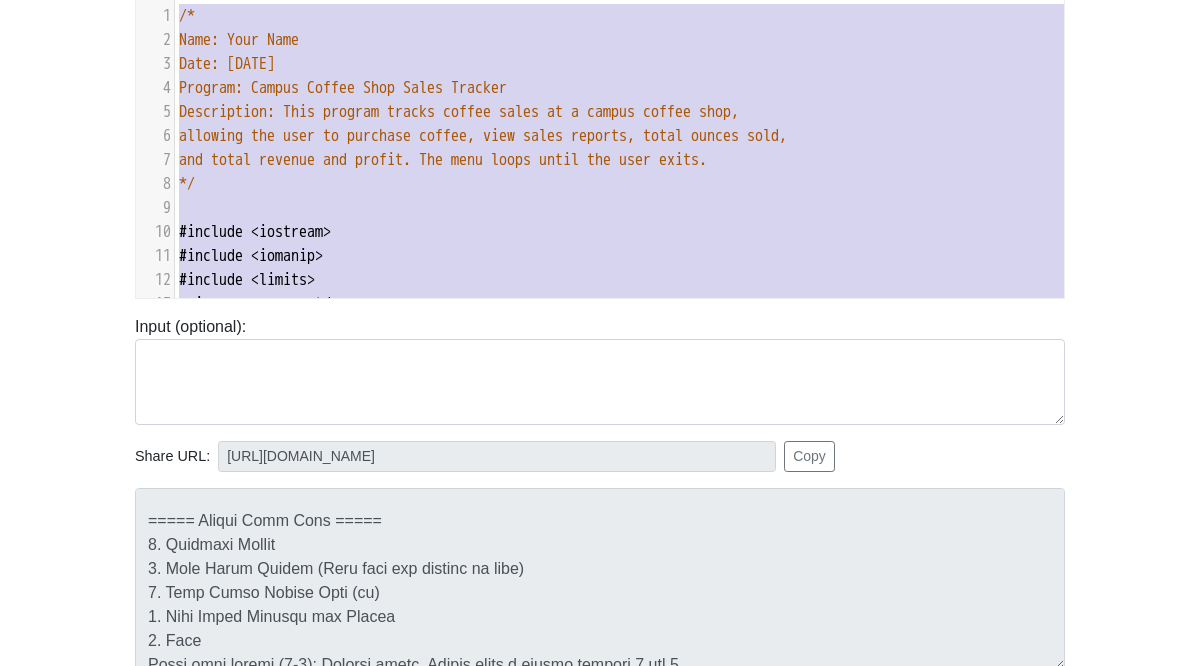drag, startPoint x: 402, startPoint y: 216, endPoint x: 163, endPoint y: -18, distance: 334.4802 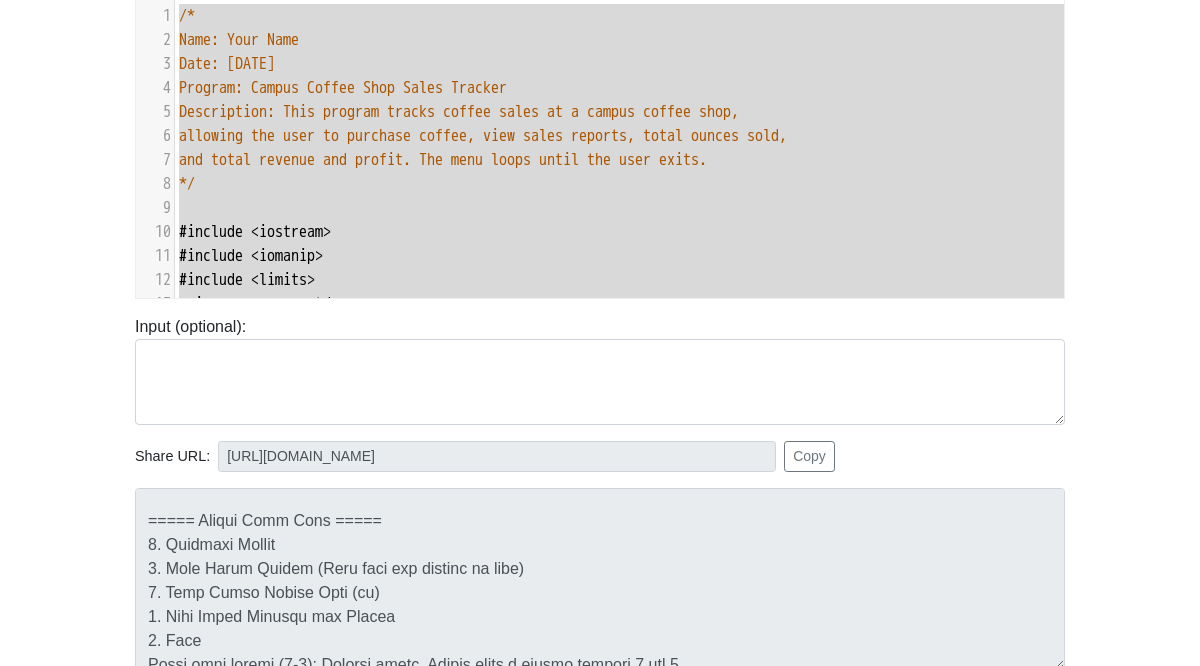 type on "/*
Name: Your Name
Date: [DATE]
Program: Campus Coffee Shop Sales Tracker
Description: This program tracks coffee sales at a campus coffee shop,
allowing the user to purchase coffee, view sales reports, total ounces sold,
and total revenue and profit. The menu loops until the user exits.
*/
#include <iostream>
#include <iomanip>
#include <limits>
using namespace std;
// Global constants for coffee prices and sizes
const double SMALL_PRICE = 1.50;
const double MEDIUM_PRICE = 2.00;
const double LARGE_PRICE = 2.50;
const double SMALL_OZ = 9.0;
const double MEDIUM_OZ = 12.0;
const double LARGE_OZ = 15.0;
// Function prototypes
void printHeader();
int displayMenu();
void sellCoffee(int& smallCount, int& mediumCount, int& largeCount, double& totalOunces, double& totalSales);
void displaySalesReport(int smallCount, int mediumCount, int largeCount);
void displayTotalCoffeeSold(double totalOunces);
void displayTotalProfit(double totalSales);
int main() {
// Local tracking variables
int smallCount..." 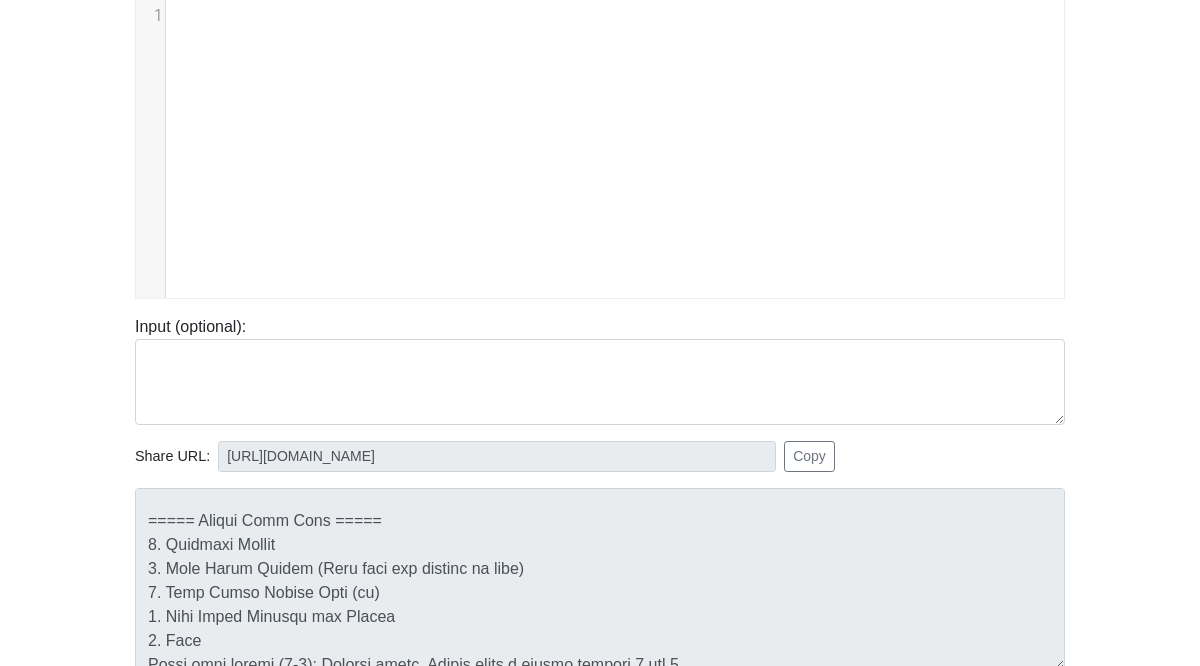 click on "x 48 1 48 1 40 2 40 1 62 1 39 1 40 1 146 1 179 23 1 36 1 194 1 ​   1 ​ 30 void   displayTotalProfit ( double   totalSales );" at bounding box center (615, 164) 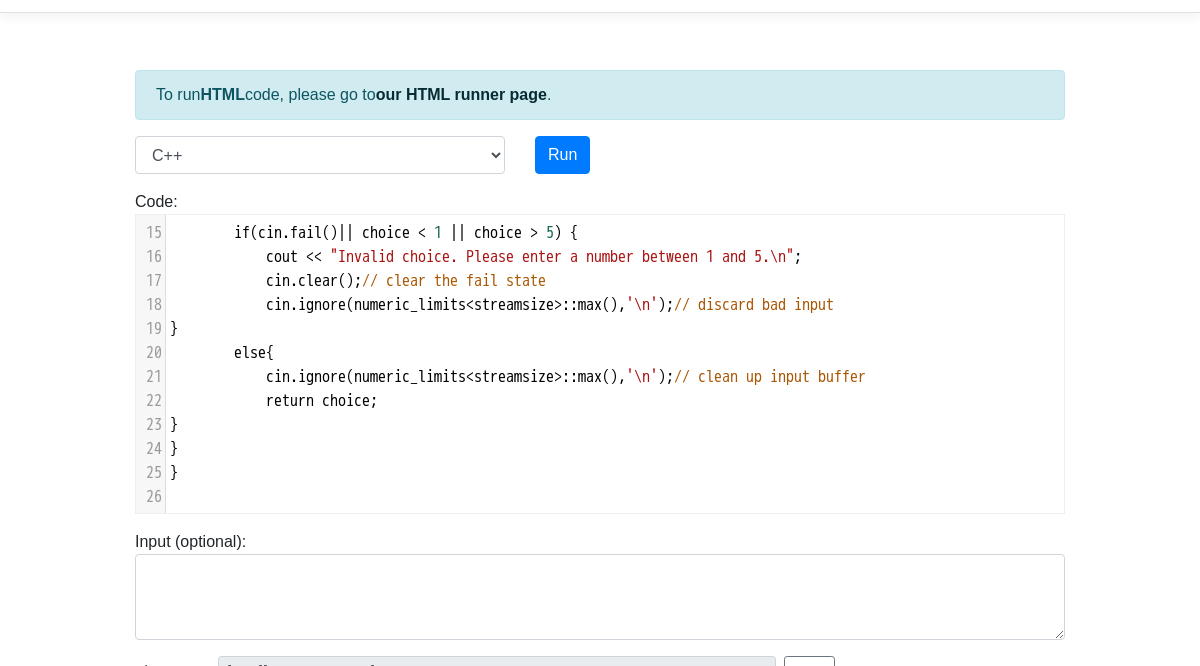 scroll, scrollTop: 0, scrollLeft: 0, axis: both 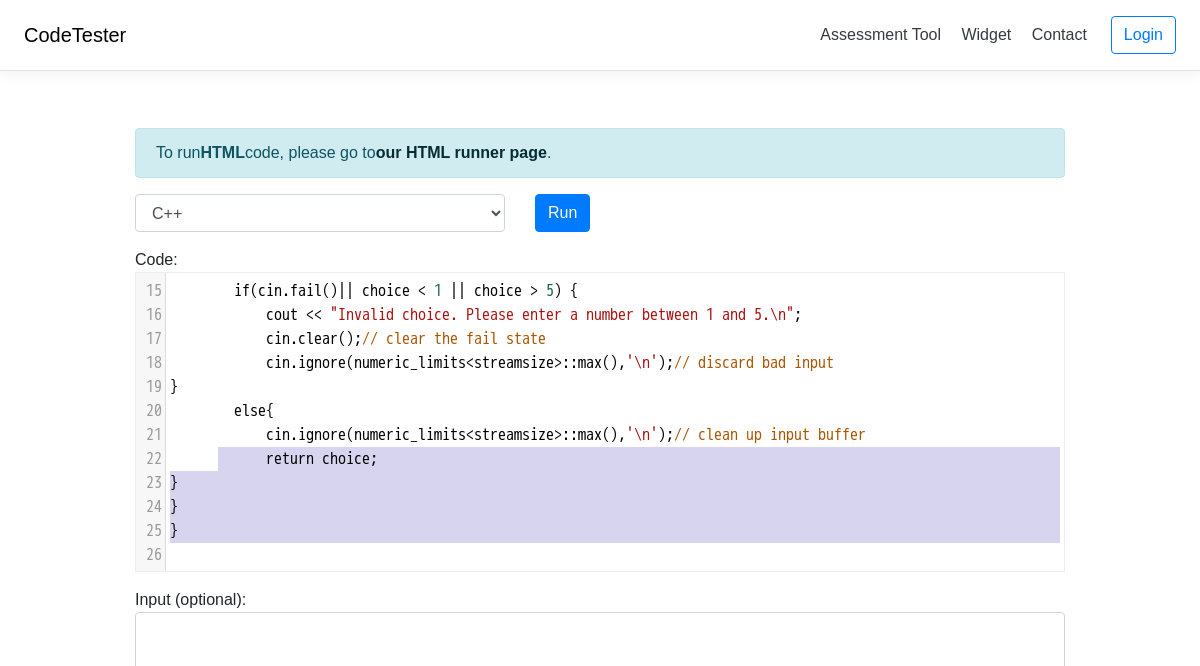 type on "int displayMenu() {
int choice;
while (true) {
cout << "\n===== Coffee Shop Menu =====\n";
cout << "1. Purchase Coffee\n";
cout << "2. View Sales Report (Cups sold and revenue by size)\n";
cout << "3. View Total Coffee Sold (oz)\n";
cout << "4. View Total Revenue and Profit\n";
cout << "5. Exit\n";
cout << "Enter your choice (1-5): ";
cin >> choice;
if ([DOMAIN_NAME]() || choice < 1 || choice > 5) {
cout << "Invalid choice. Please enter a number between 1 and 5.\n";
cin.clear(); // clear the fail state
cin.ignore(numeric_limits<streamsize>::max(), '\n'); // discard bad input
}
else {
cin.ignore(numeric_limits<streamsize>::max(), '\n'); // clean up input buffer
return choice;
}
}
}" 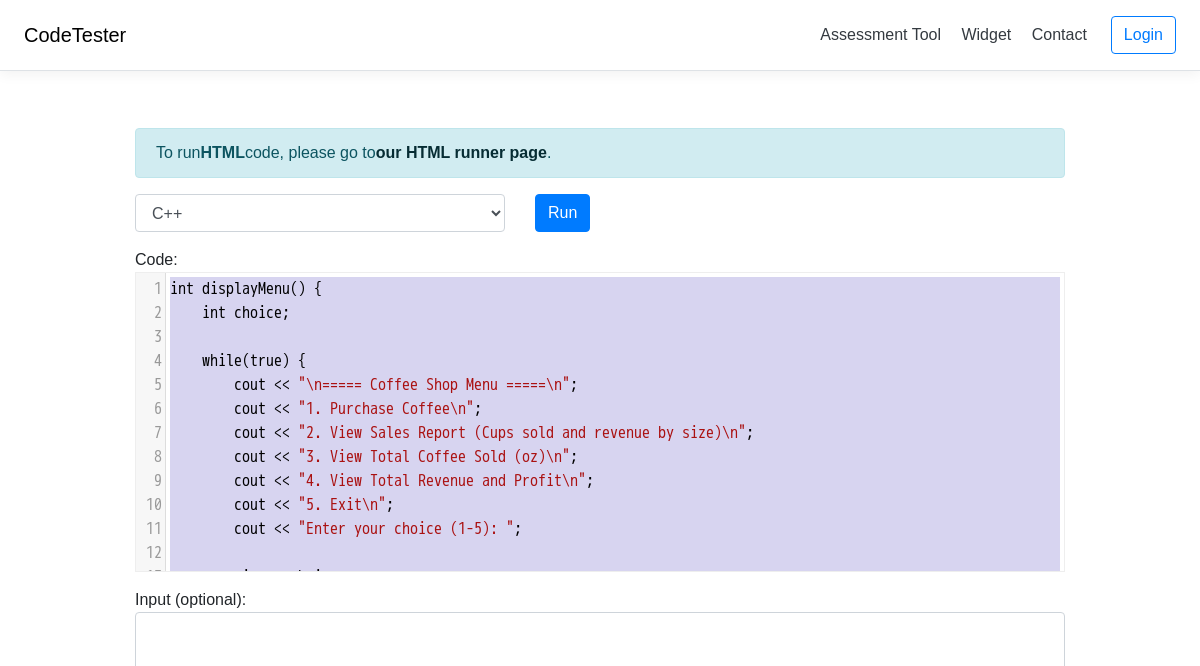drag, startPoint x: 254, startPoint y: 556, endPoint x: 167, endPoint y: 80, distance: 483.8853 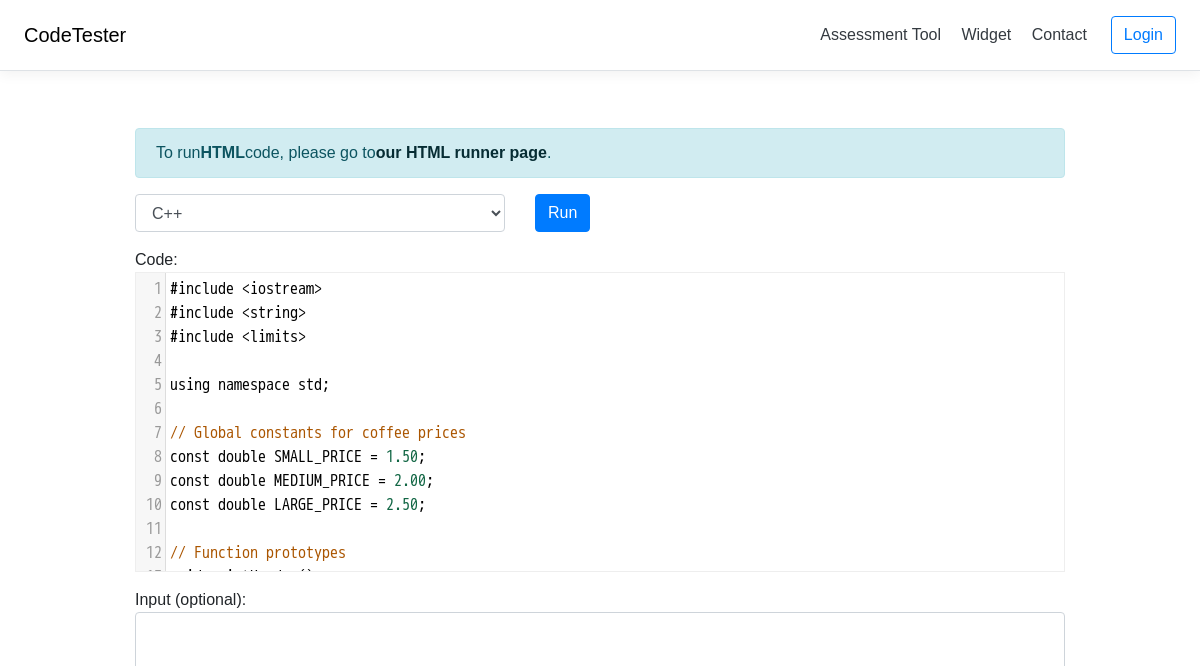 scroll, scrollTop: 262, scrollLeft: 0, axis: vertical 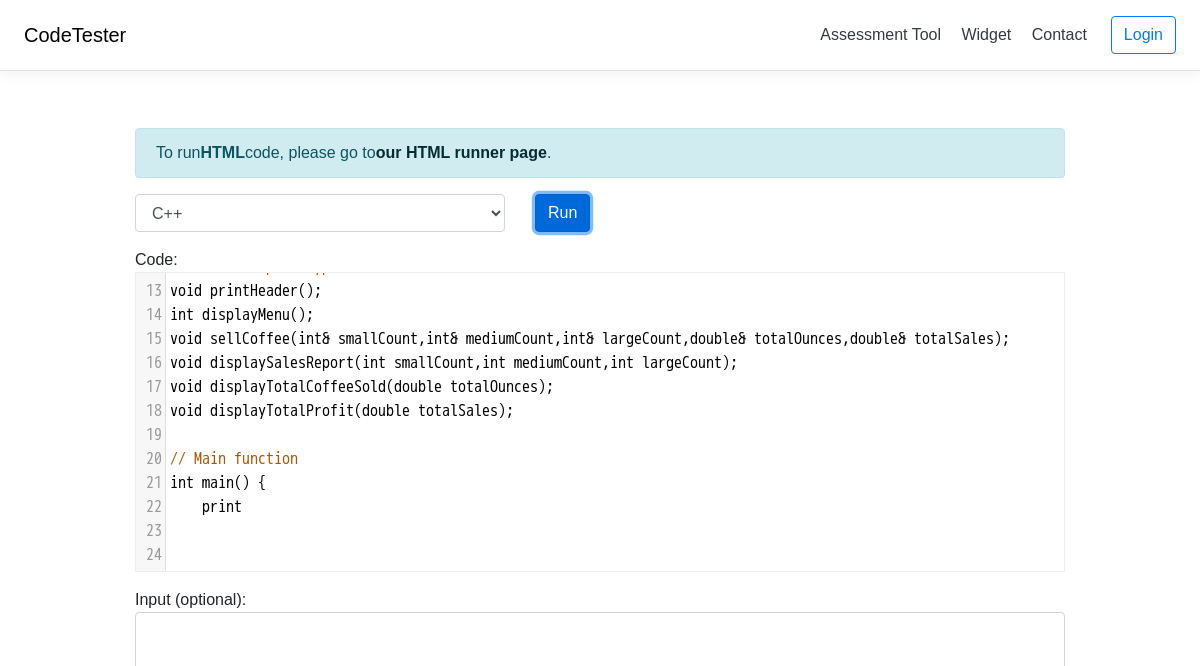 click on "Run" at bounding box center [562, 213] 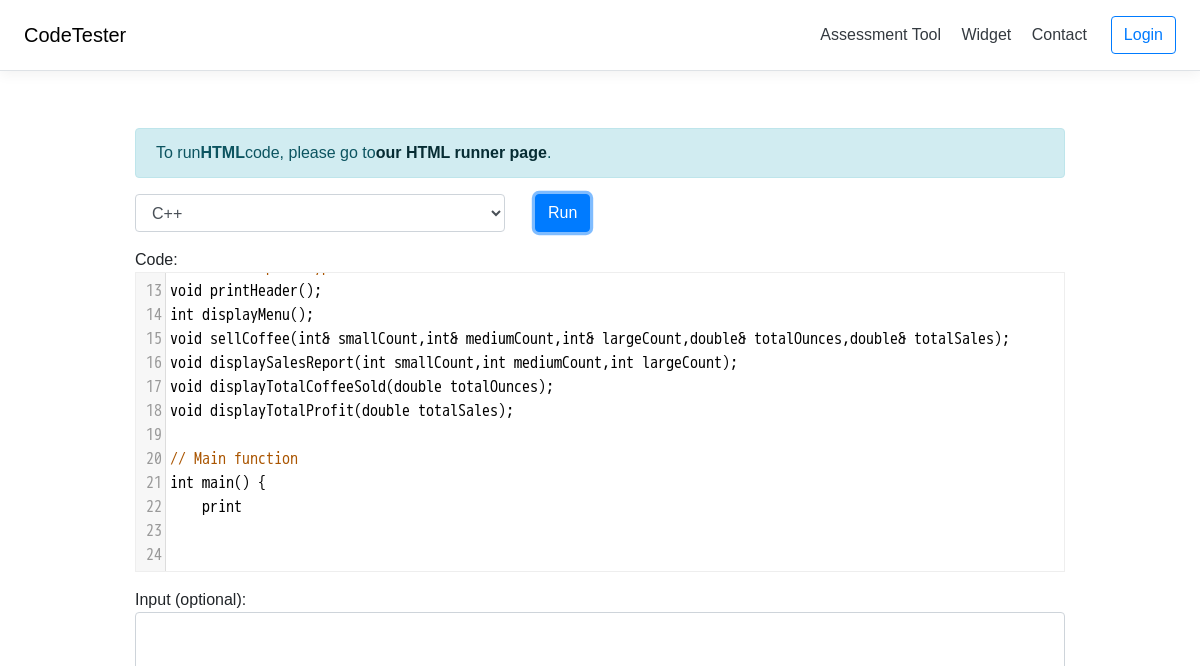 scroll, scrollTop: 210, scrollLeft: 0, axis: vertical 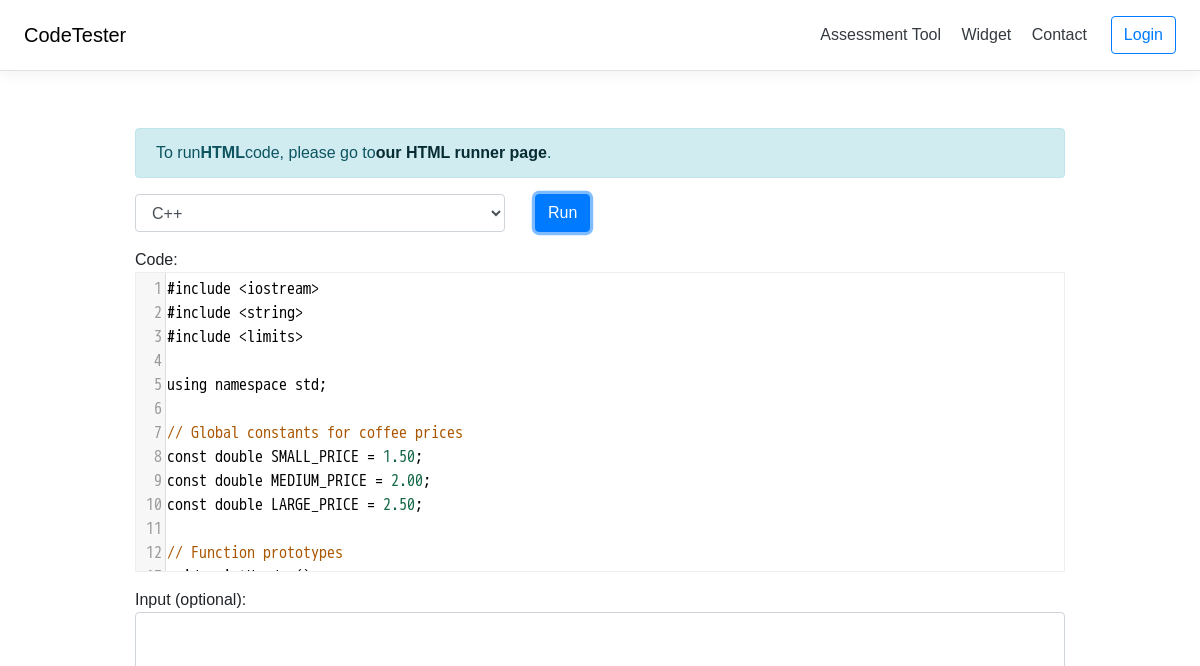 type on "[URL][DOMAIN_NAME]" 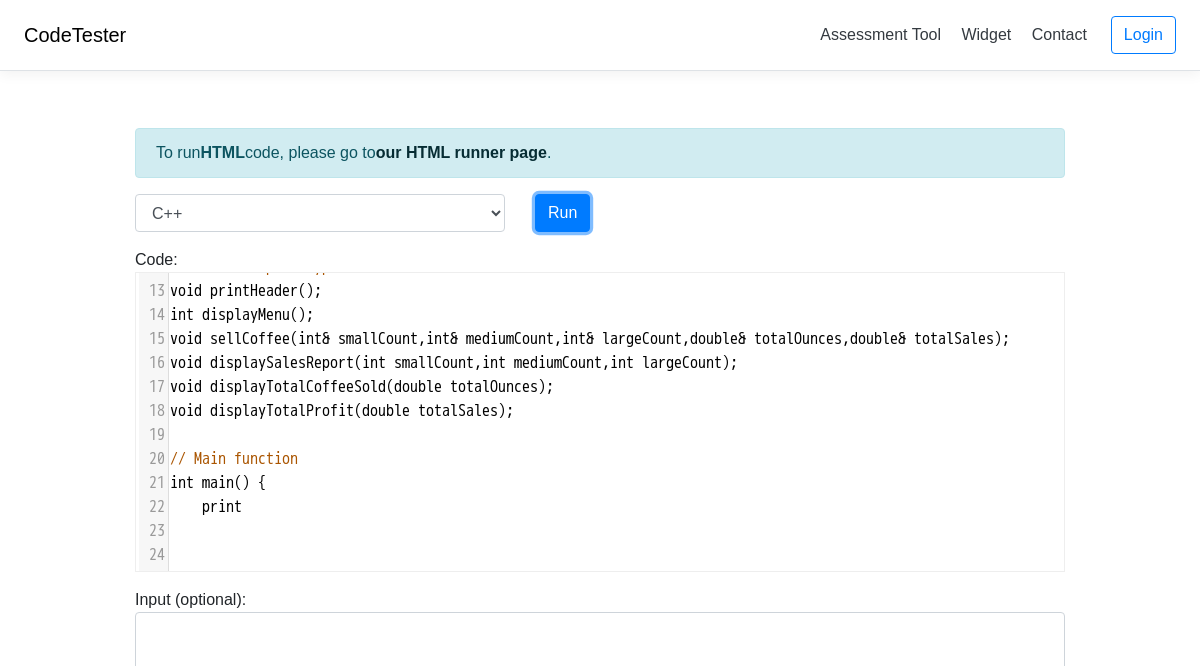 scroll, scrollTop: 0, scrollLeft: 0, axis: both 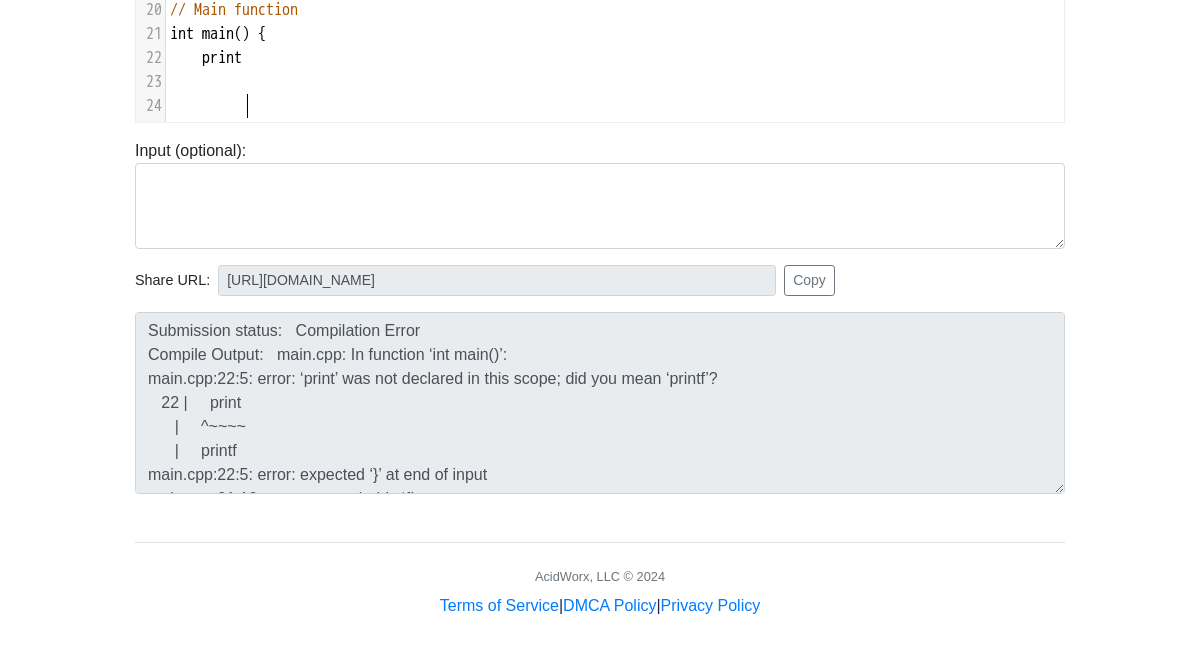 type on "#include <iostream>
#include <string>
#include <limits>
using namespace std;
// Global constants for coffee prices
const double SMALL_PRICE = 1.50;
const double MEDIUM_PRICE = 2.00;
const double LARGE_PRICE = 2.50;
// Function prototypes
void printHeader();
int displayMenu();
void sellCoffee(int& smallCount, int& mediumCount, int& largeCount, double& totalOunces, double& totalSales);
void displaySalesReport(int smallCount, int mediumCount, int largeCount);
void displayTotalCoffeeSold(double totalOunces);
void displayTotalProfit(double totalSales);
// Main function
int main() {
print" 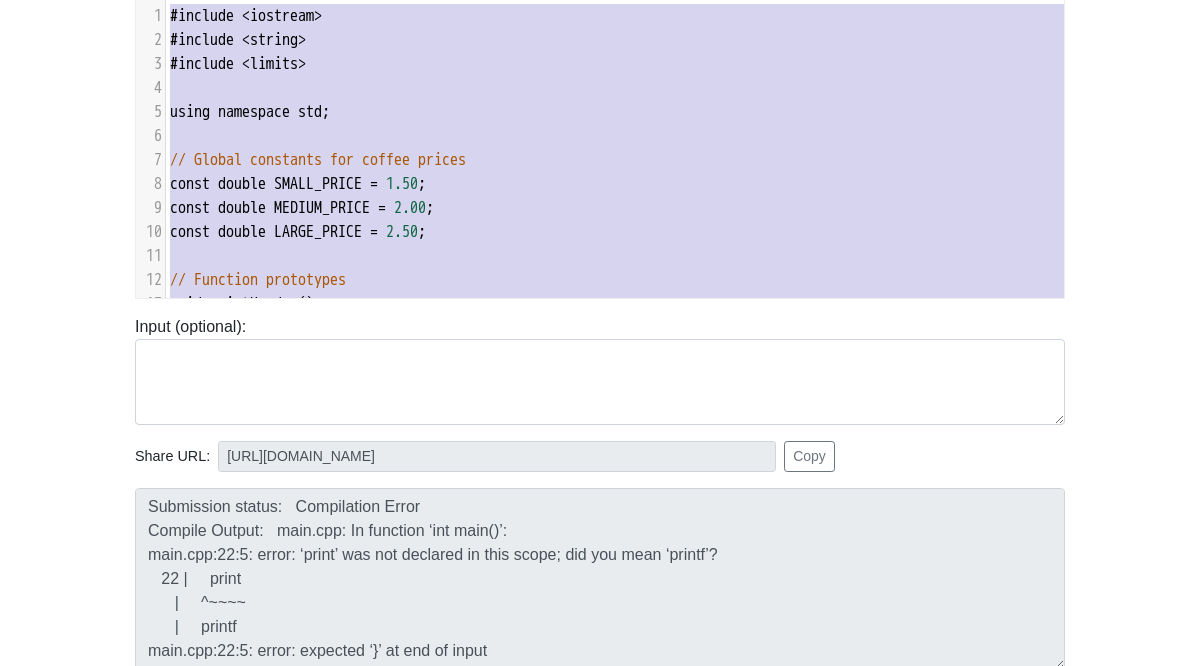 drag, startPoint x: 397, startPoint y: 116, endPoint x: 247, endPoint y: -111, distance: 272.0827 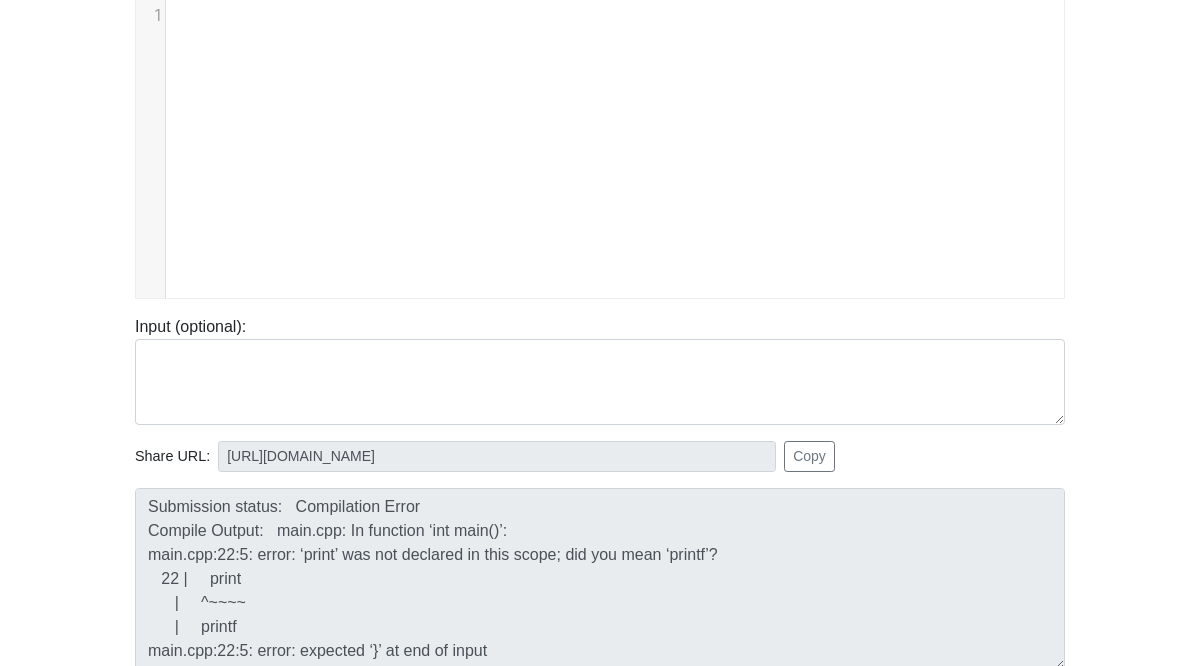 scroll, scrollTop: 3646, scrollLeft: 0, axis: vertical 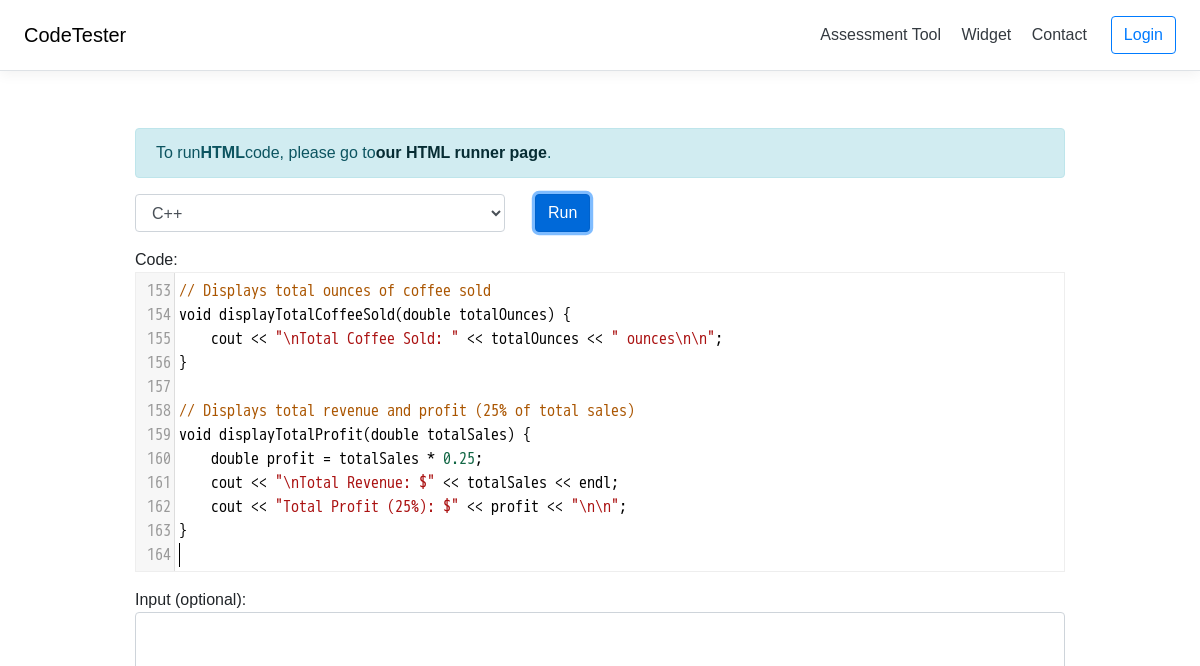 click on "Run" at bounding box center (562, 213) 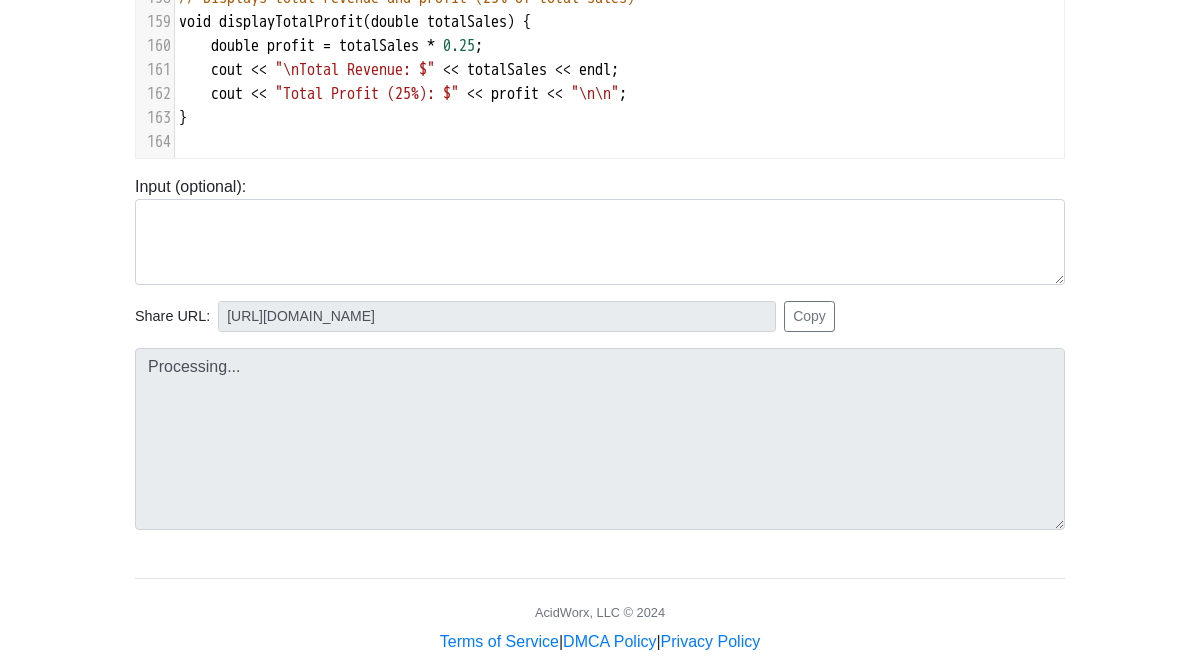 scroll, scrollTop: 449, scrollLeft: 0, axis: vertical 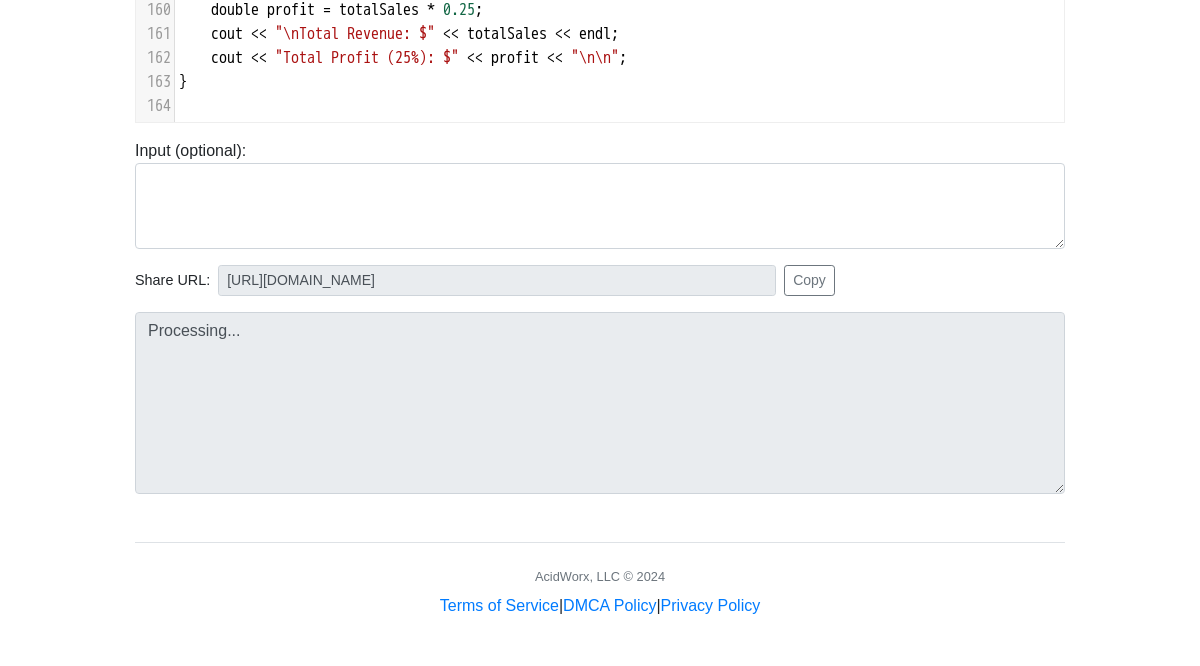 type on "[URL][DOMAIN_NAME]" 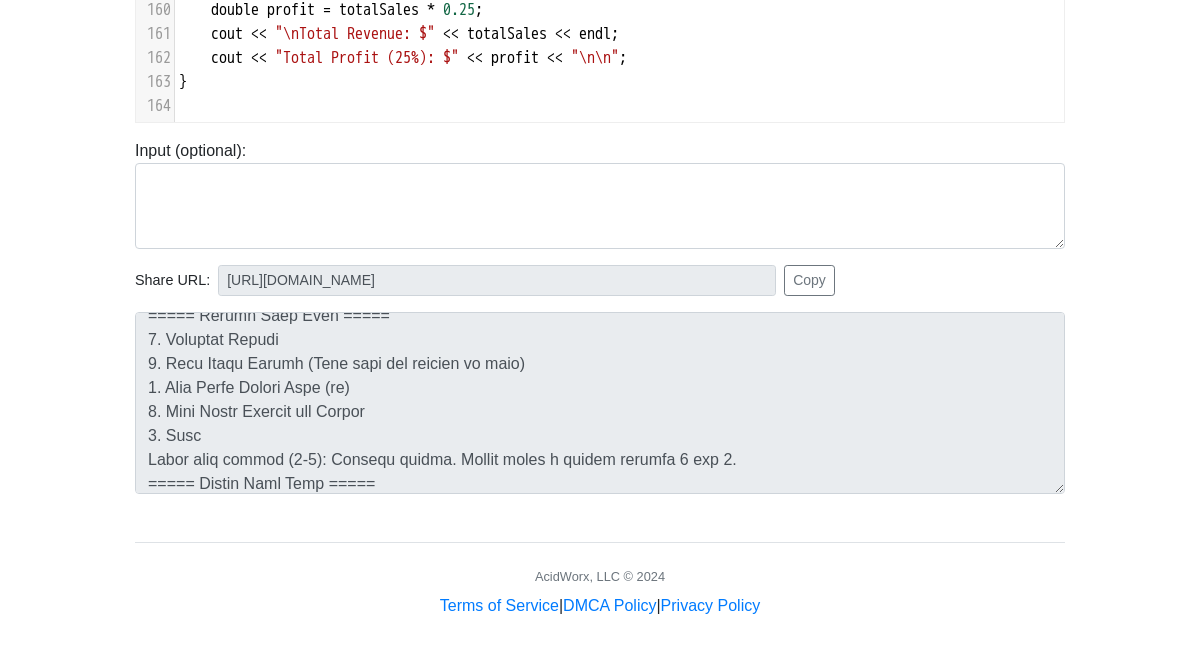 scroll, scrollTop: 15384, scrollLeft: 0, axis: vertical 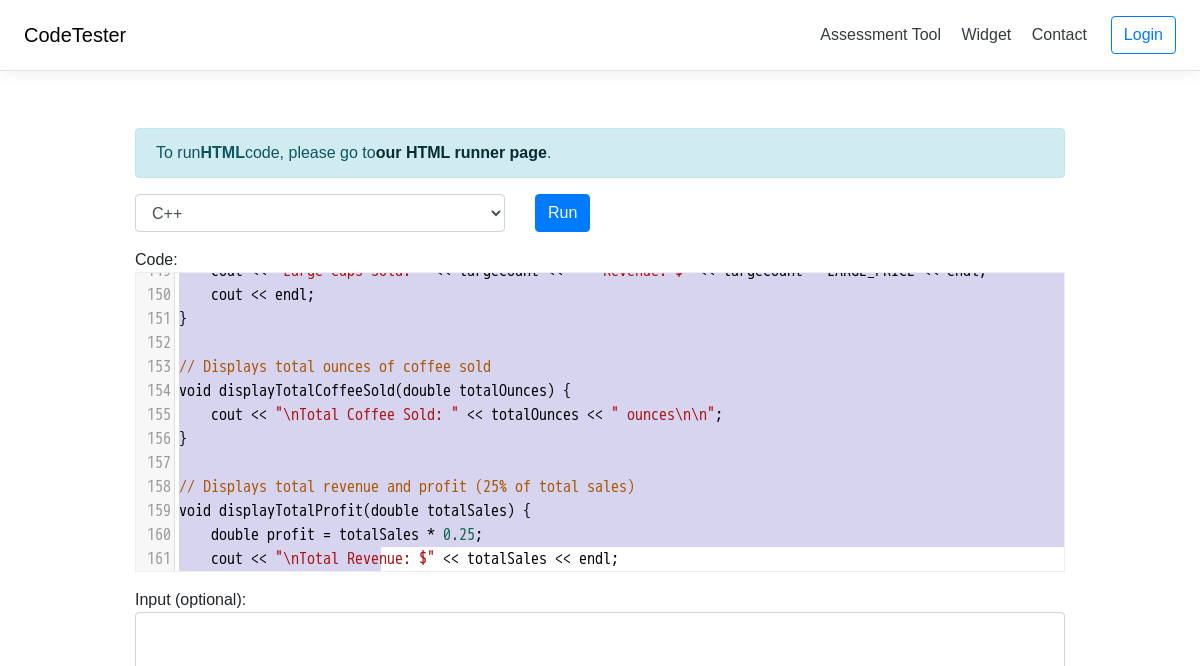 type on "#include <iostream>
#include <string>
#include <limits>
using namespace std;
// Global constants for coffee prices
const double SMALL_PRICE = 1.50;
const double MEDIUM_PRICE = 2.00;
const double LARGE_PRICE = 2.50;
// Function prototypes
void printHeader();
int displayMenu();
void sellCoffee(int& smallCount, int& mediumCount, int& largeCount, double& totalOunces, double& totalSales);
void displaySalesReport(int smallCount, int mediumCount, int largeCount);
void displayTotalCoffeeSold(double totalOunces);
void displayTotalProfit(double totalSales);
// Main function
int main() {
printHeader();
// Local variables for sales tracking
int smallCount = 0, mediumCount = 0, largeCount = 0;
double totalOunces = 0.0;
double totalSales = 0.0;
int choice;
do {
choice = displayMenu();
switch (choice) {
case 1:
sellCoffee(smallCount, mediumCount, largeCount, totalOunces, totalSales);
break;
case 2:
..." 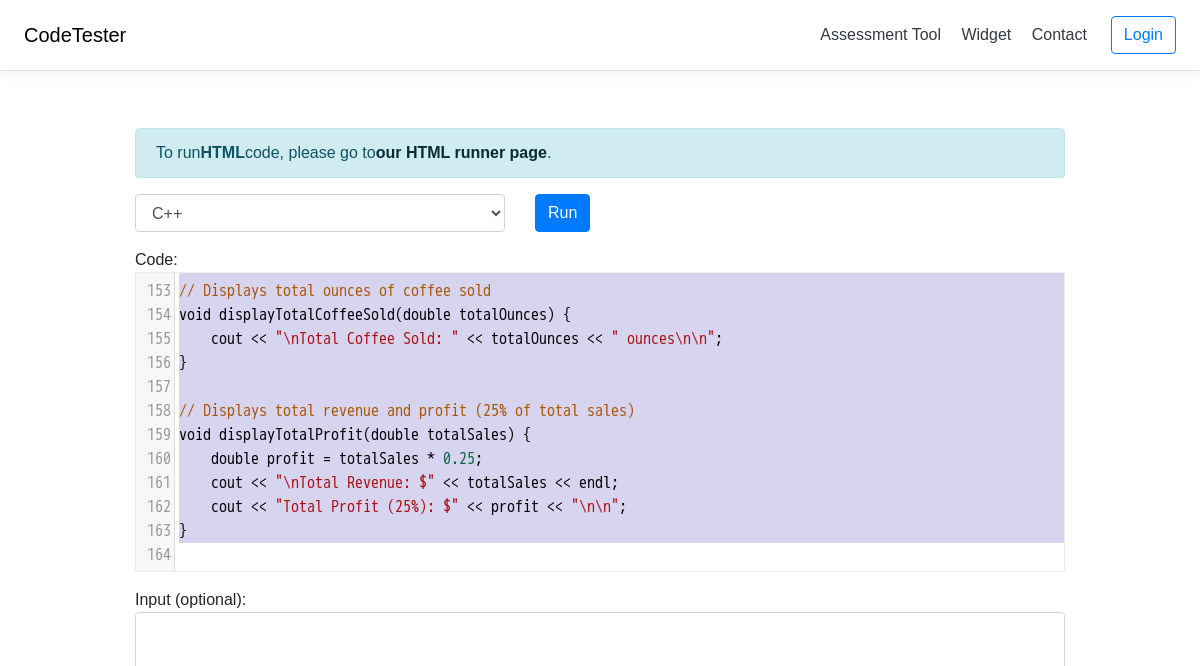drag, startPoint x: 180, startPoint y: 287, endPoint x: 419, endPoint y: 565, distance: 366.61288 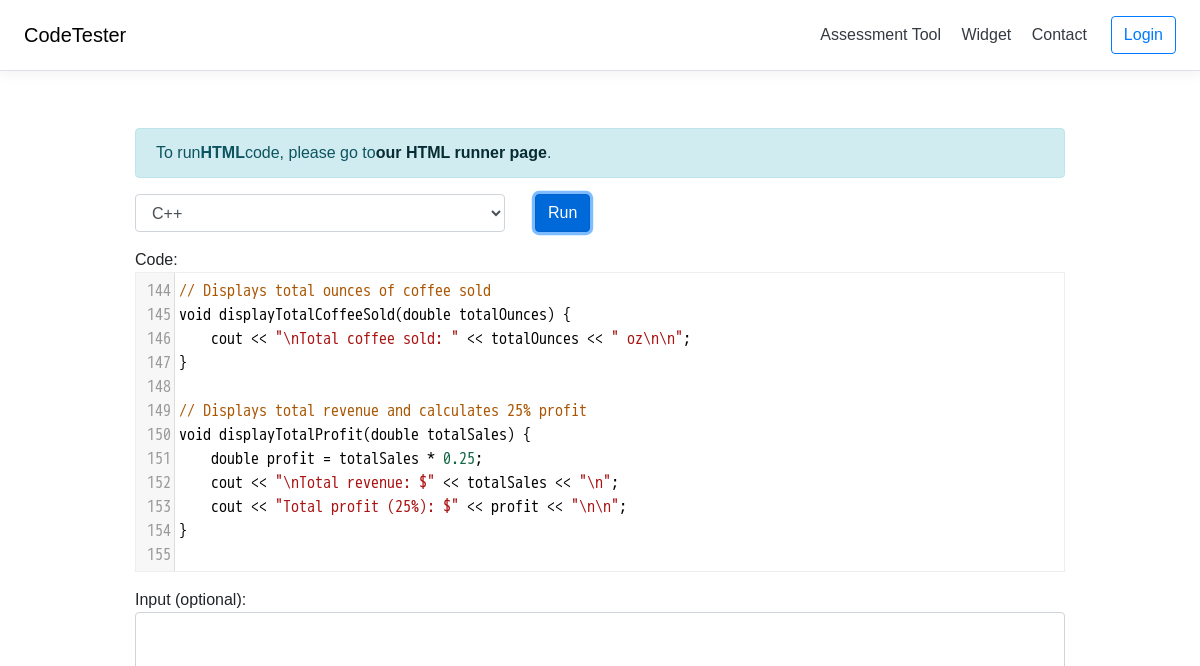 click on "Run" at bounding box center (562, 213) 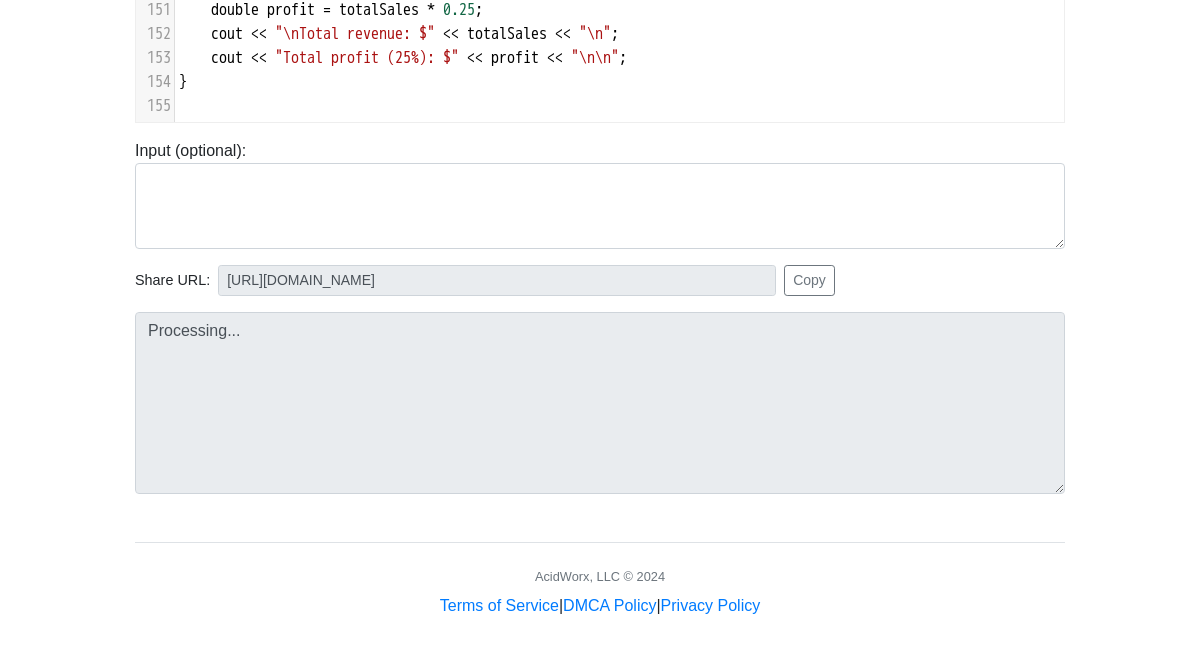 type on "[URL][DOMAIN_NAME]" 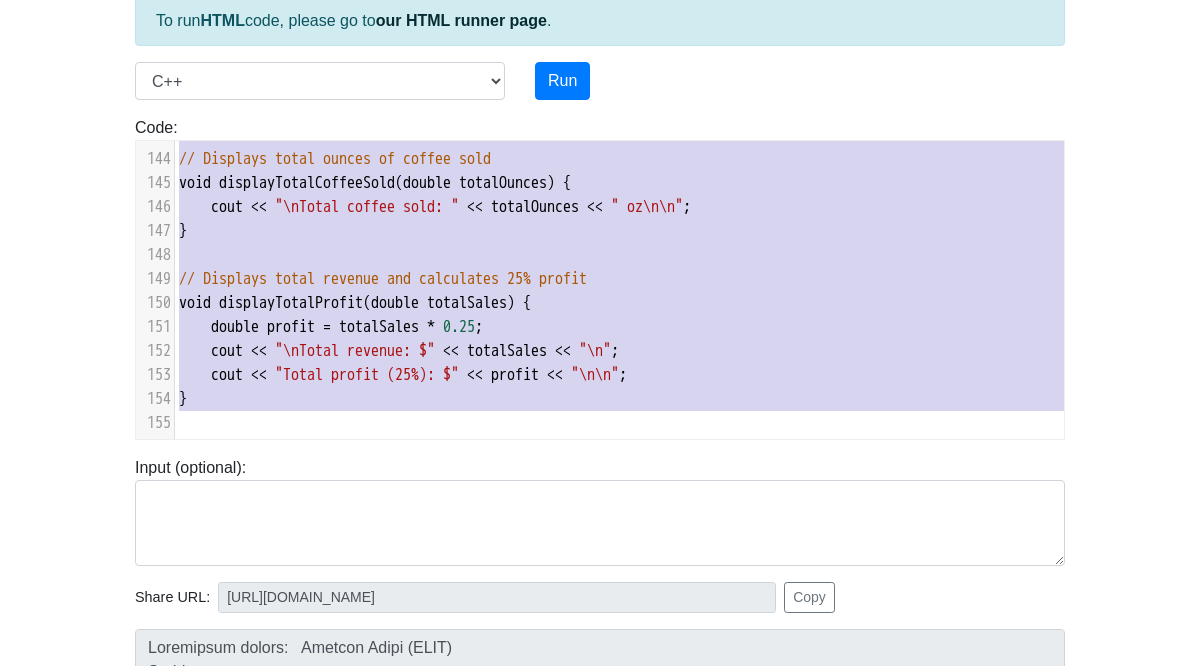 scroll, scrollTop: 2596, scrollLeft: 0, axis: vertical 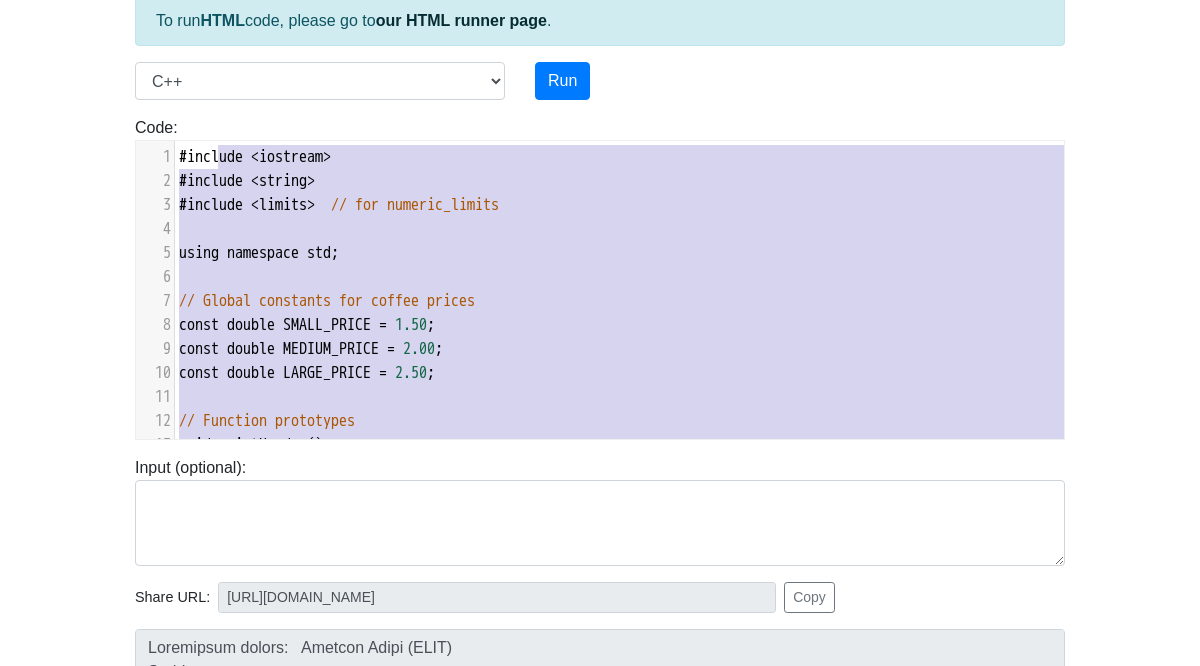type on "clude <string>
#include <limits>  // for numeric_limits
using namespace std;
// Global constants for coffee prices
const double SMALL_PRICE = 1.50;
const double MEDIUM_PRICE = 2.00;
const double LARGE_PRICE = 2.50;
// Function prototypes
void printHeader();
int displayMenu();
void sellCoffee(int& smallCount, int& mediumCount, int& largeCount, double& totalOunces, double& totalSales);
void displaySalesReport(int smallCount, int mediumCount, int largeCount);
void displayTotalCoffeeSold(double totalOunces);
void displayTotalProfit(double totalSales);
int main() {
// Variables to track sales
int smallCount = 0, mediumCount = 0, largeCount = 0;
double totalOunces = 0.0;
double totalSales = 0.0;
printHeader();
int choice;
do {
choice = displayMenu();
switch (choice) {
case 1:
sellCoffee(smallCount, mediumCount, largeCount, totalOunces, totalSales);
break;
case 2:
displaySalesReport(smallCou..." 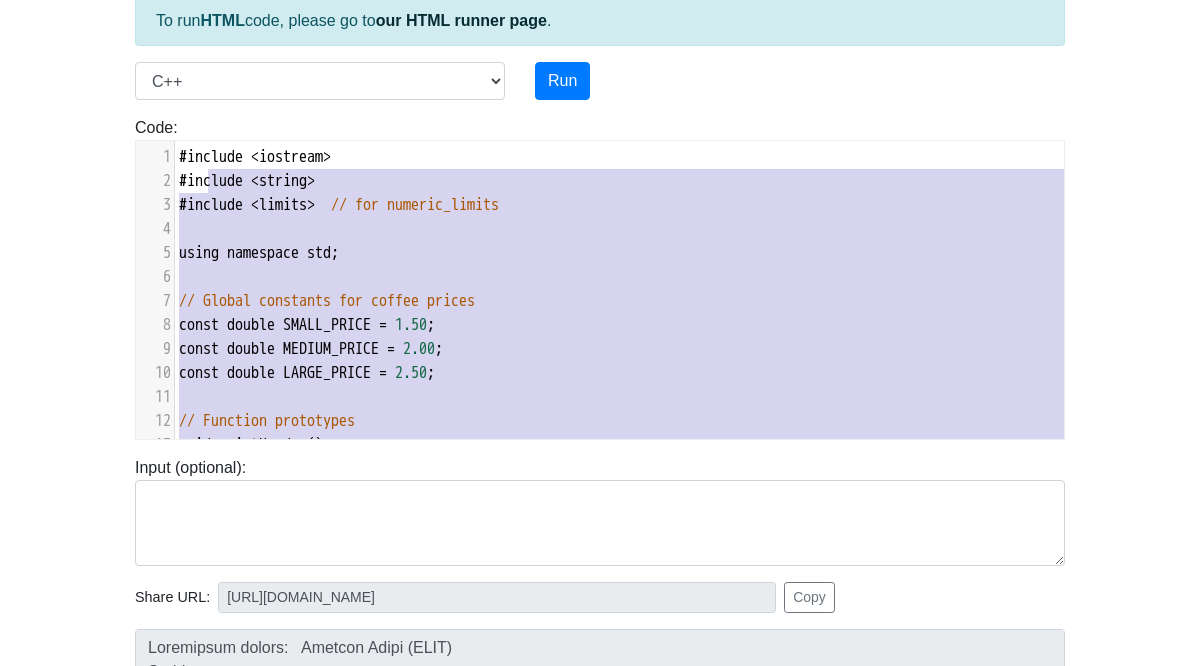 type 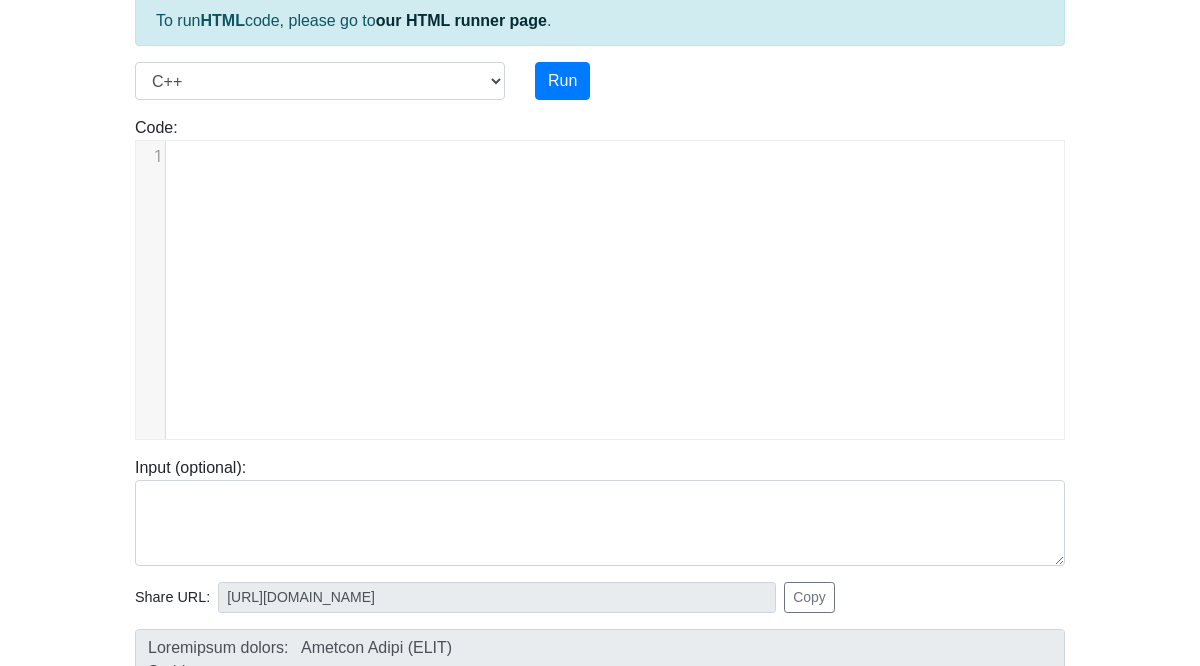 scroll, scrollTop: 3238, scrollLeft: 0, axis: vertical 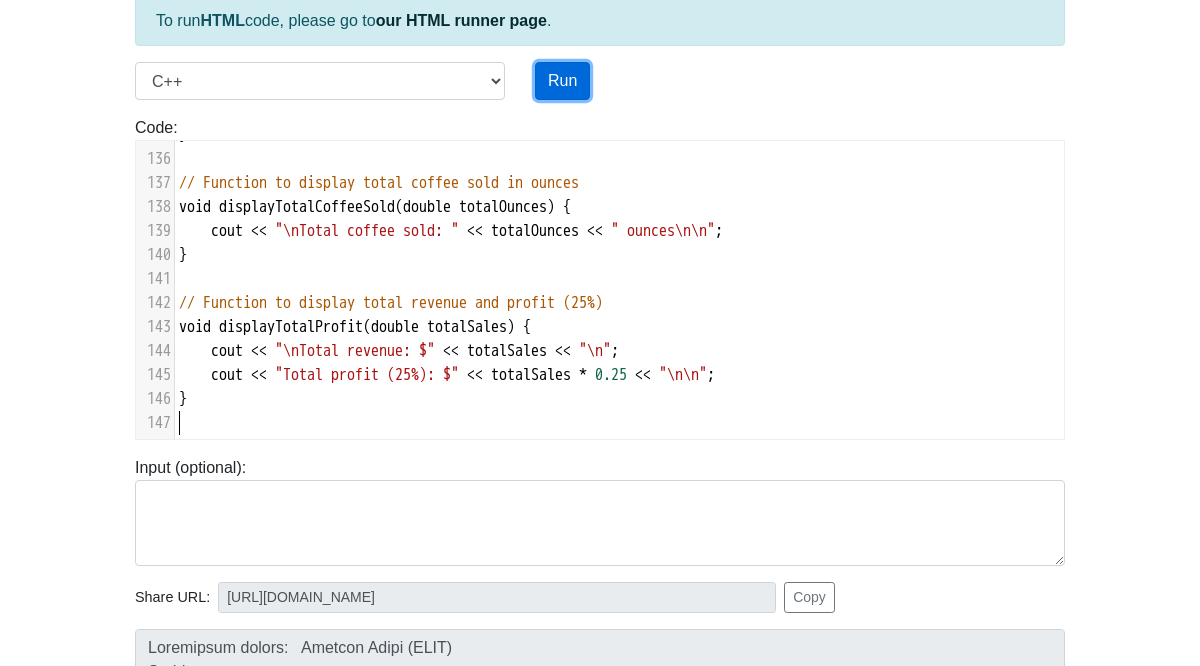 click on "Run" at bounding box center [562, 81] 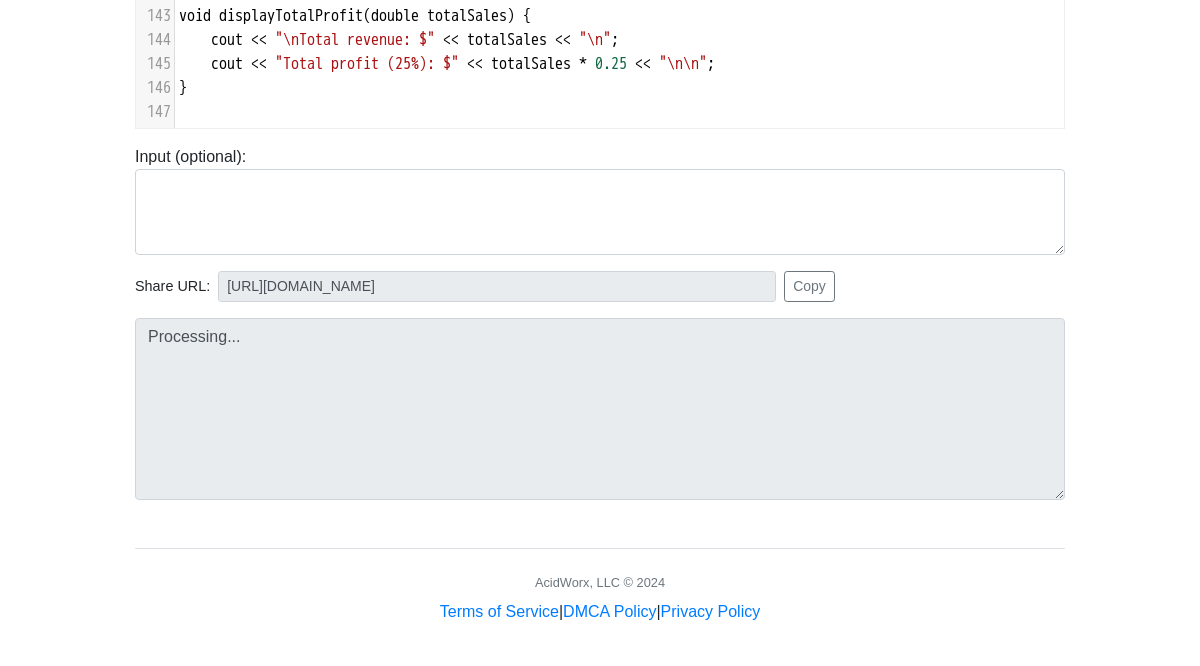 scroll, scrollTop: 449, scrollLeft: 0, axis: vertical 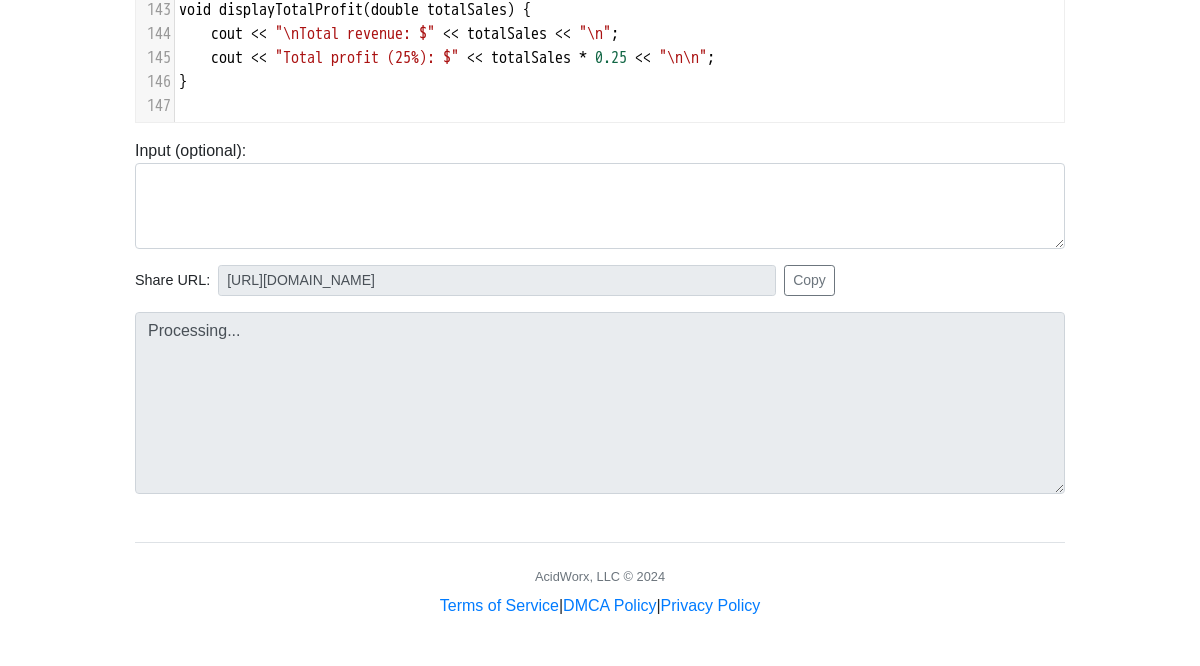 type on "[URL][DOMAIN_NAME]" 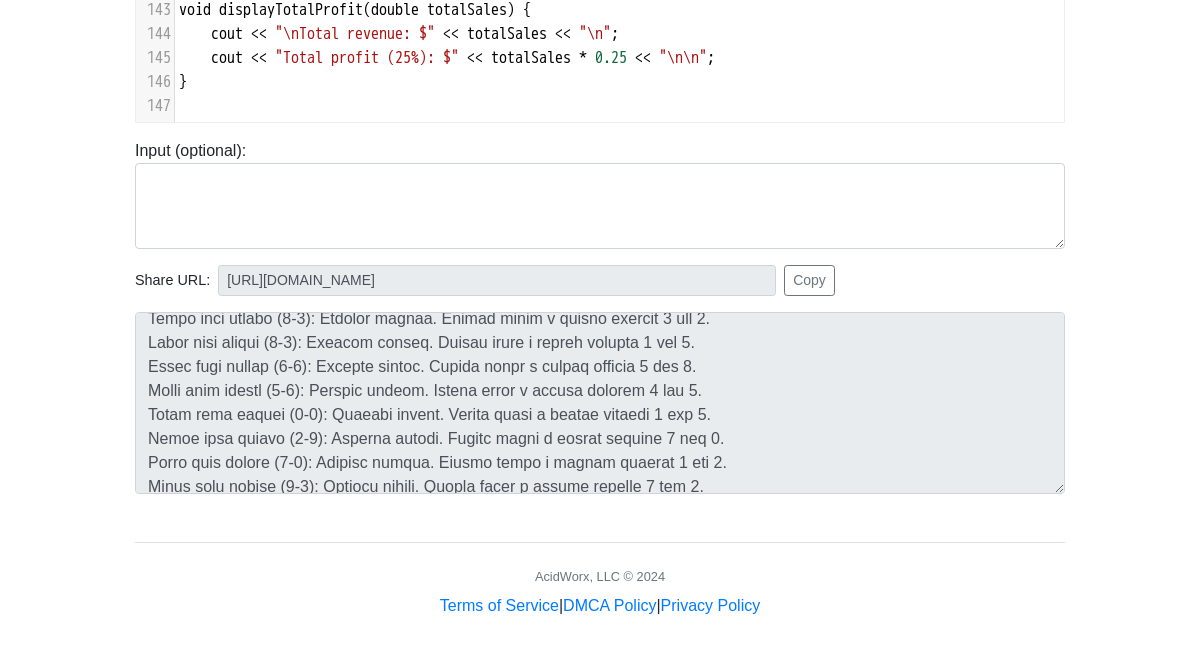 scroll, scrollTop: 1179, scrollLeft: 0, axis: vertical 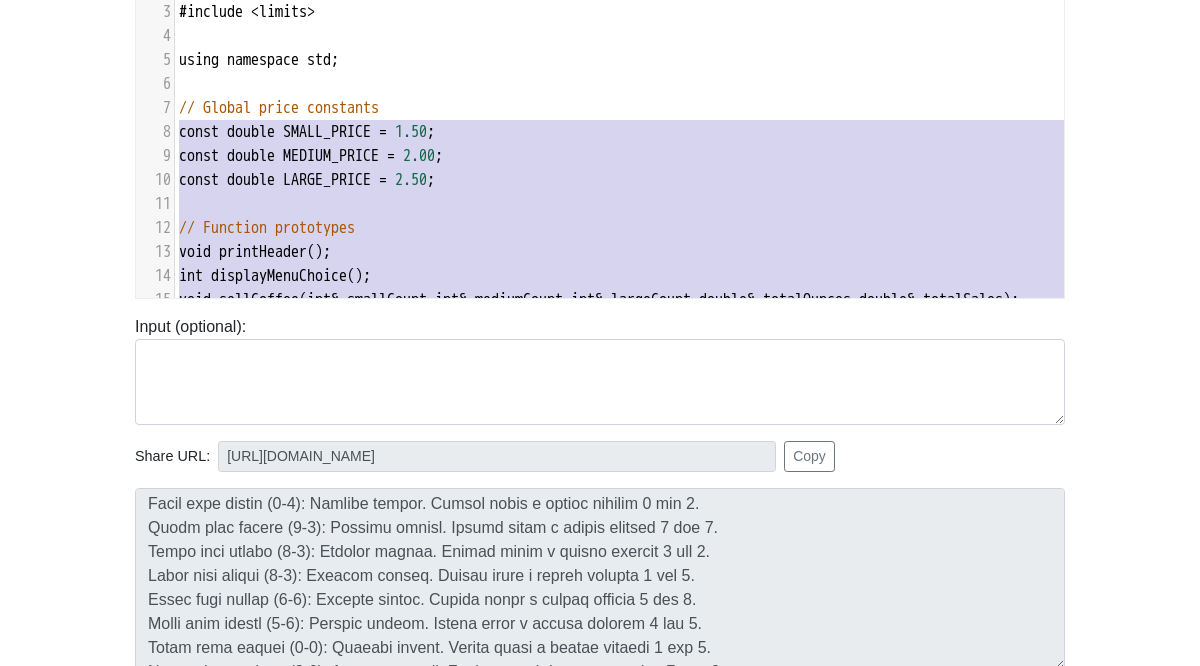 type on "#include <iostream>
#include <string>
#include <limits>
using namespace std;
// Global price constants
const double SMALL_PRICE = 1.50;
const double MEDIUM_PRICE = 2.00;
const double LARGE_PRICE = 2.50;
// Function prototypes
void printHeader();
int displayMenuChoice();
void sellCoffee(int& smallCount, int& mediumCount, int& largeCount, double& totalOunces, double& totalSales);
void displaySalesReport(int smallCount, int mediumCount, int largeCount);
void displayTotalCoffeeSold(double totalOunces);
void displayTotalProfit(double totalSales);
int main() {
int smallCount = 0, mediumCount = 0, largeCount = 0;
double totalOunces = 0.0, totalSales = 0.0;
printHeader();
// Display menu only once
cout << "===== Coffee Shop Menu =====\n";
cout << "1. Purchase Coffee\n";
cout << "2. View Sales Report (Cups sold and revenue by size)\n";
cout << "3. View Total Coffee Sold (oz)\n";
cout << "4. View Total Revenue and Profit\n";
cout << "5. Exit\n\n";
int choice;
do..." 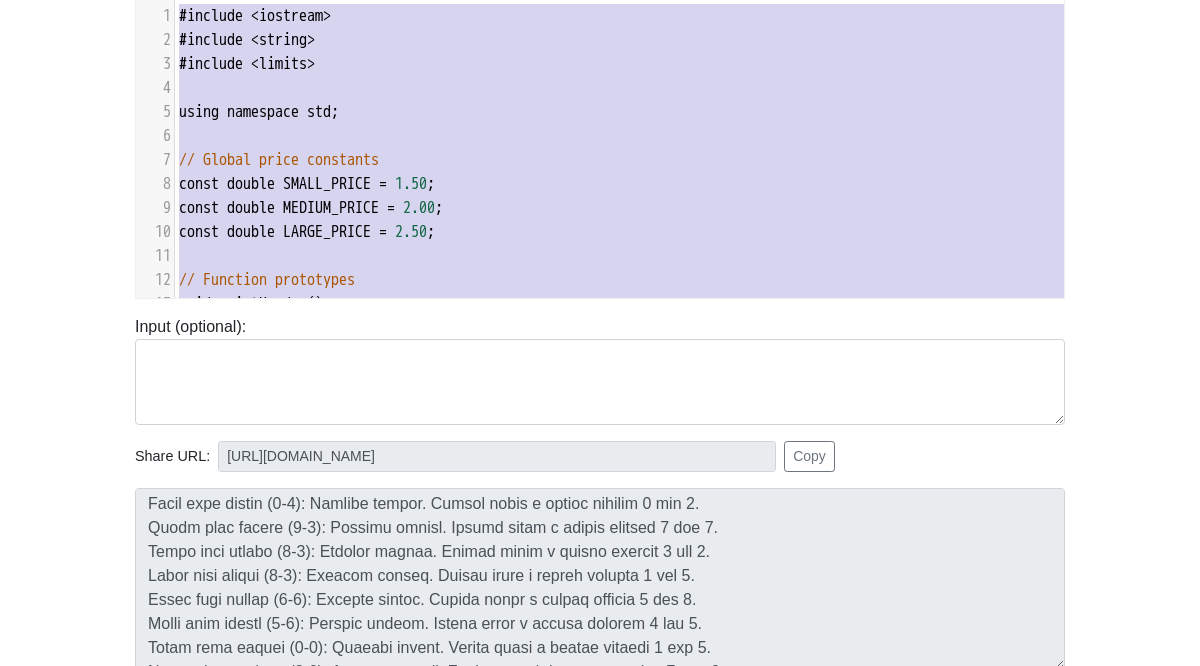 drag, startPoint x: 472, startPoint y: 81, endPoint x: 77, endPoint y: -98, distance: 433.66577 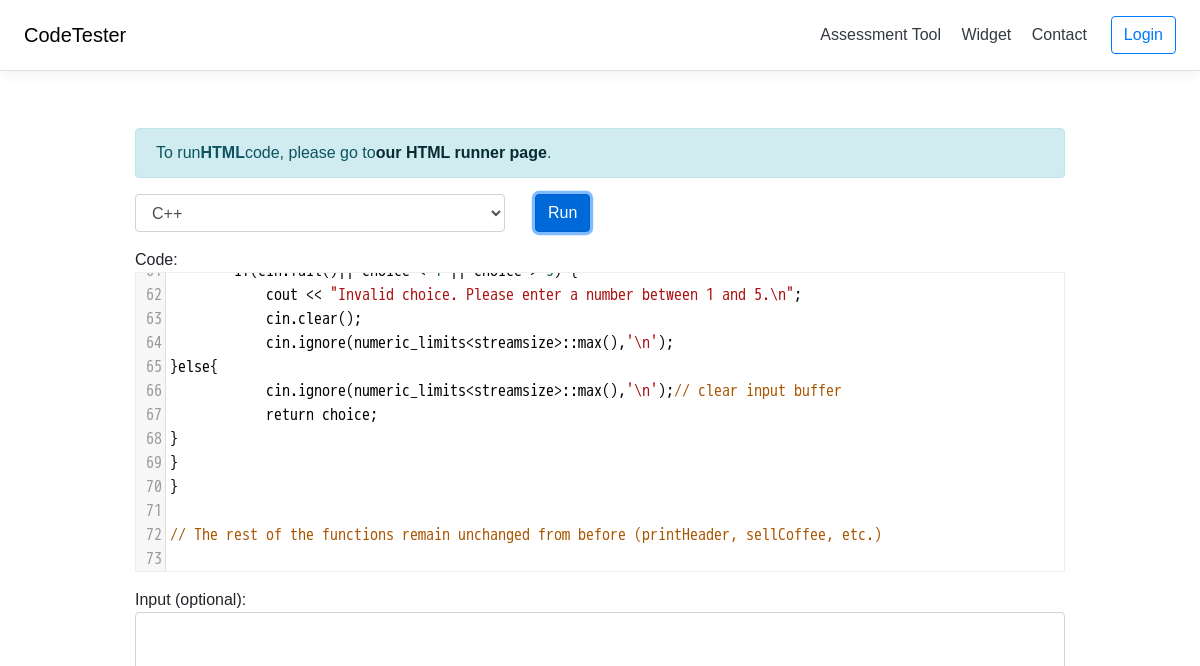 click on "Run" at bounding box center (562, 213) 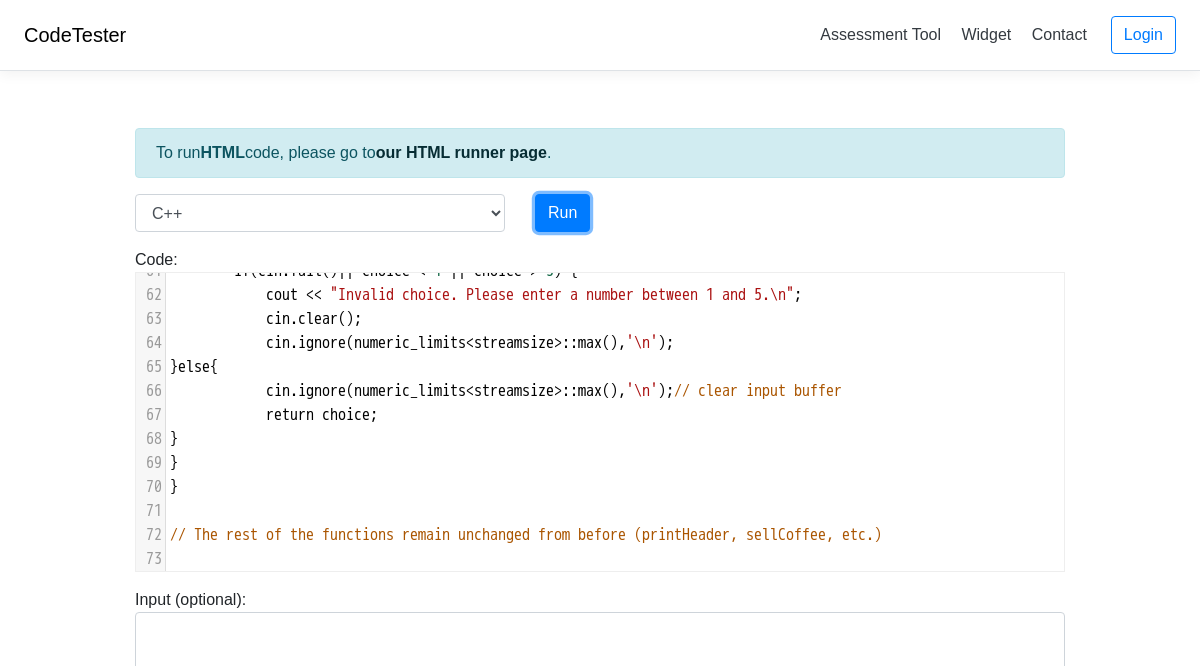 type on "[URL][DOMAIN_NAME]" 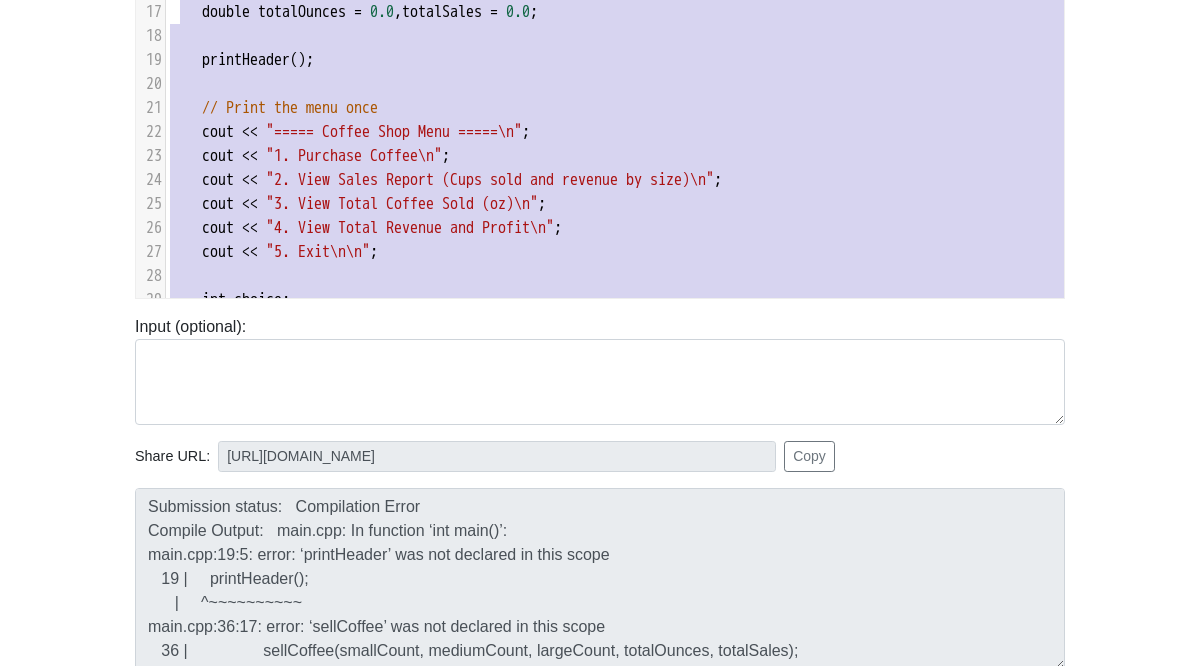 type on "#include <iostream>
#include <string>
#include <limits>
using namespace std;
const double SMALL_PRICE = 1.50;
const double MEDIUM_PRICE = 2.00;
const double LARGE_PRICE = 2.50;
// Prototypes as before...
int displayMenuChoice();  // Renamed to emphasize choice only
int main() {
int smallCount = 0, mediumCount = 0, largeCount = 0;
double totalOunces = 0.0, totalSales = 0.0;
printHeader();
// Print the menu once
cout << "===== Coffee Shop Menu =====\n";
cout << "1. Purchase Coffee\n";
cout << "2. View Sales Report (Cups sold and revenue by size)\n";
cout << "3. View Total Coffee Sold (oz)\n";
cout << "4. View Total Revenue and Profit\n";
cout << "5. Exit\n\n";
int choice;
do {
choice = displayMenuChoice();
switch (choice) {
case 1:
sellCoffee(smallCount, mediumCount, largeCount, totalOunces, totalSales);
break;
case 2:
displaySalesReport(smallCount, mediumCount, la..." 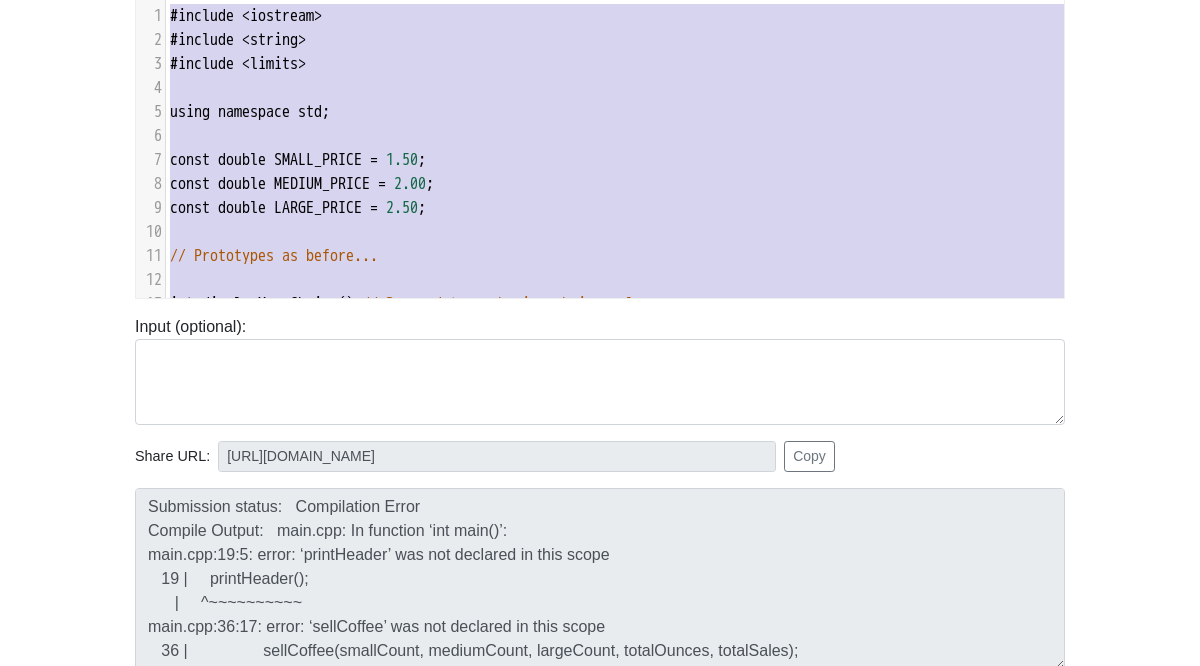 drag, startPoint x: 332, startPoint y: 107, endPoint x: 7, endPoint y: -112, distance: 391.9005 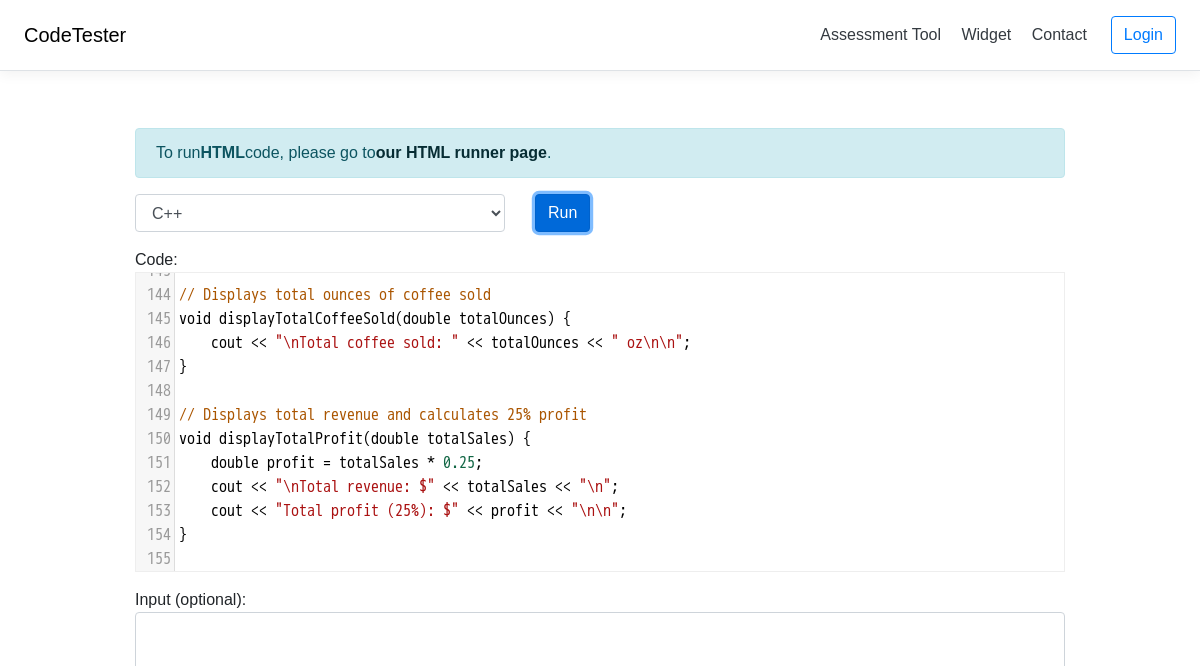 click on "Run" at bounding box center [562, 213] 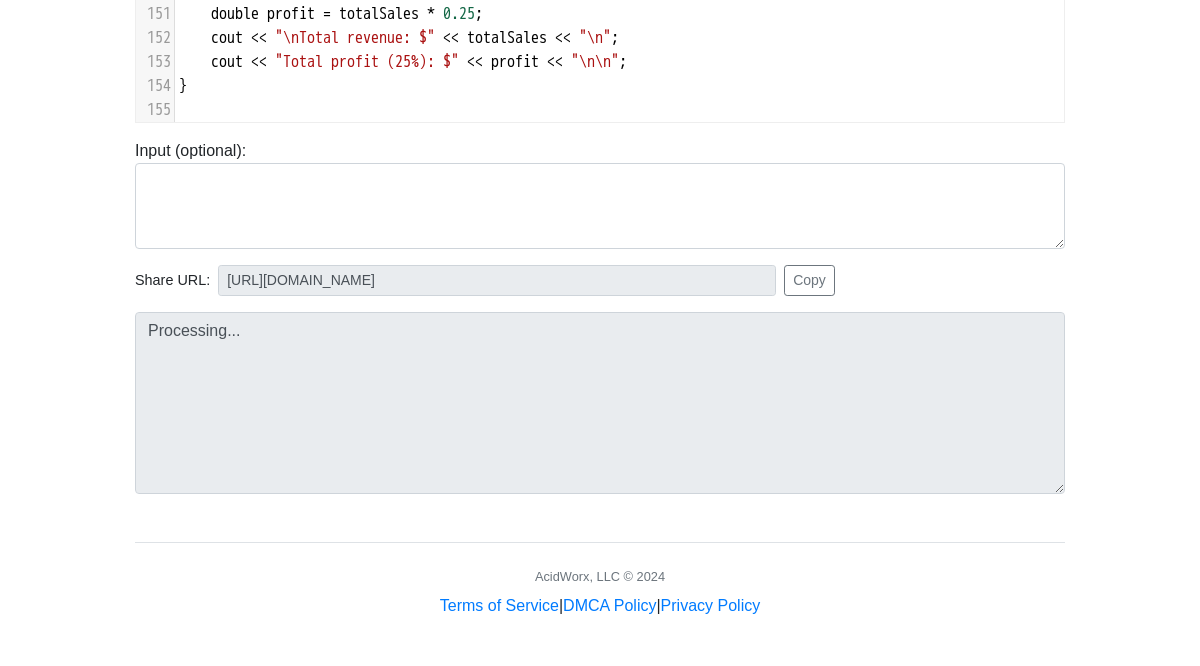 type on "[URL][DOMAIN_NAME]" 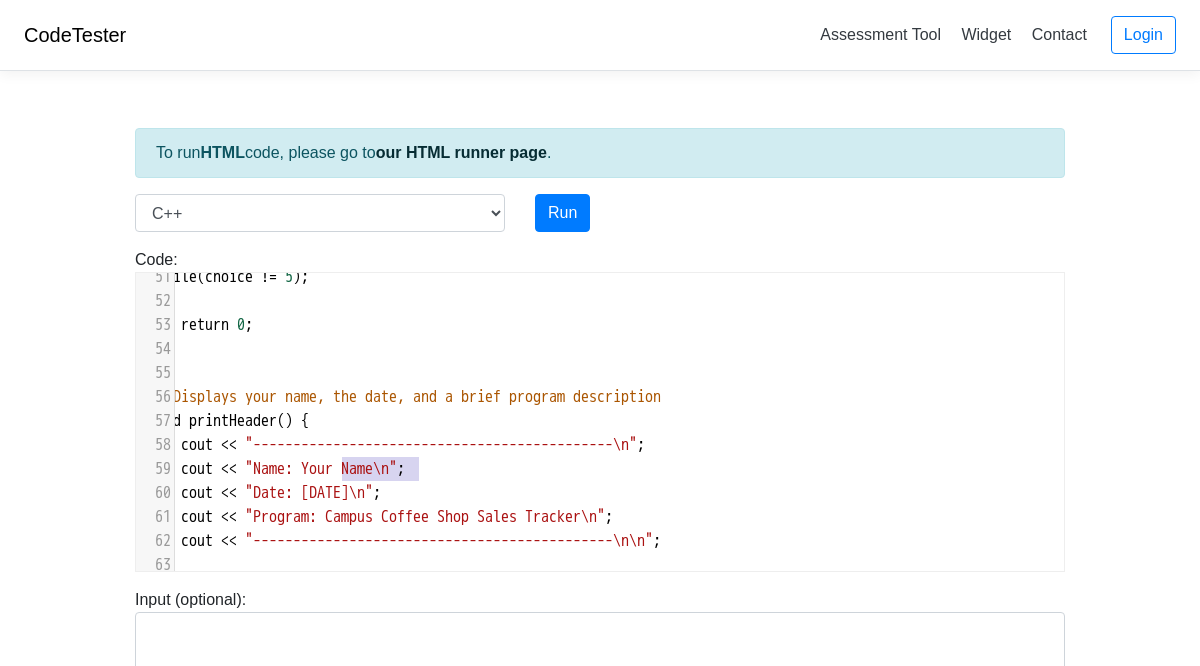 type on "Your Name" 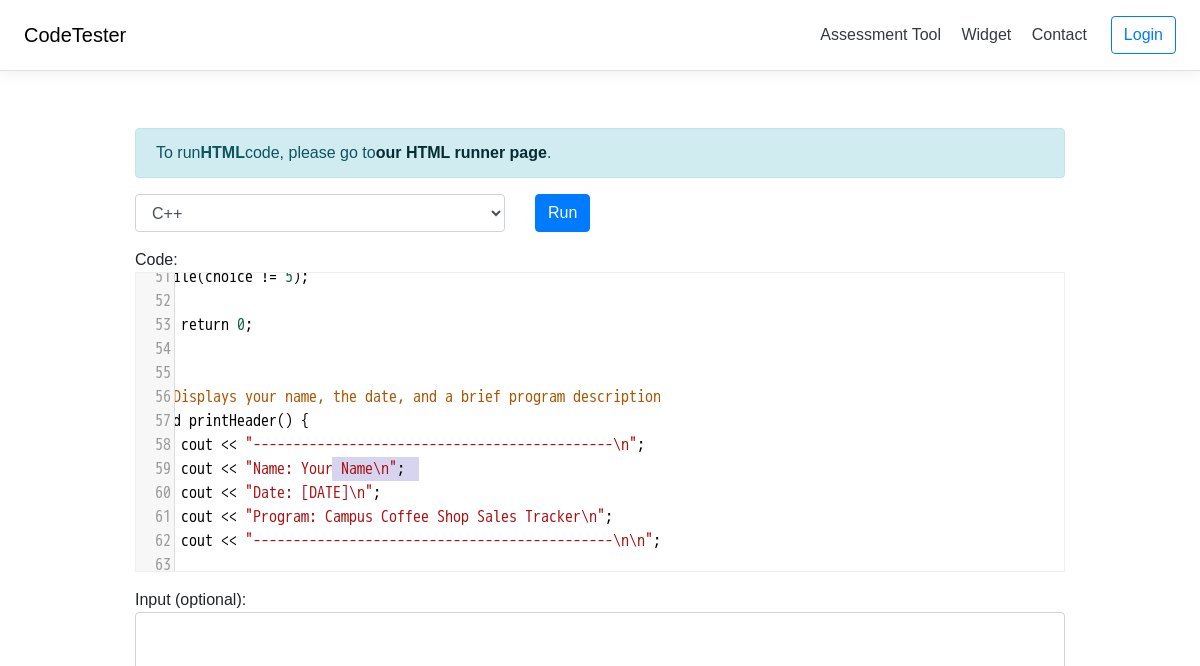 drag, startPoint x: 417, startPoint y: 466, endPoint x: 334, endPoint y: 461, distance: 83.15047 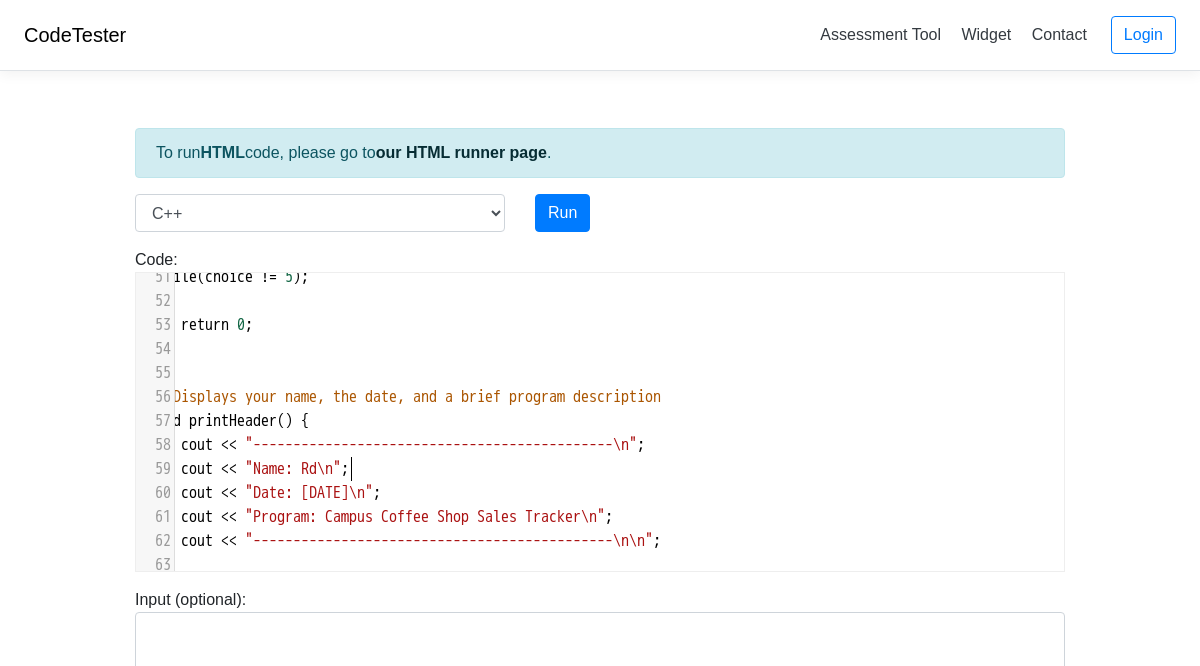 type on "Rdt" 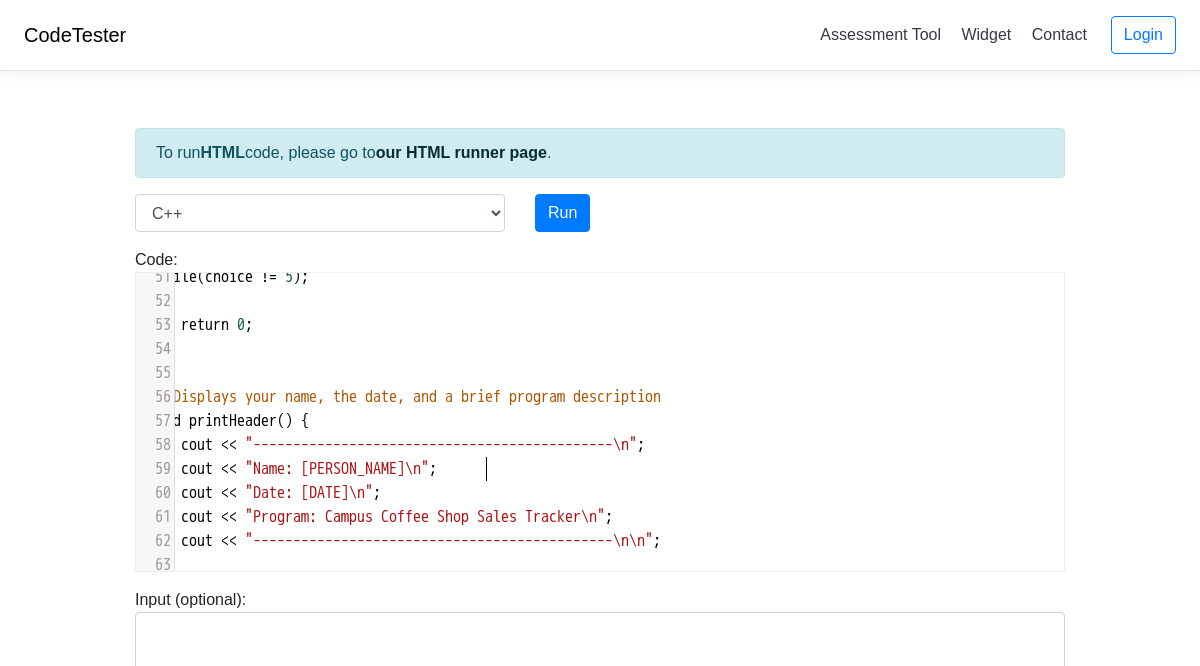 type on "[PERSON_NAME]" 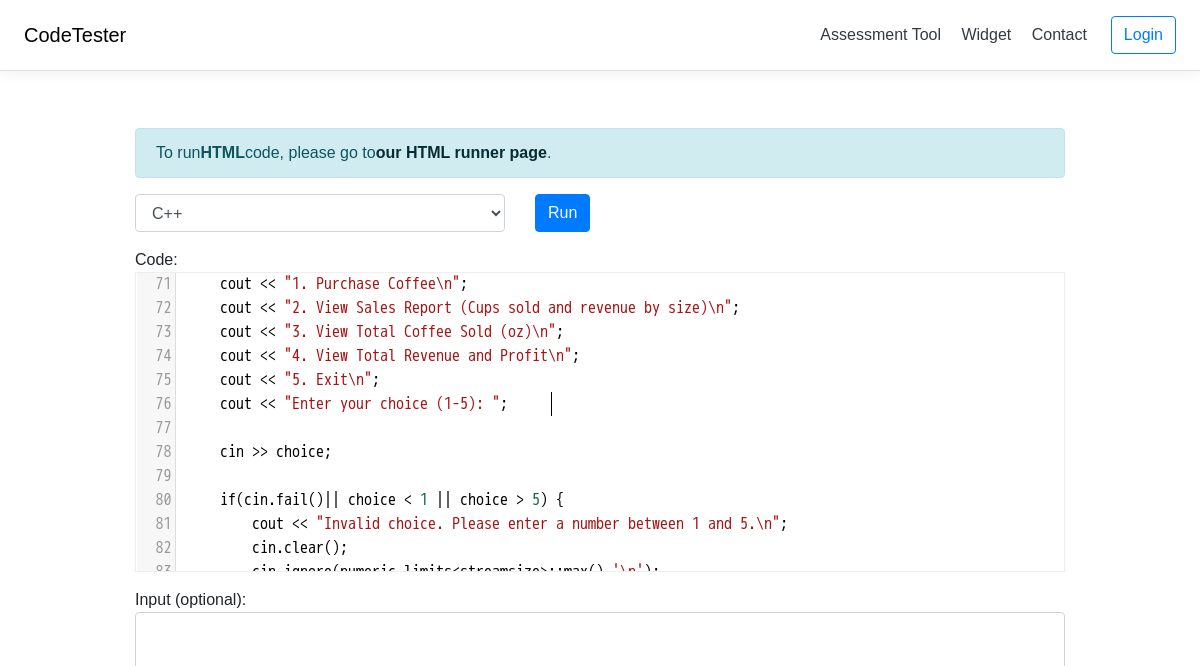 click on ""Enter your choice (1-5): "" at bounding box center [392, 404] 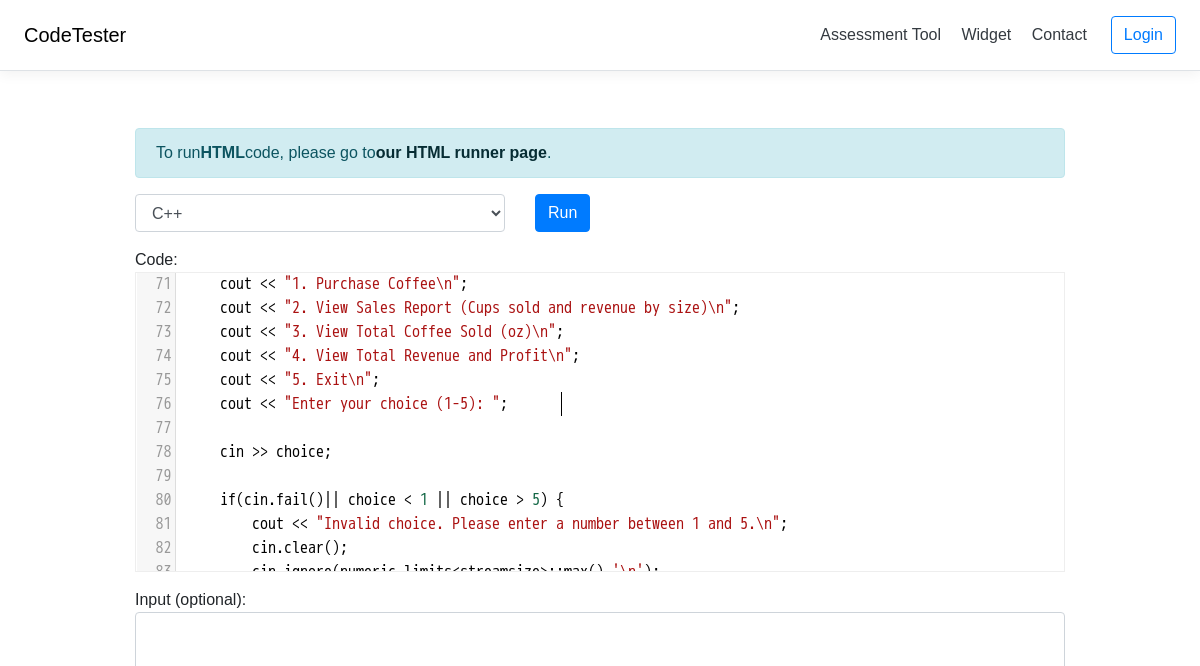 click on ""Enter your choice (1-5): "" at bounding box center [392, 404] 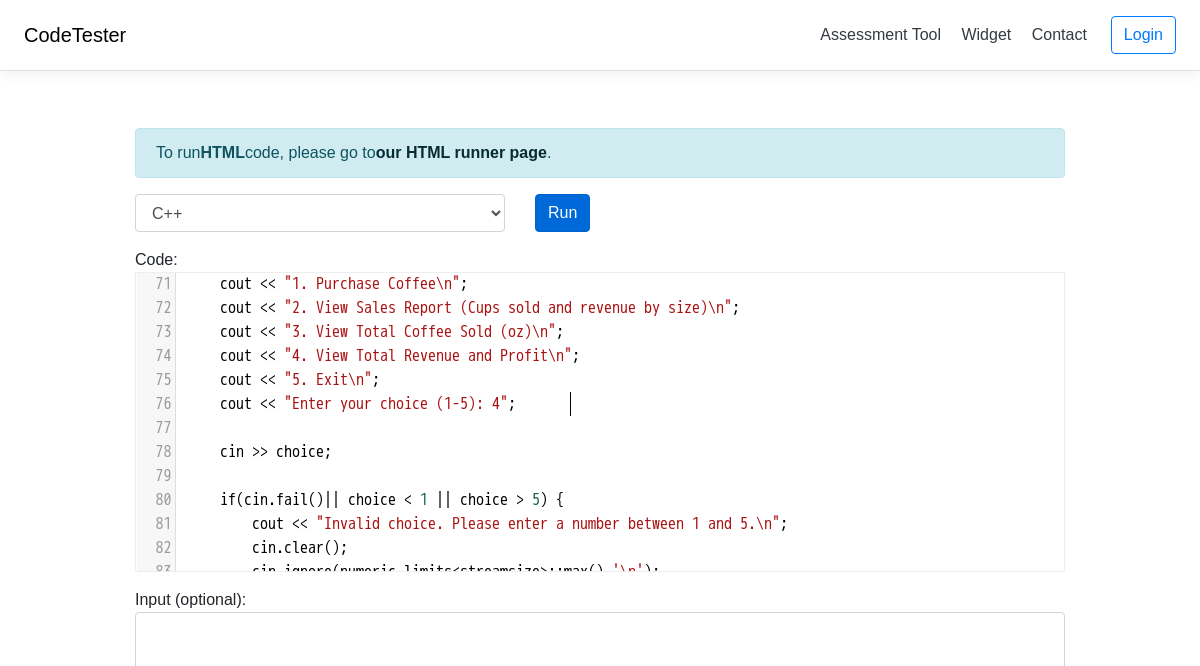 type on "4" 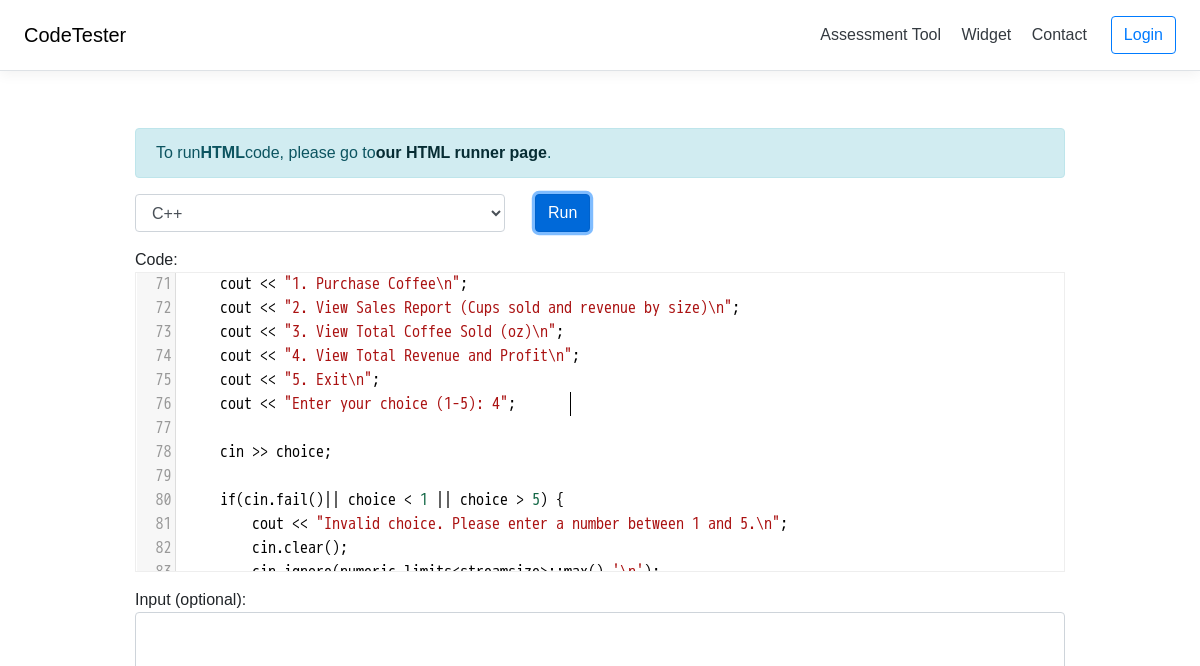 click on "Run" at bounding box center [562, 213] 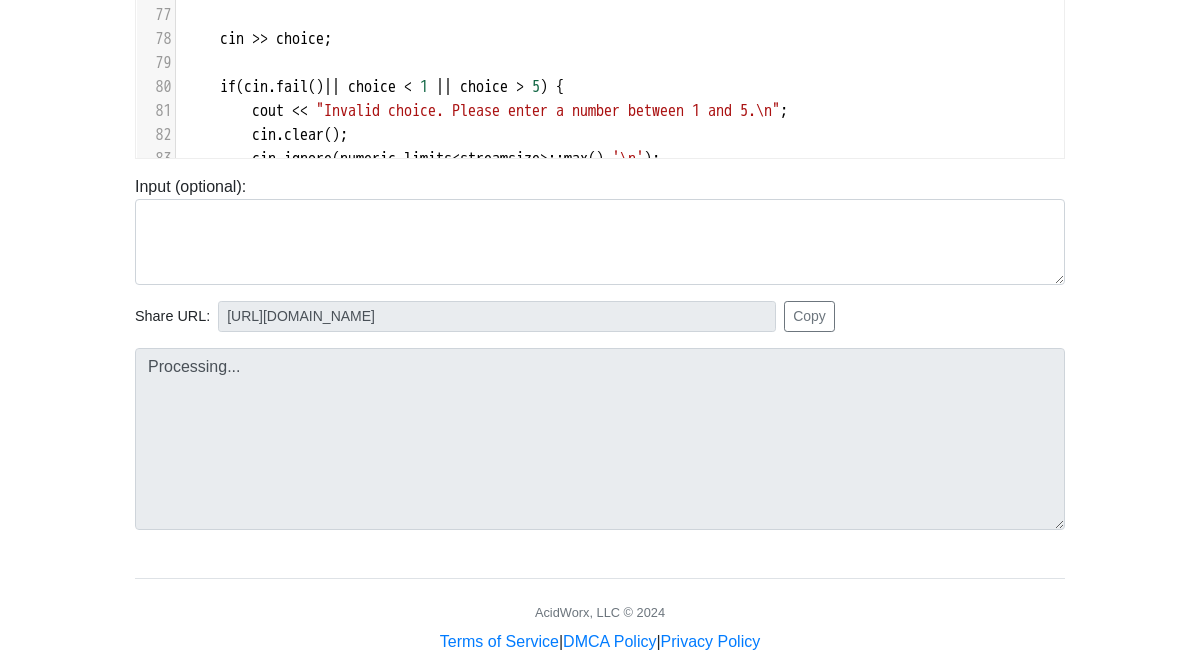 type on "[URL][DOMAIN_NAME]" 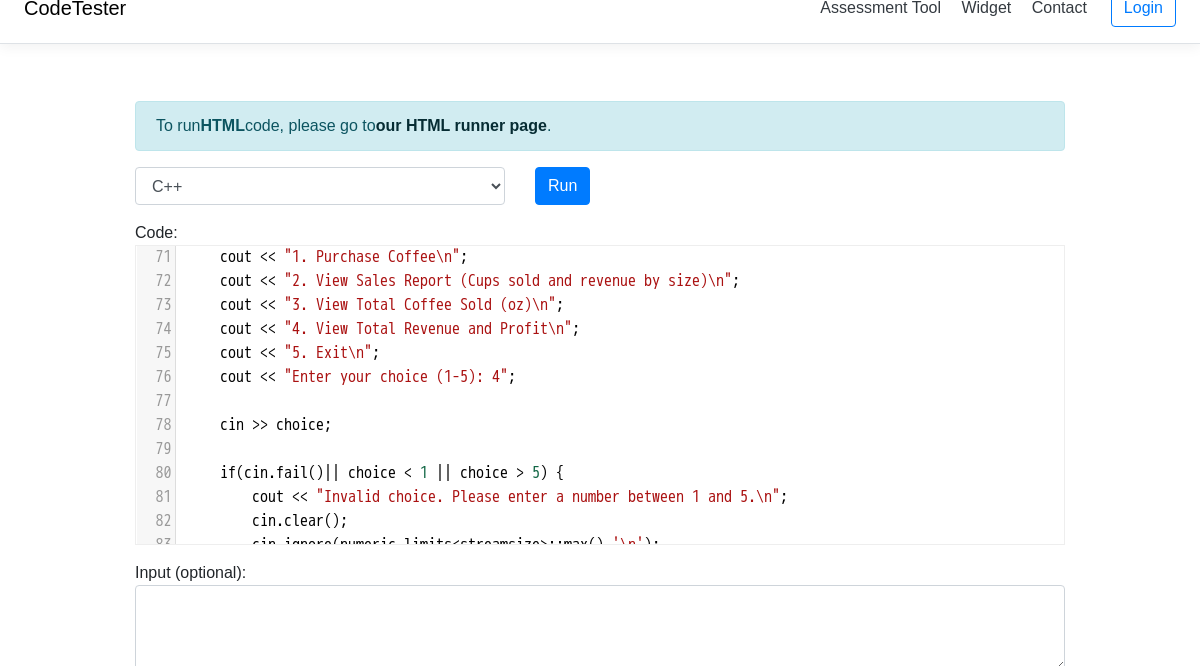 type 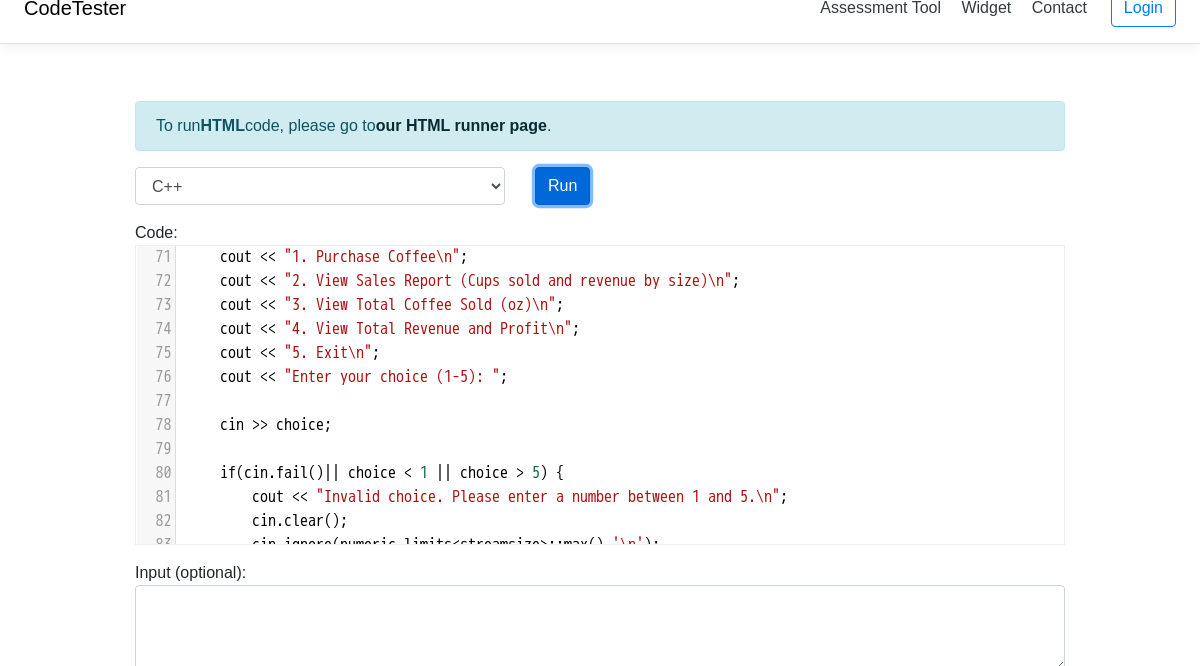 click on "Run" at bounding box center (562, 186) 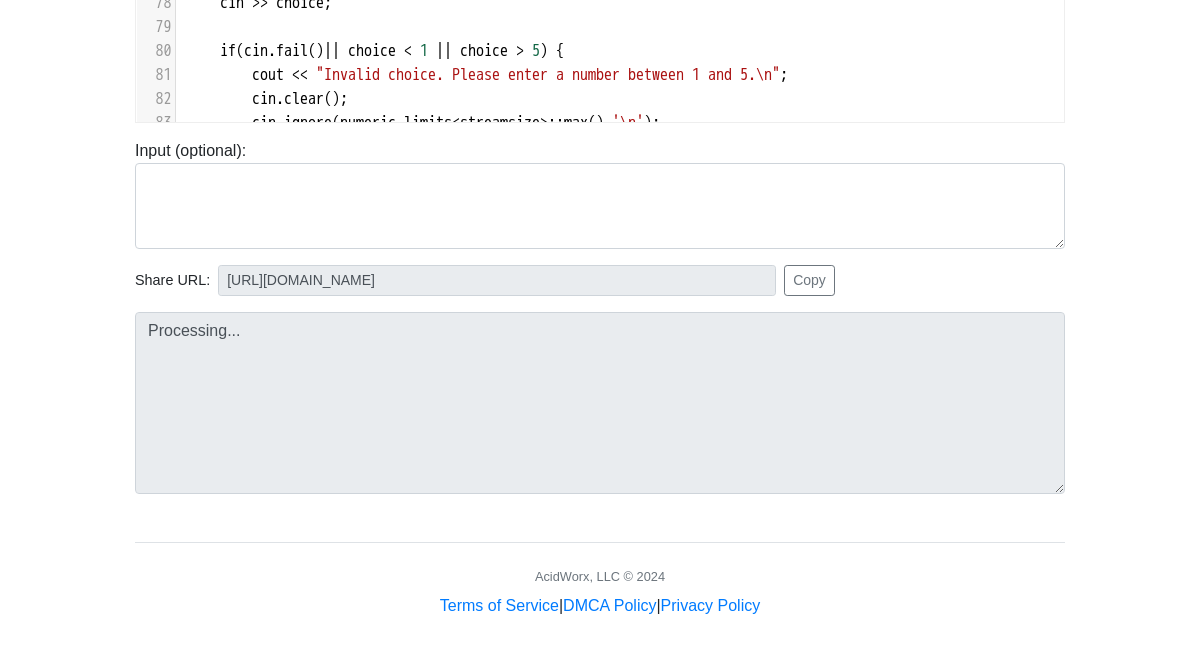 type on "[URL][DOMAIN_NAME]" 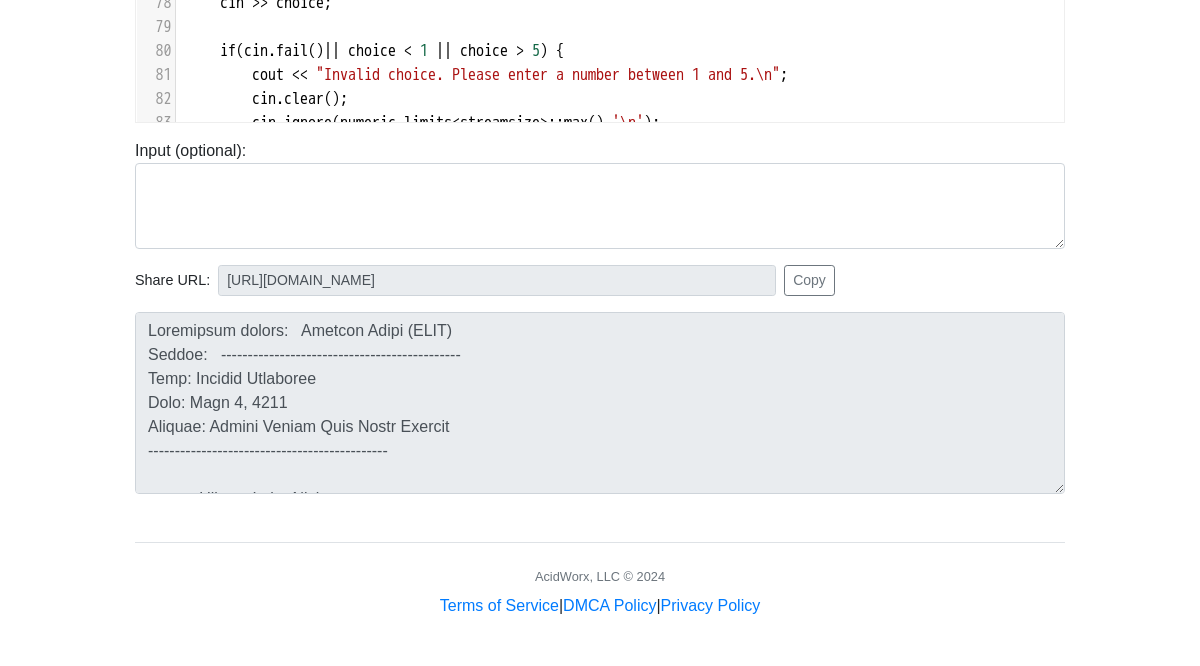 scroll, scrollTop: 1421, scrollLeft: 33, axis: both 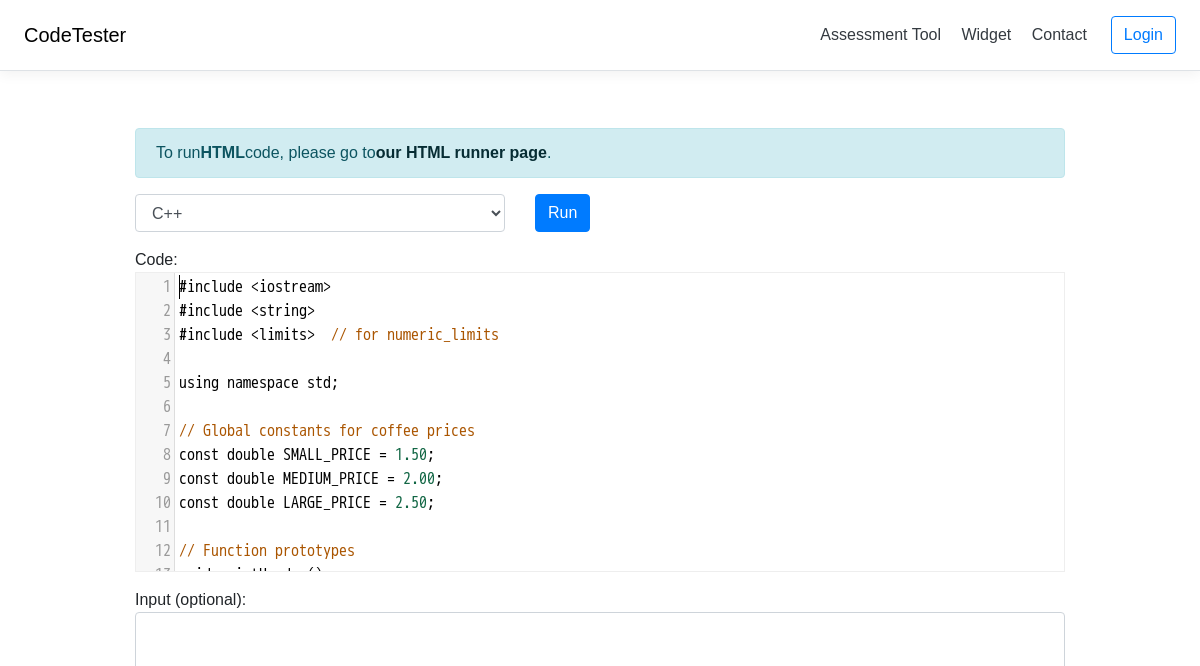 click on "#include" at bounding box center [211, 287] 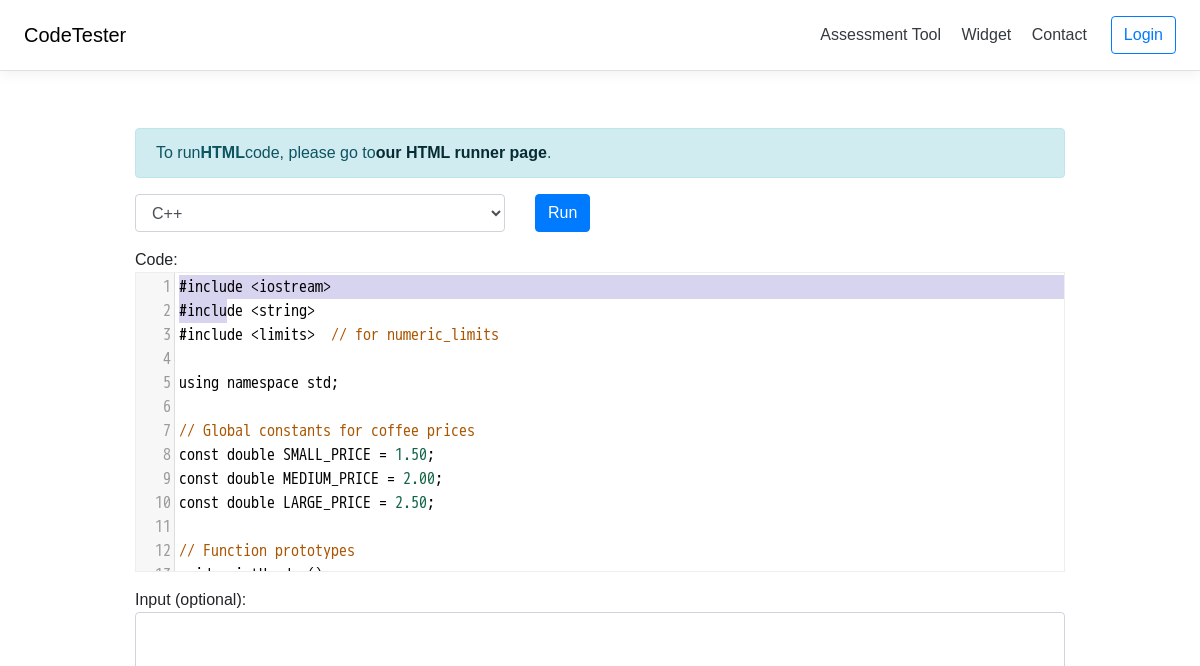 scroll, scrollTop: 42, scrollLeft: 0, axis: vertical 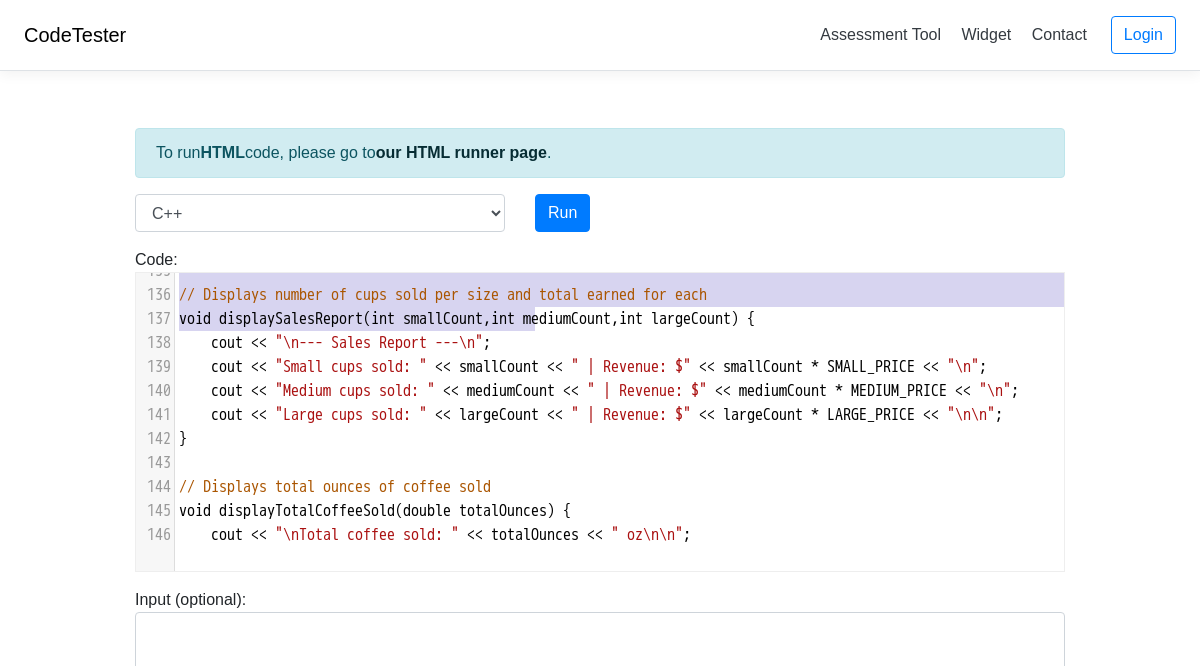 type on "#include <iostream>
#include <string>
#include <limits>  // for numeric_limits
using namespace std;
// Global constants for coffee prices
const double SMALL_PRICE = 1.50;
const double MEDIUM_PRICE = 2.00;
const double LARGE_PRICE = 2.50;
// Function prototypes
void printHeader();
int displayMenu();
void sellCoffee(int& smallCount, int& mediumCount, int& largeCount, double& totalOunces, double& totalSales);
void displaySalesReport(int smallCount, int mediumCount, int largeCount);
void displayTotalCoffeeSold(double totalOunces);
void displayTotalProfit(double totalSales);
int main() {
// Variables to track sales
int smallCount = 0, mediumCount = 0, largeCount = 0;
double totalOunces = 0.0;
double totalSales = 0.0;
printHeader();
int choice;
do {
choice = displayMenu();
switch (choice) {
case 1:
sellCoffee(smallCount, mediumCount, largeCount, totalOunces, totalSales);
break;
case 2:
disp..." 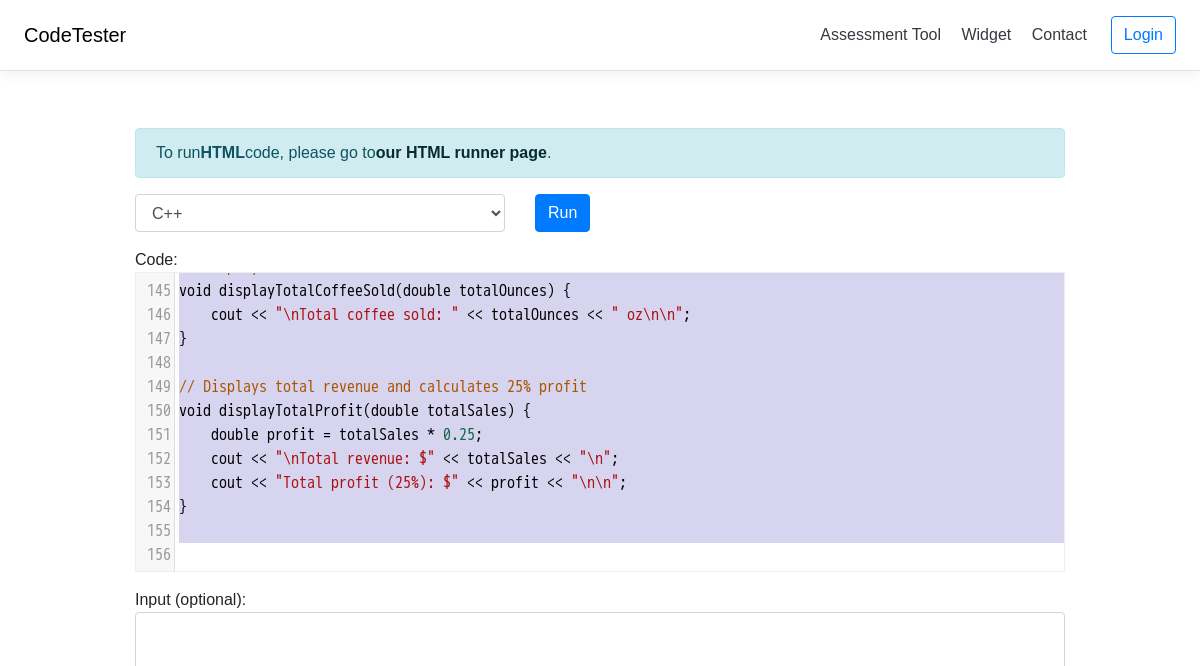 drag, startPoint x: 181, startPoint y: 284, endPoint x: 540, endPoint y: 787, distance: 617.9725 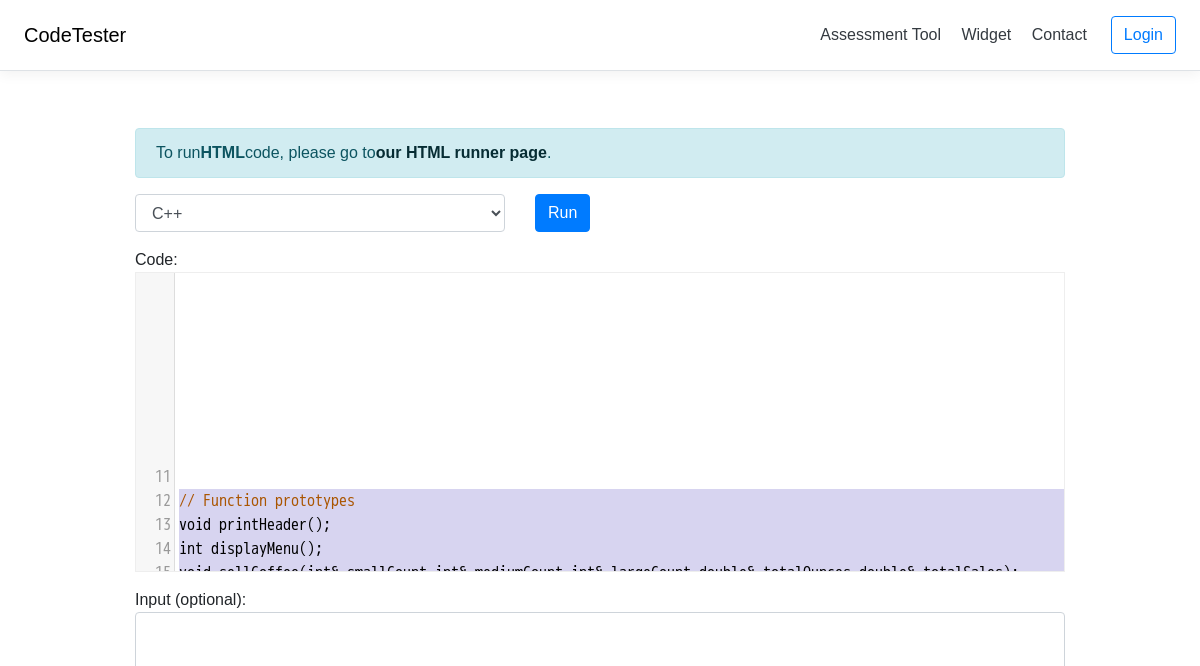 type on "#include <iostream>
#include <string>
#include <limits>  // for numeric_limits
using namespace std;
// Global constants for coffee prices
const double SMALL_PRICE = 1.50;
const double MEDIUM_PRICE = 2.00;
const double LARGE_PRICE = 2.50;
// Function prototypes
void printHeader();
int displayMenu();
void sellCoffee(int& smallCount, int& mediumCount, int& largeCount, double& totalOunces, double& totalSales);
void displaySalesReport(int smallCount, int mediumCount, int largeCount);
void displayTotalCoffeeSold(double totalOunces);
void displayTotalProfit(double totalSales);
int main() {
// Variables to track sales
int smallCount = 0, mediumCount = 0, largeCount = 0;
double totalOunces = 0.0;
double totalSales = 0.0;
printHeader();
int choice;
do {
choice = displayMenu();
switch (choice) {
case 1:
sellCoffee(smallCount, mediumCount, largeCount, totalOunces, totalSales);
break;
case 2:
disp..." 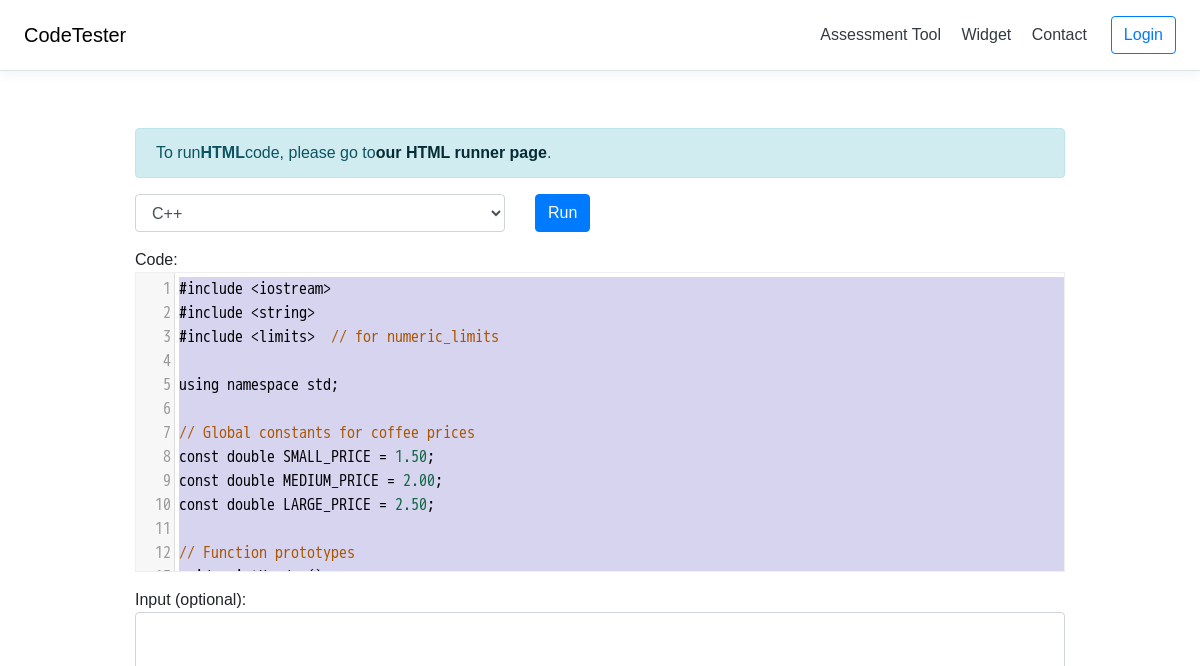 drag, startPoint x: 275, startPoint y: 515, endPoint x: 161, endPoint y: 48, distance: 480.713 